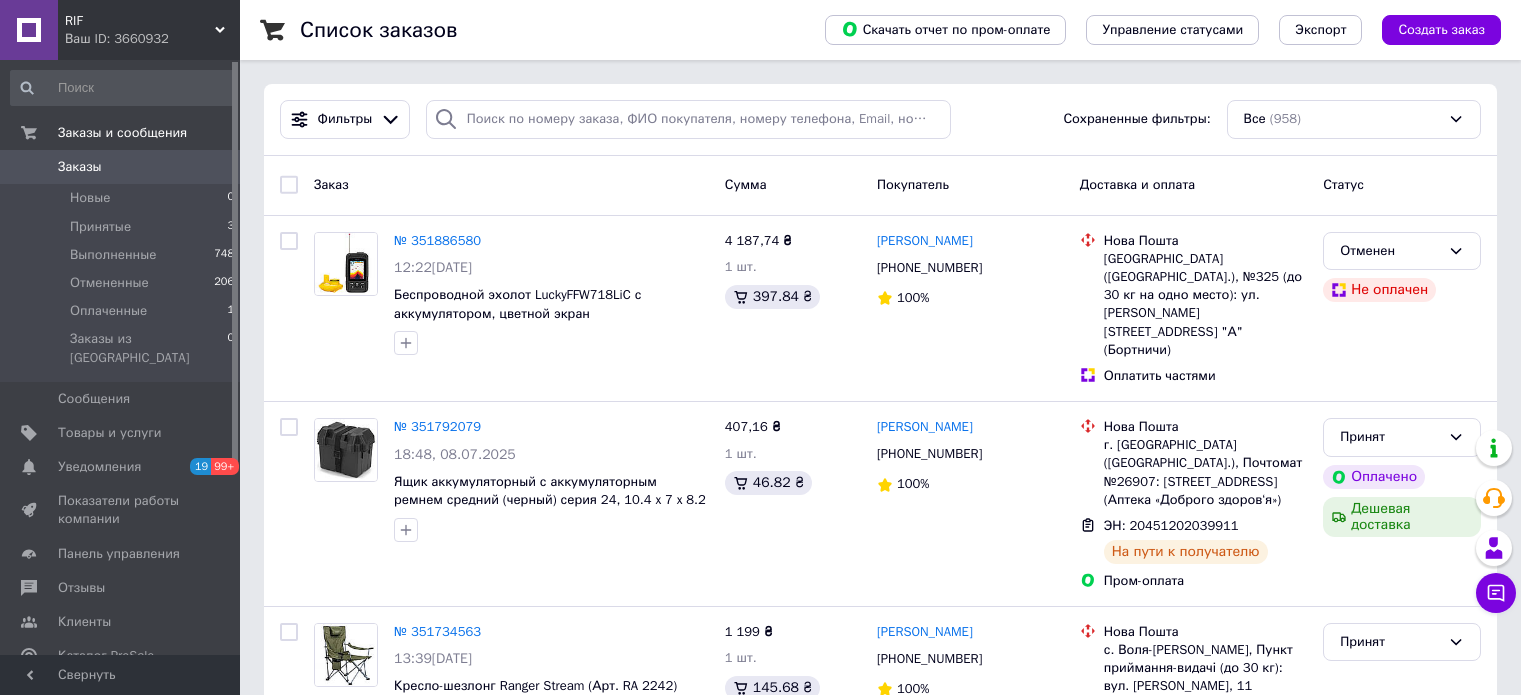 click on "RIF" at bounding box center [140, 21] 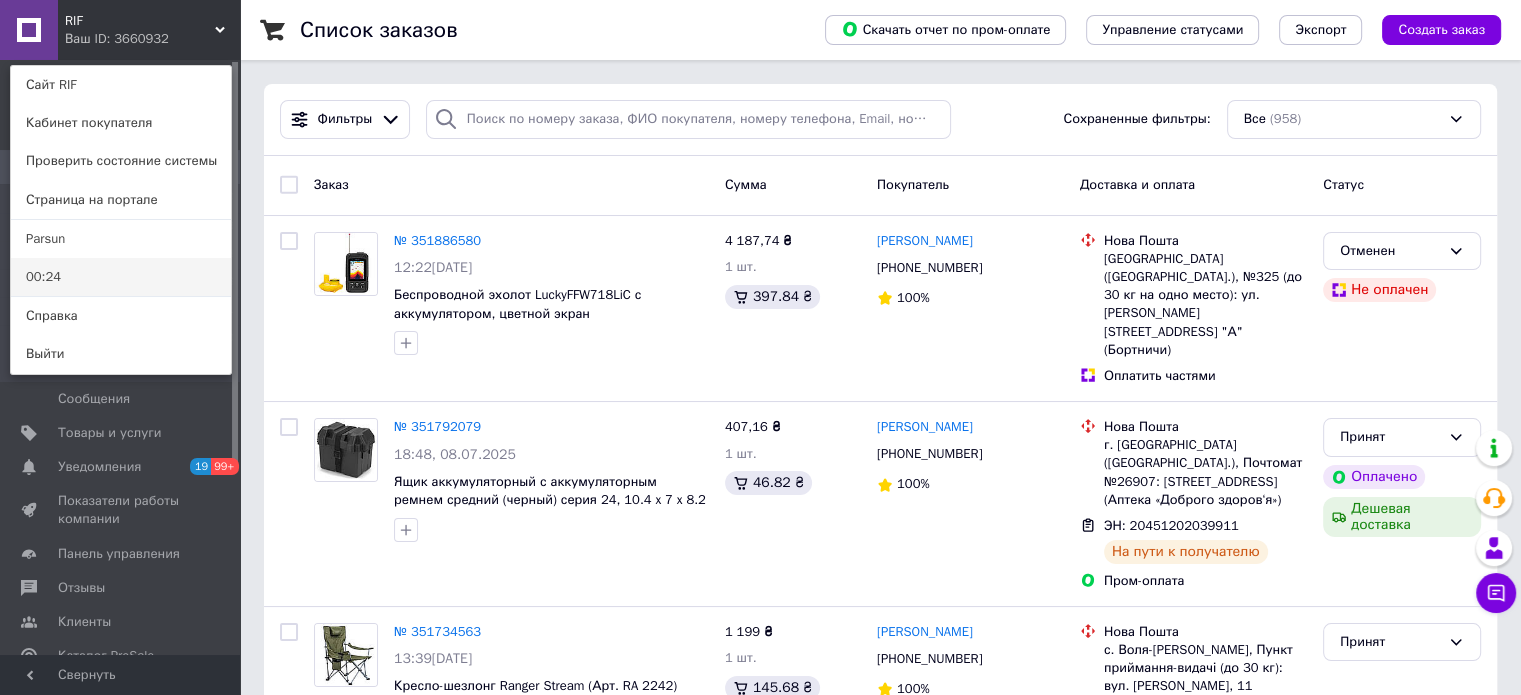 click on "00:24" at bounding box center [121, 277] 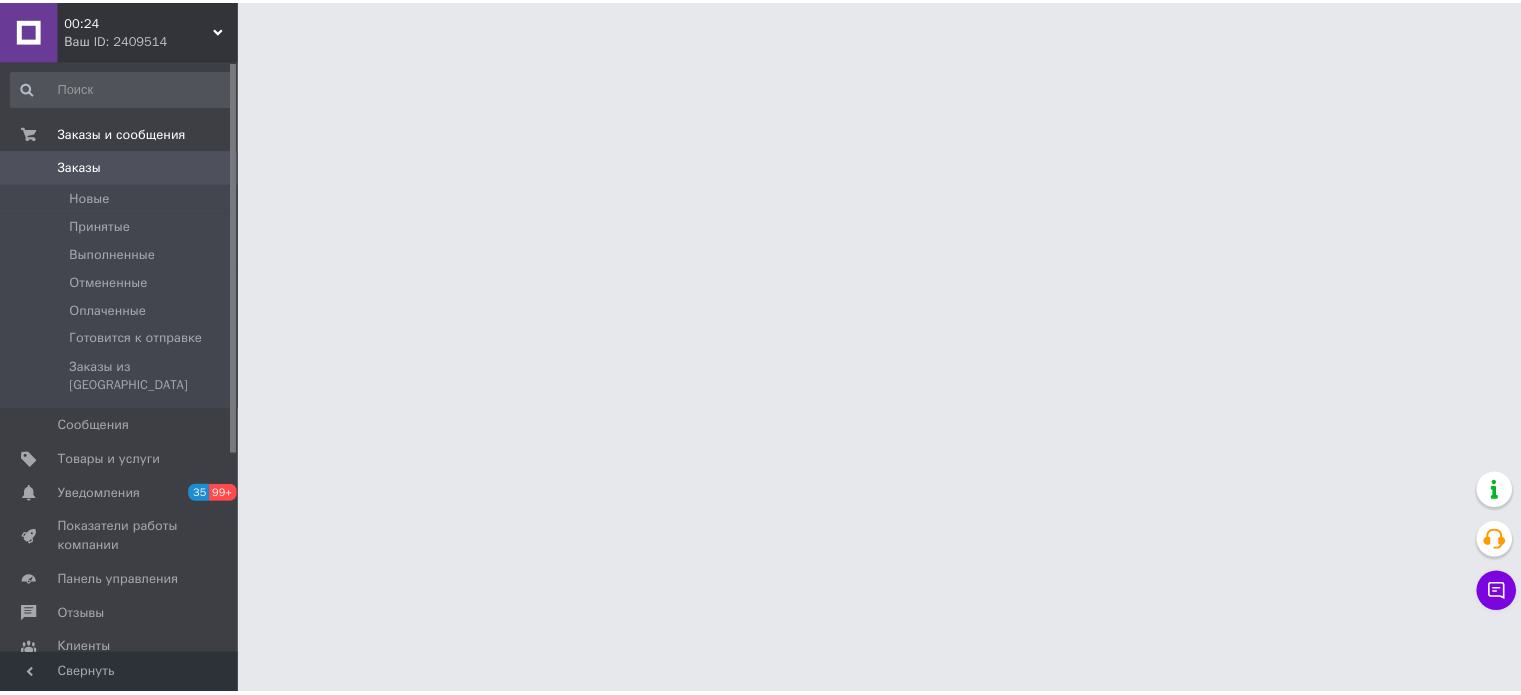 scroll, scrollTop: 0, scrollLeft: 0, axis: both 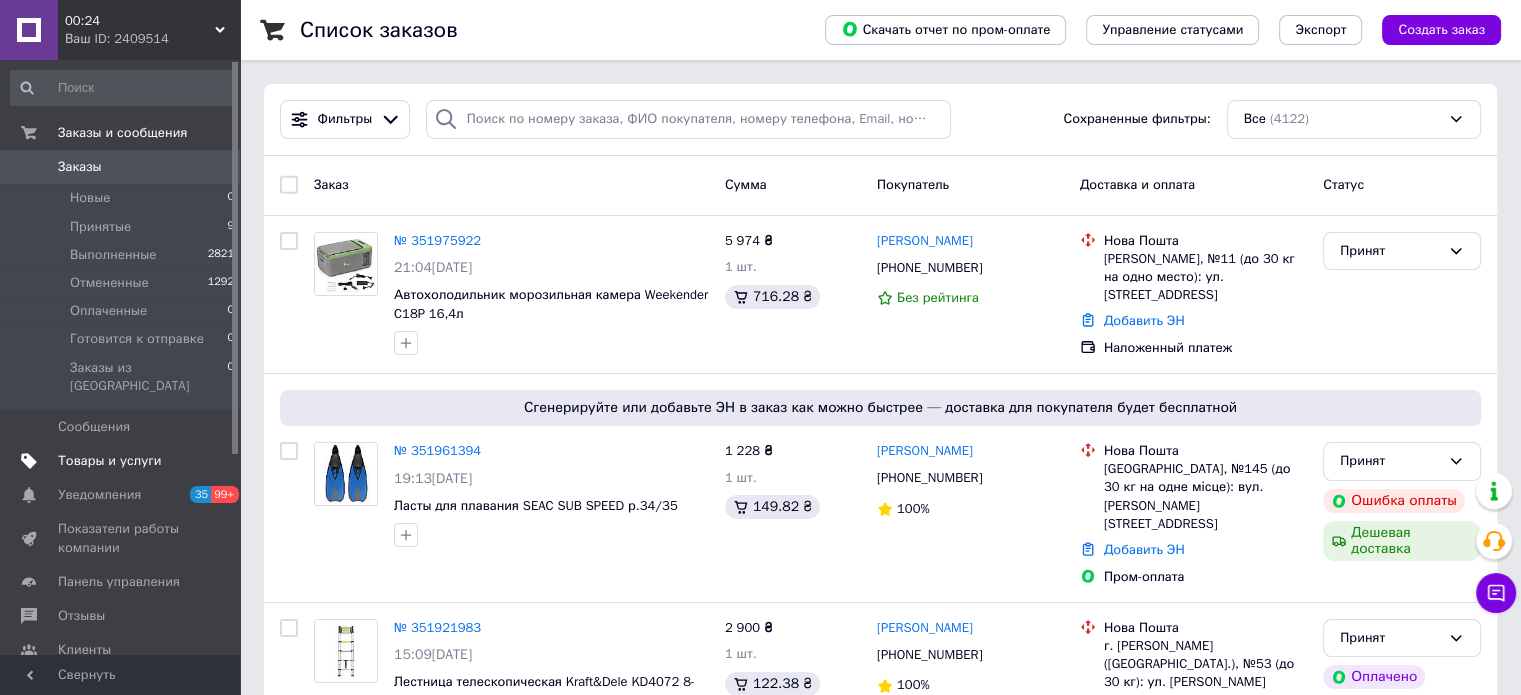click on "Товары и услуги" at bounding box center [110, 461] 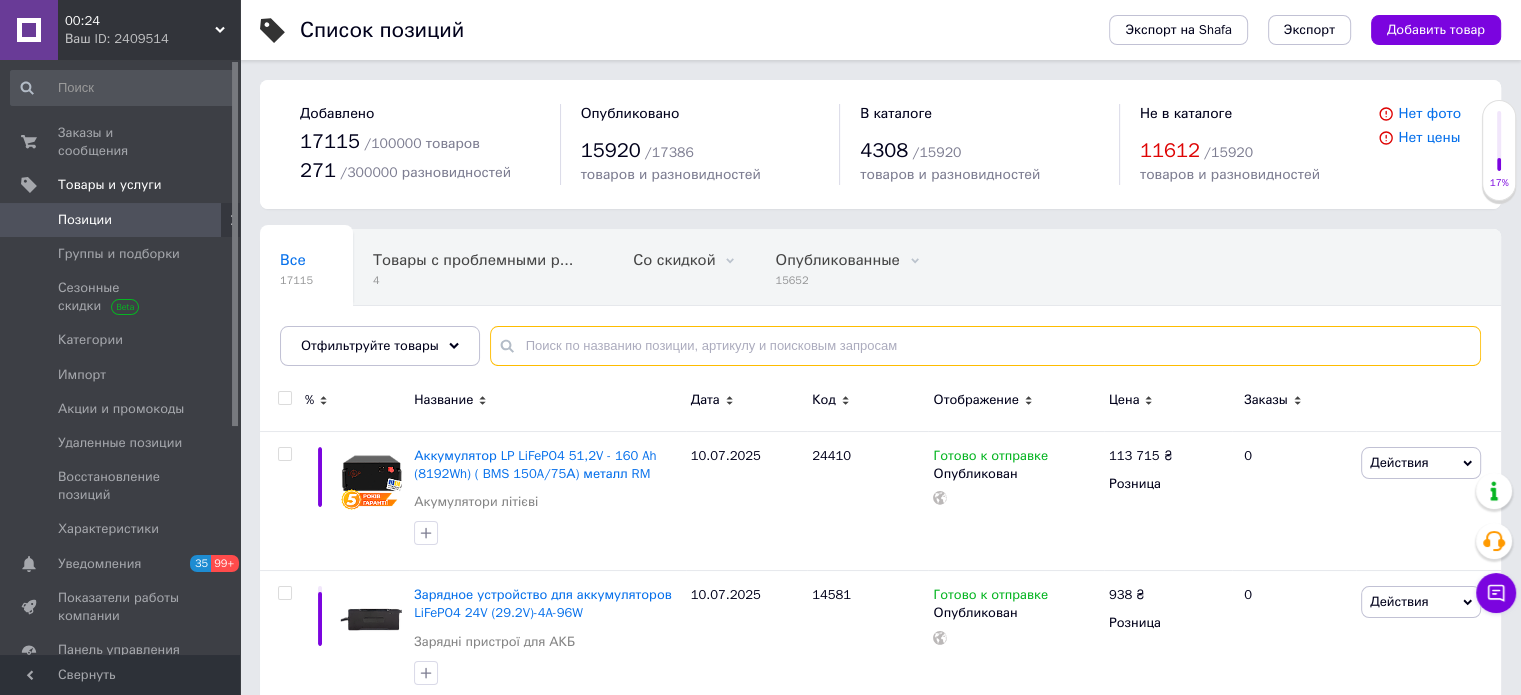 click at bounding box center (985, 346) 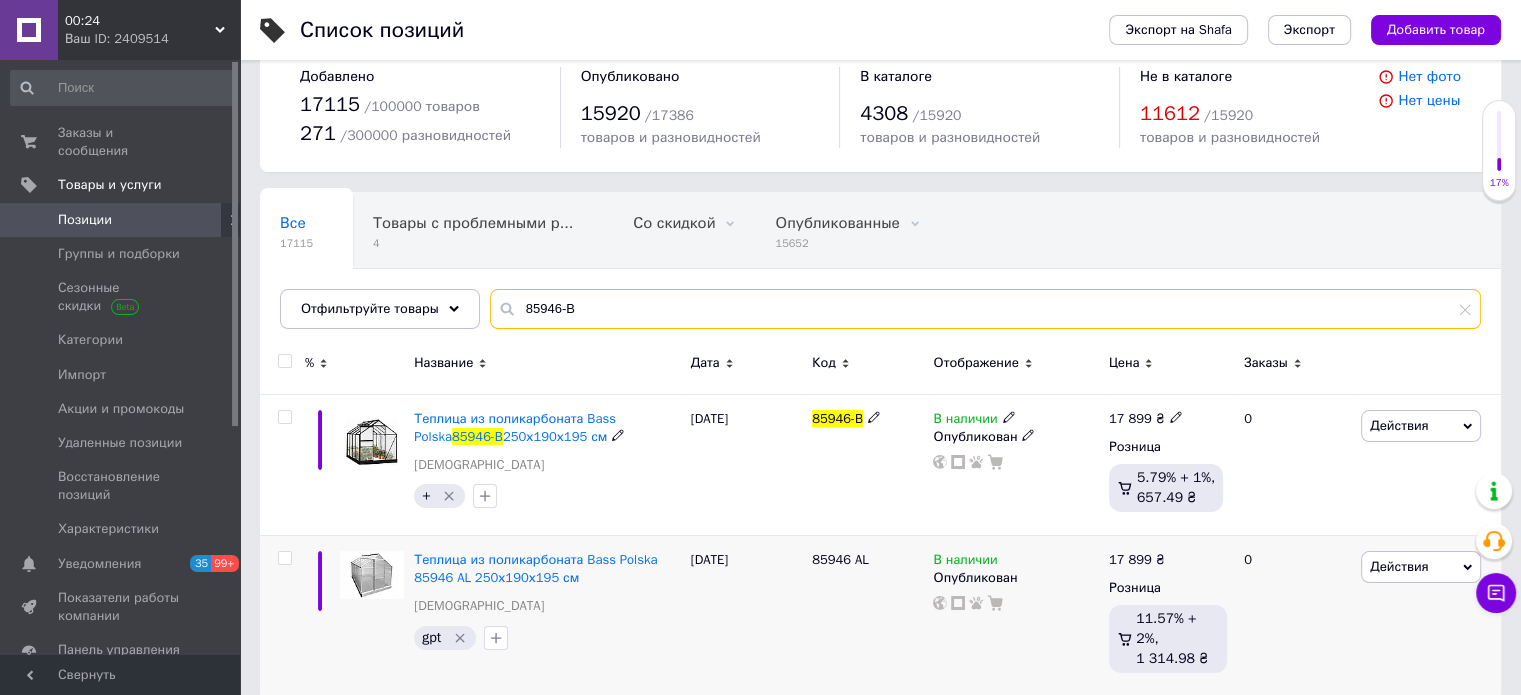 scroll, scrollTop: 56, scrollLeft: 0, axis: vertical 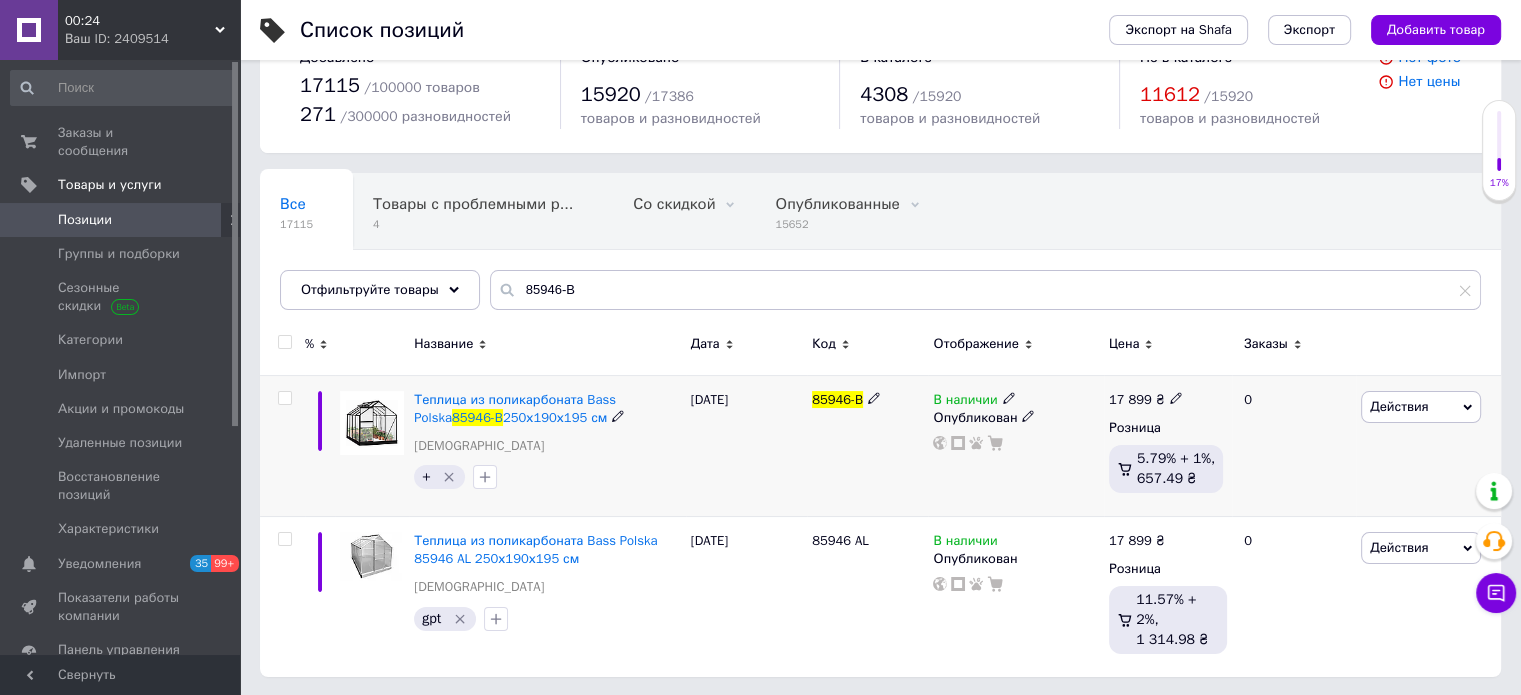 click 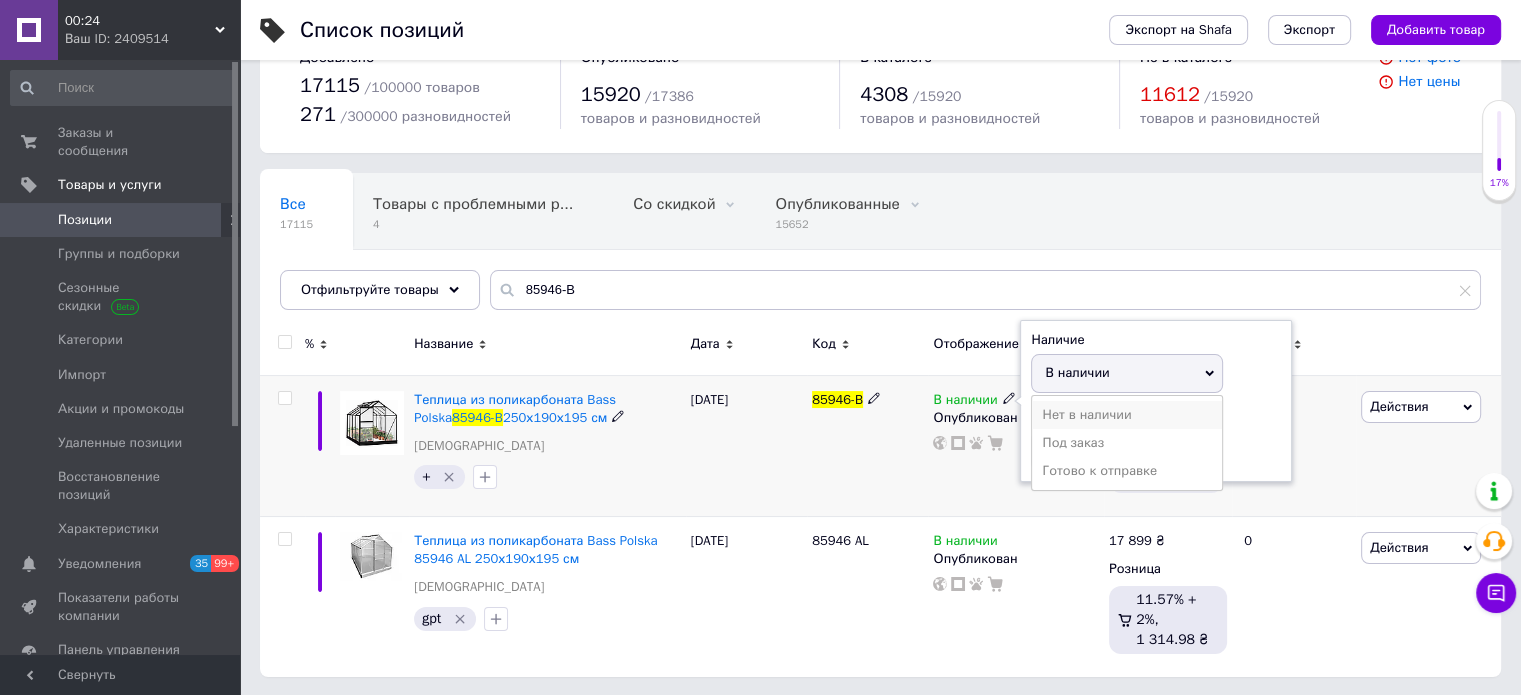 click on "Нет в наличии" at bounding box center [1127, 415] 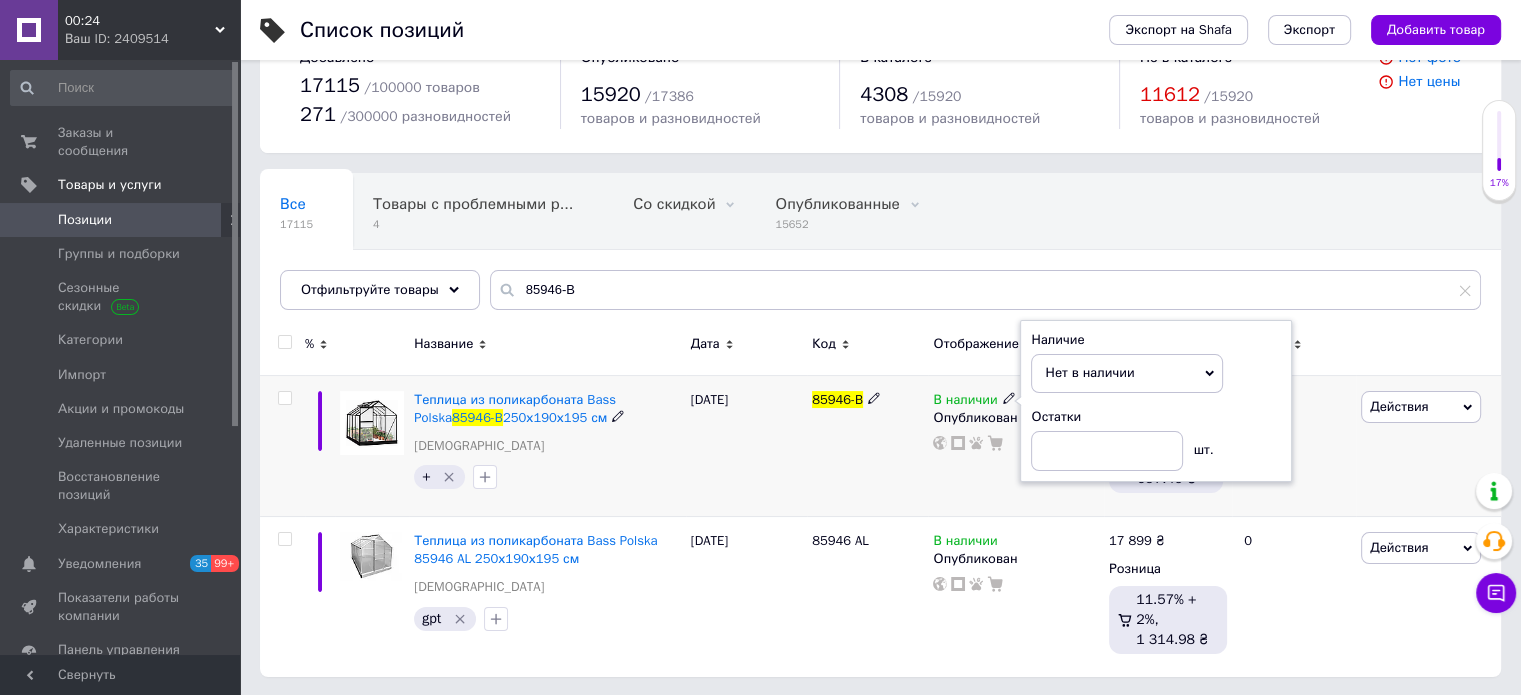 click on "В наличии Наличие Нет в наличии В наличии Под заказ Готово к отправке Остатки шт. Опубликован" at bounding box center (1015, 445) 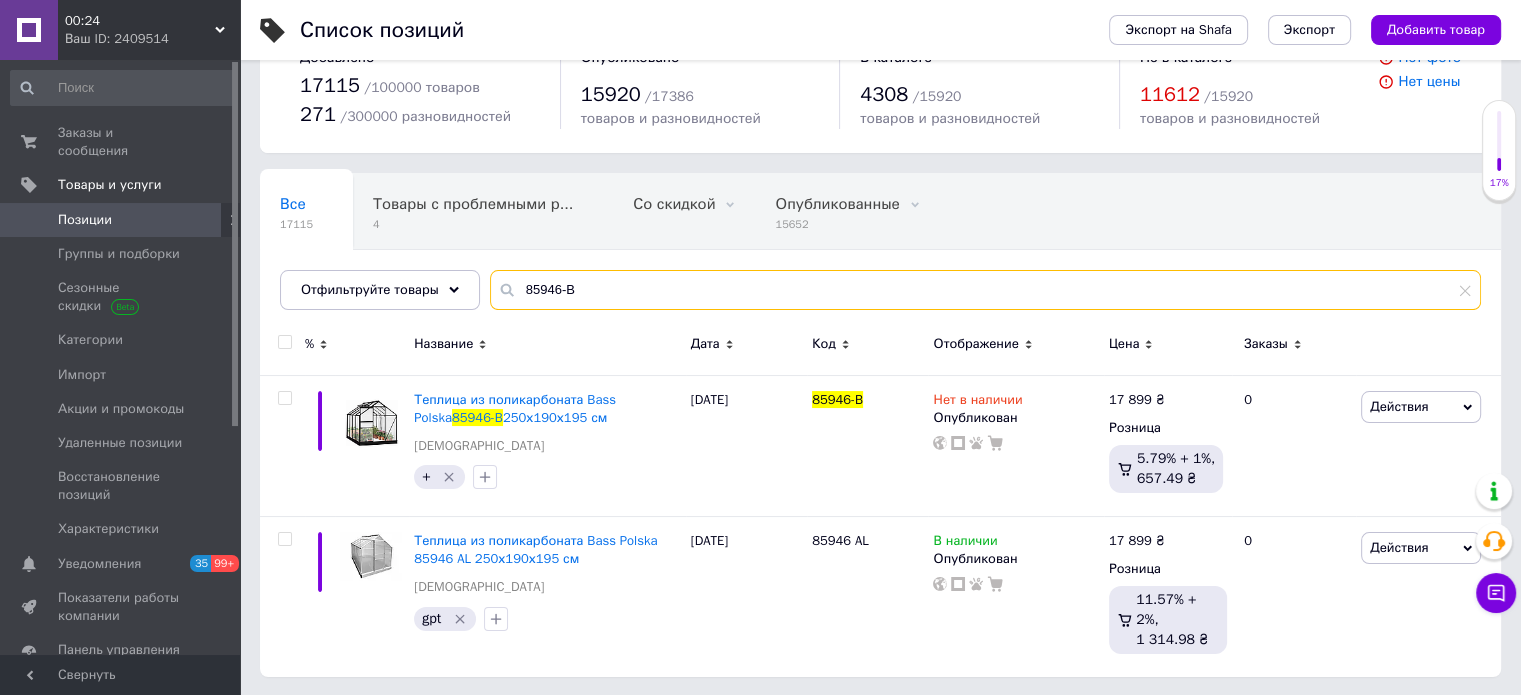drag, startPoint x: 505, startPoint y: 290, endPoint x: 492, endPoint y: 288, distance: 13.152946 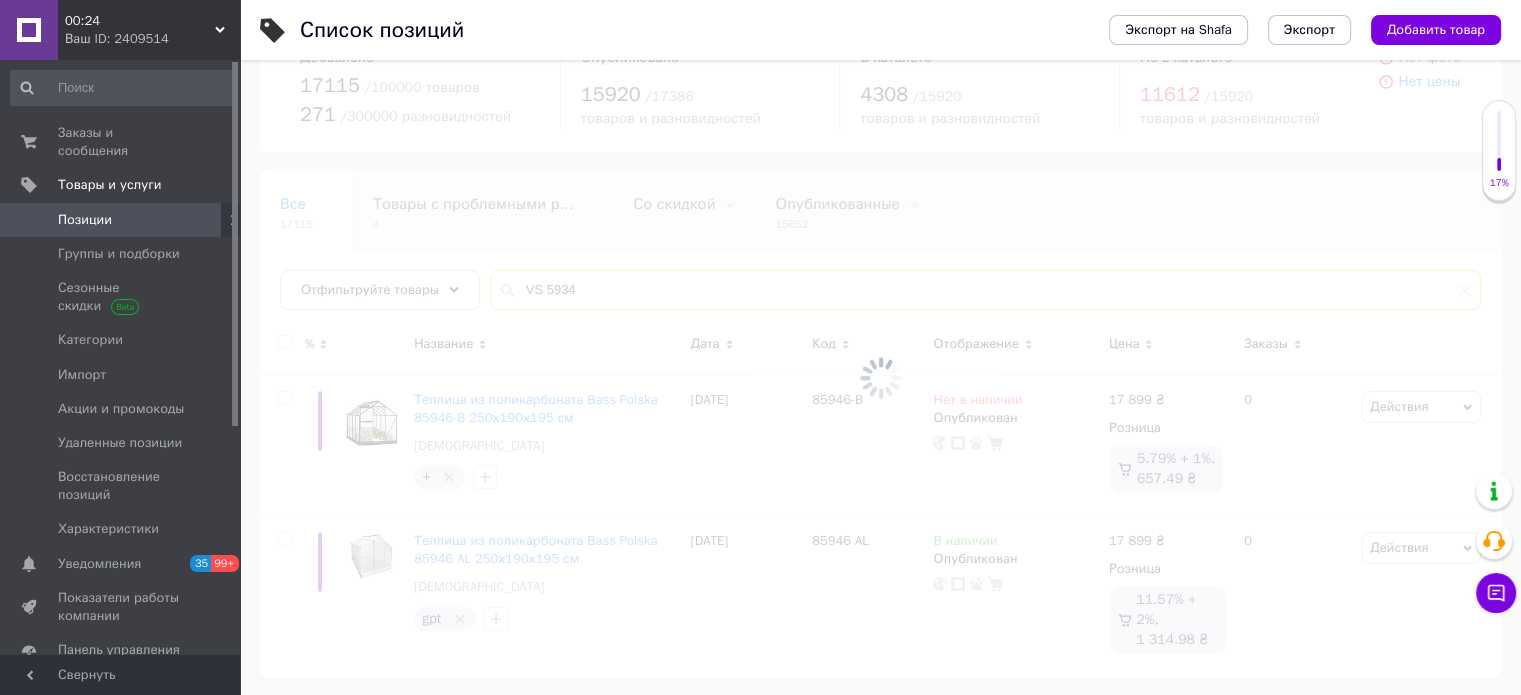 scroll, scrollTop: 0, scrollLeft: 0, axis: both 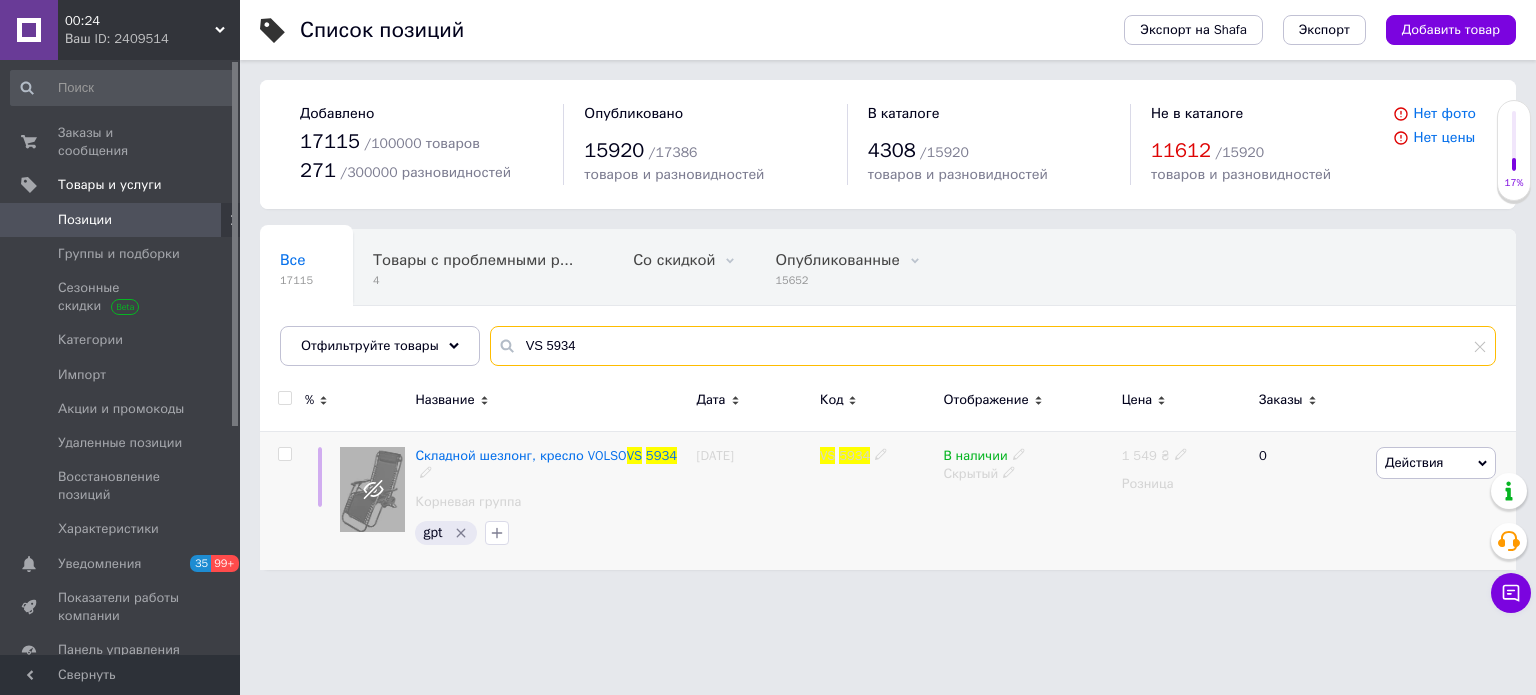 type on "VS 5934" 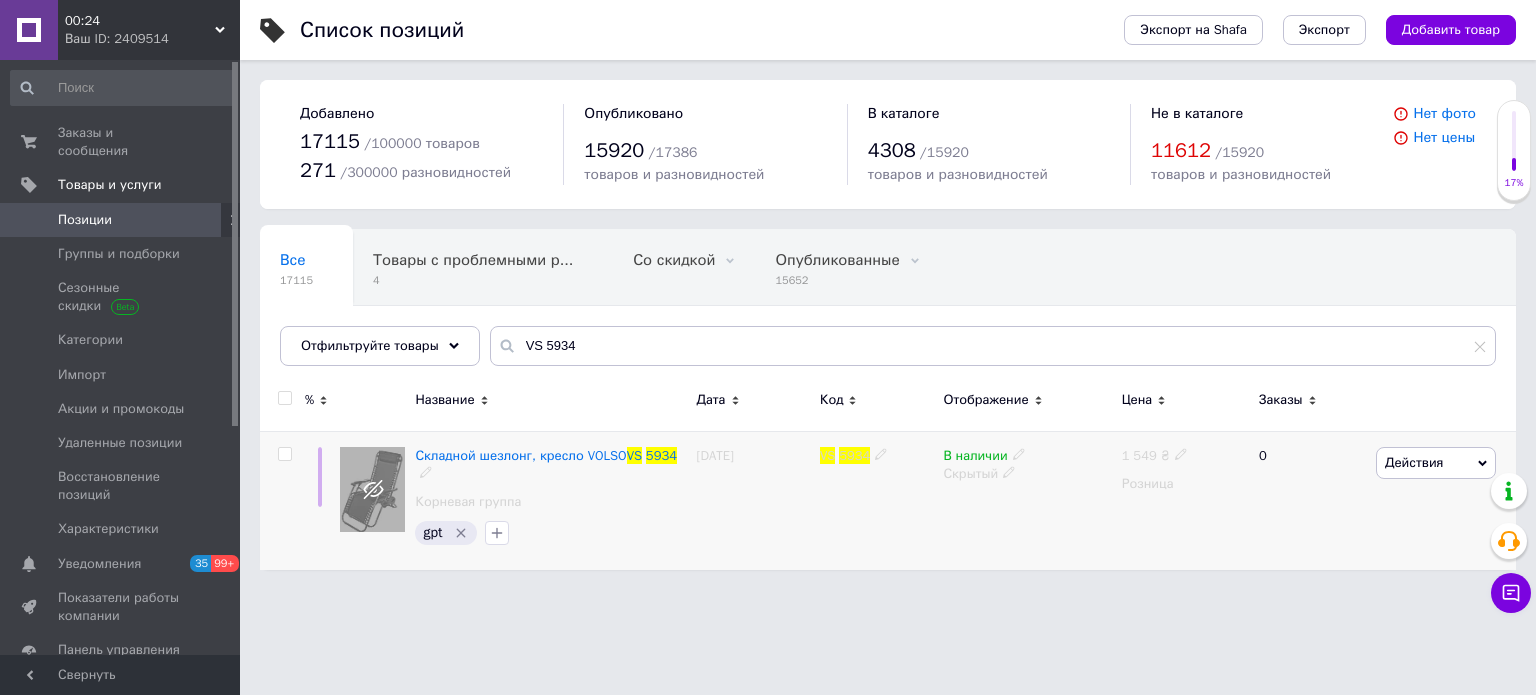 click on "Действия" at bounding box center (1436, 463) 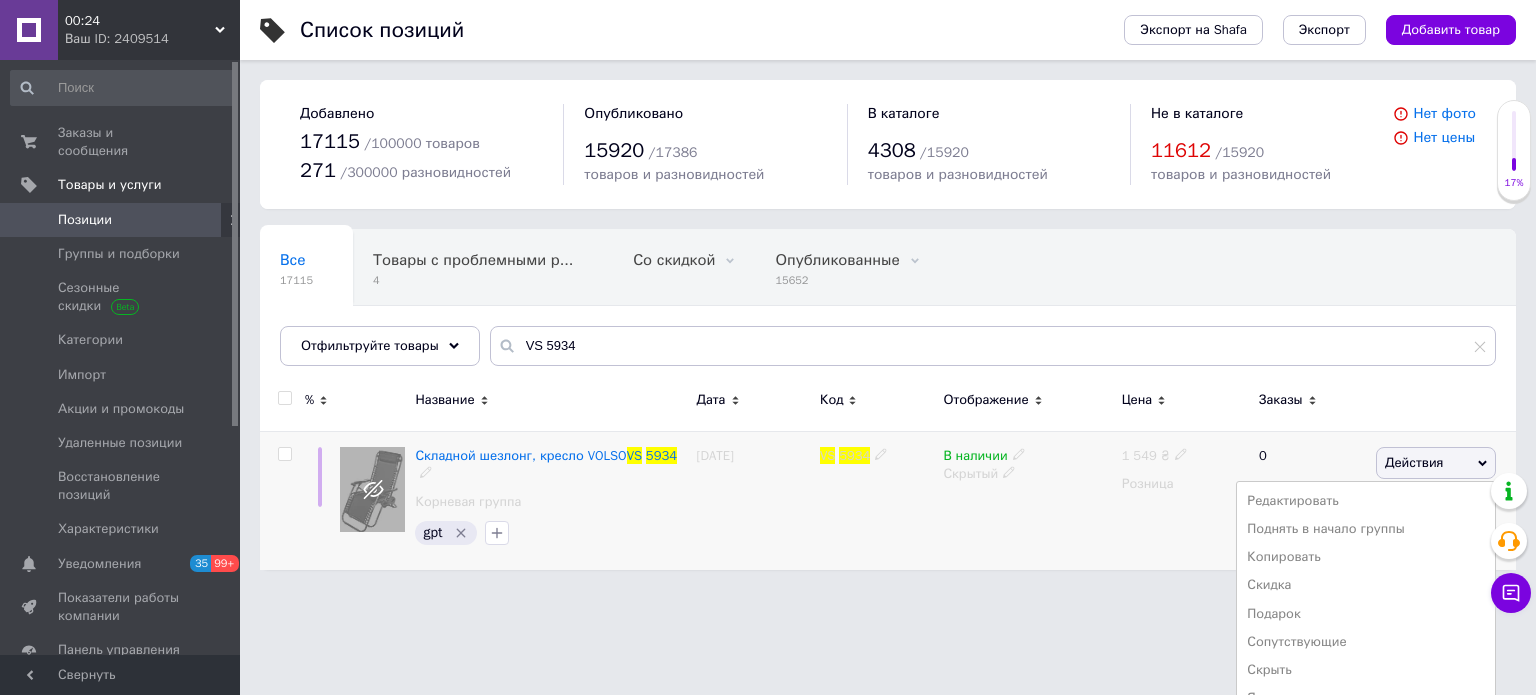 click on "В наличии" at bounding box center (984, 456) 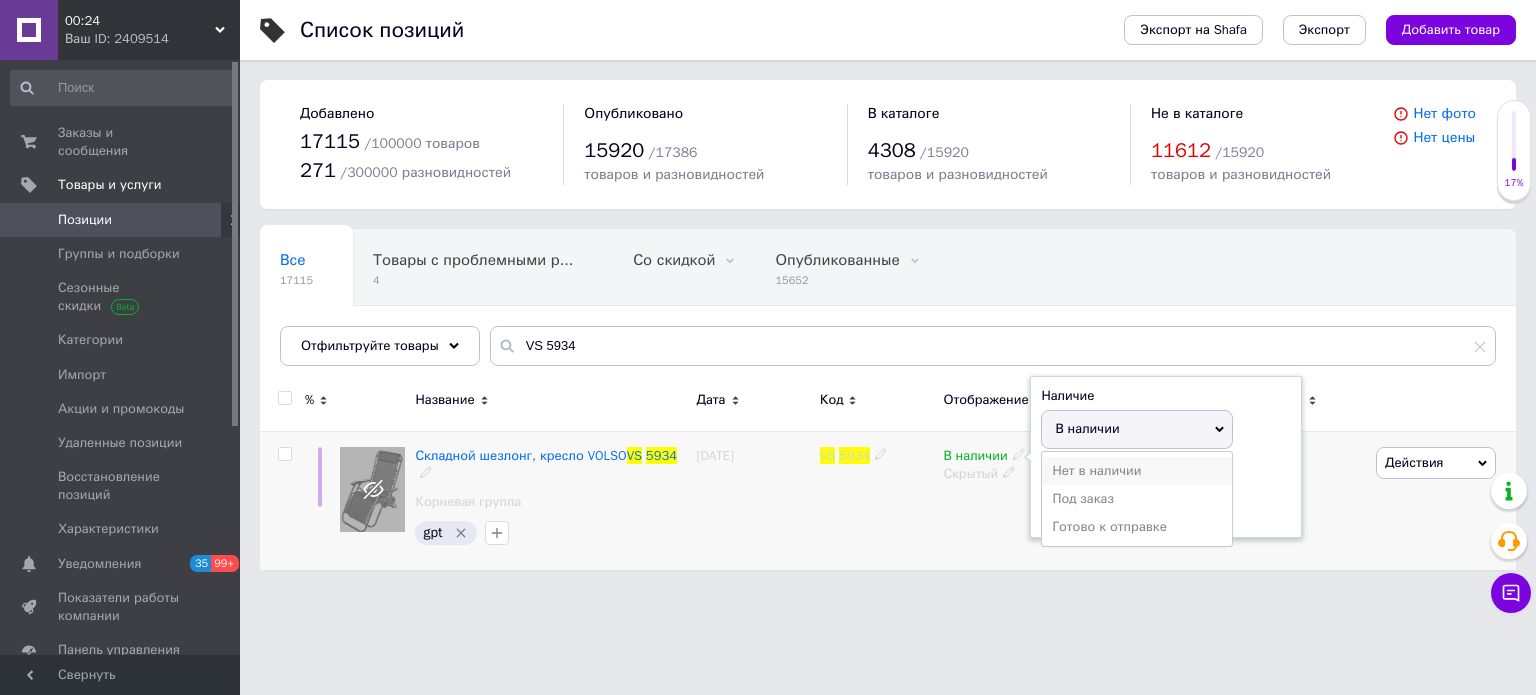 click on "Нет в наличии" at bounding box center (1137, 471) 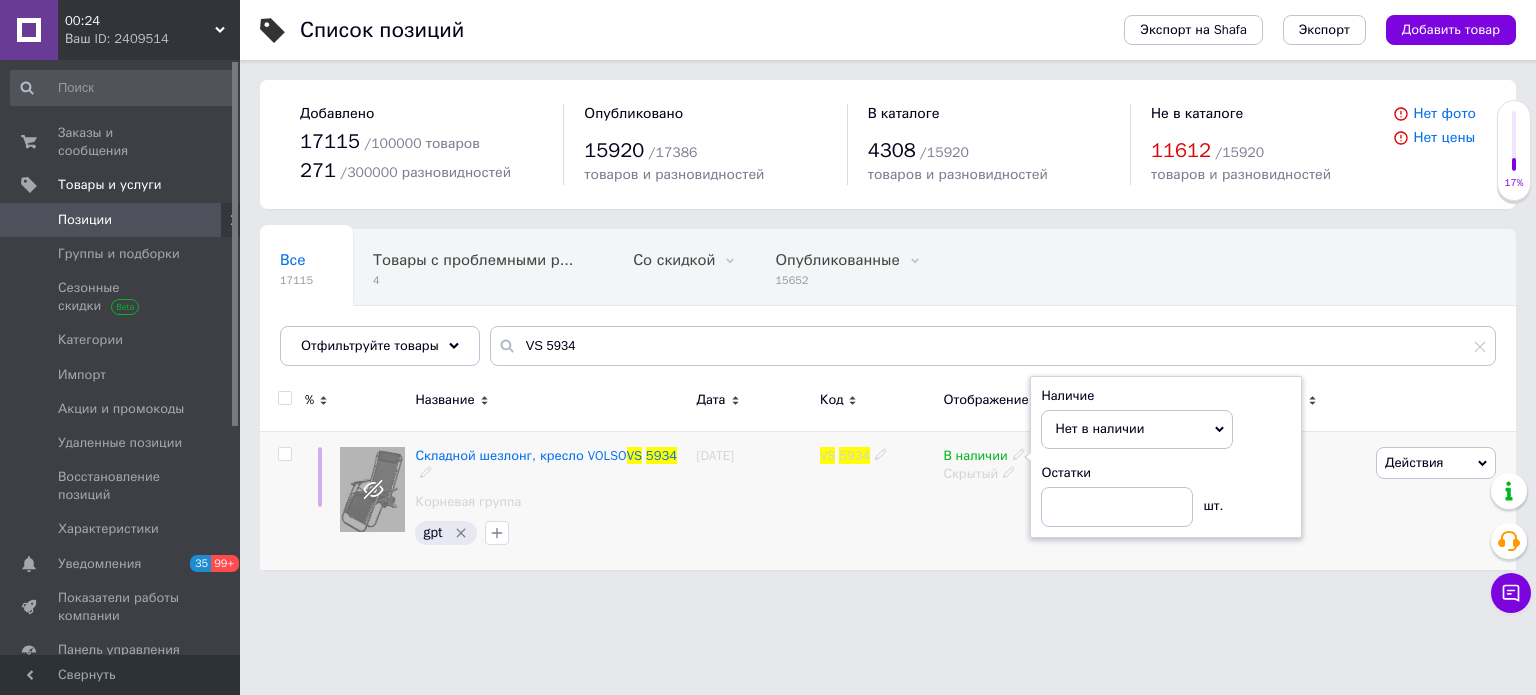 click on "VS   5934" at bounding box center [876, 500] 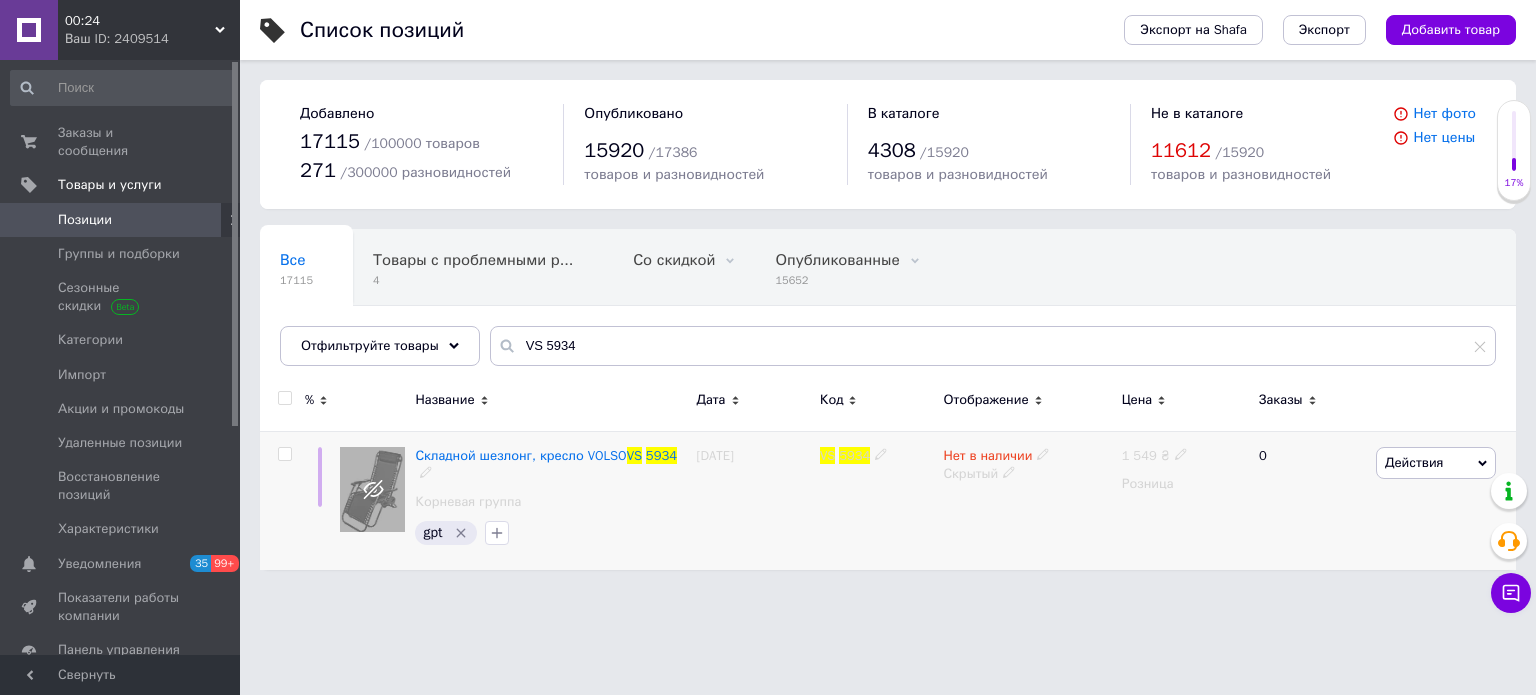 click on "Действия" at bounding box center (1436, 463) 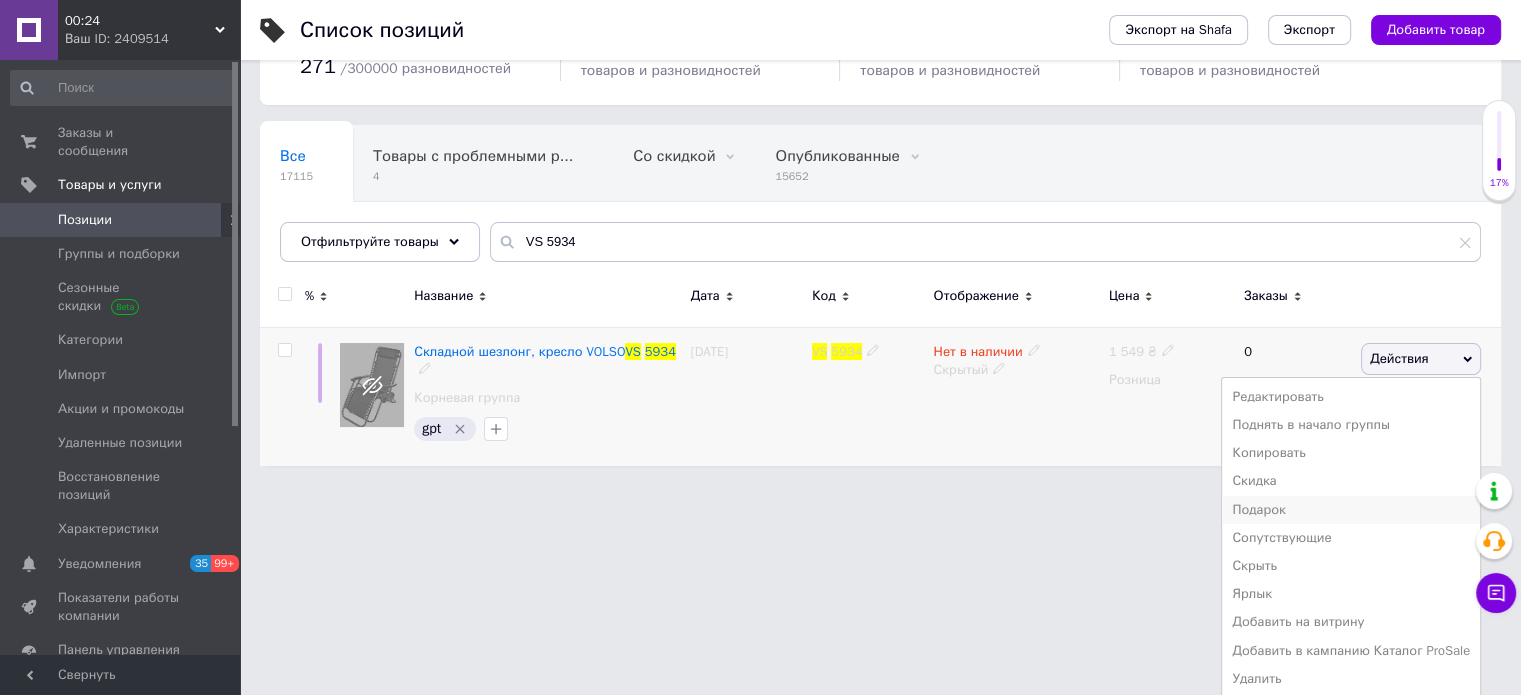 scroll, scrollTop: 106, scrollLeft: 0, axis: vertical 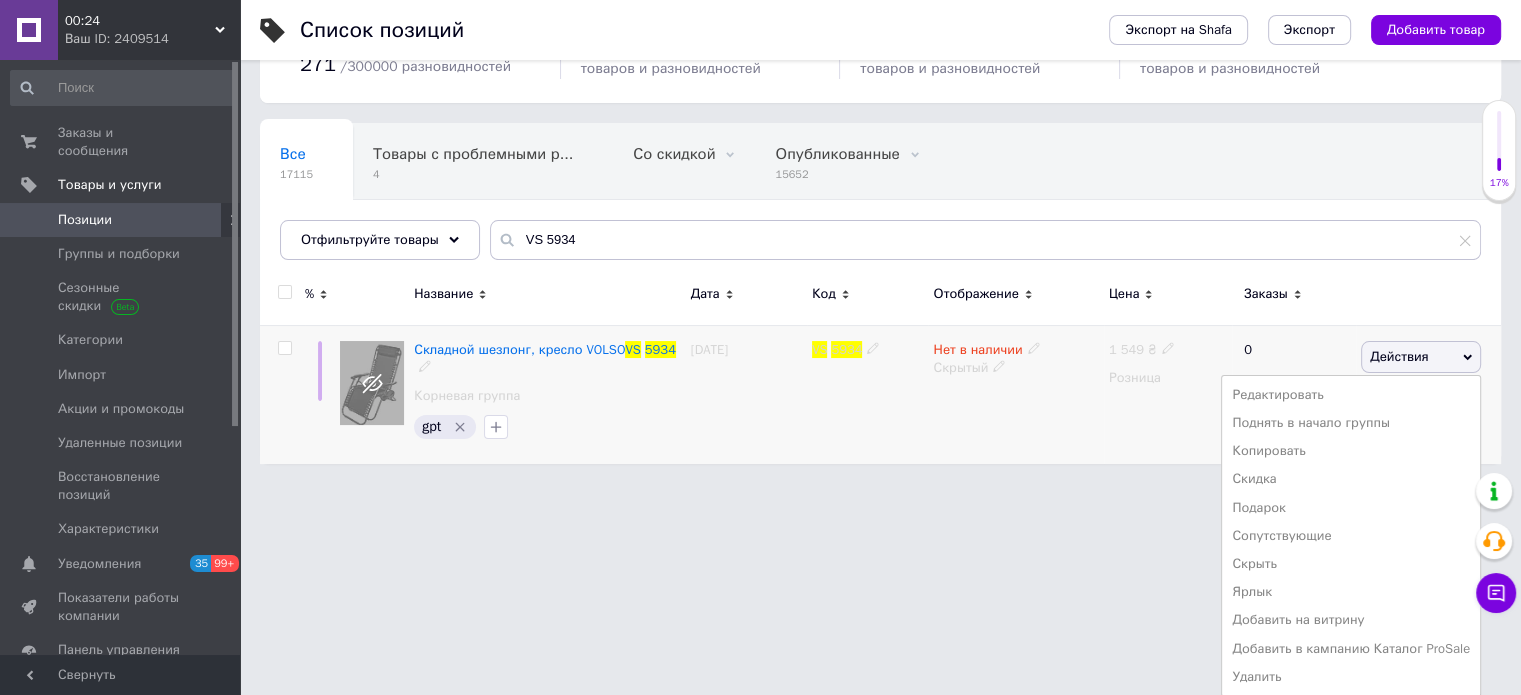 click on "Все 17115 Товары с проблемными р... 4 Со скидкой 0 Удалить Редактировать Опубликованные 15652 Удалить Редактировать Скрытые 1463 Удалить Редактировать Ok Отфильтровано...  Сохранить Мы ничего не нашли Возможно, ошибка в слове  или нет соответствий по вашему запросу. Все 17115 Товары с проблемными р... 4 Со скидкой 0 Опубликованные 15652 Скрытые 1463 Отфильтруйте товары VS 5934 % Название Дата Код Отображение Цена Заказы Складной шезлонг, кресло VOLSO  VS   5934 Корневая группа gpt   [DATE] VS   5934 Нет в наличии Скрытый 1 549   ₴ Розница 0 Действия Редактировать Поднять в начало группы Скидка" at bounding box center [880, 293] 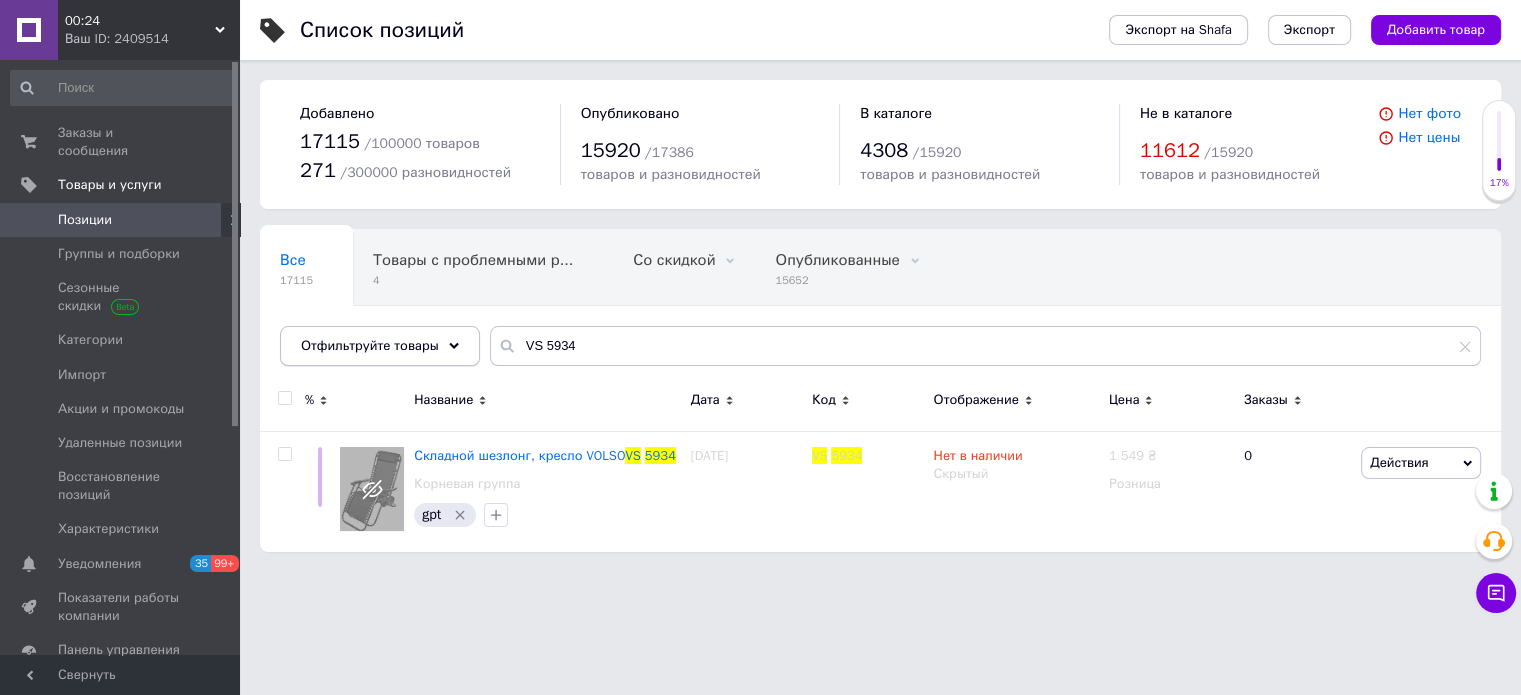 scroll, scrollTop: 0, scrollLeft: 0, axis: both 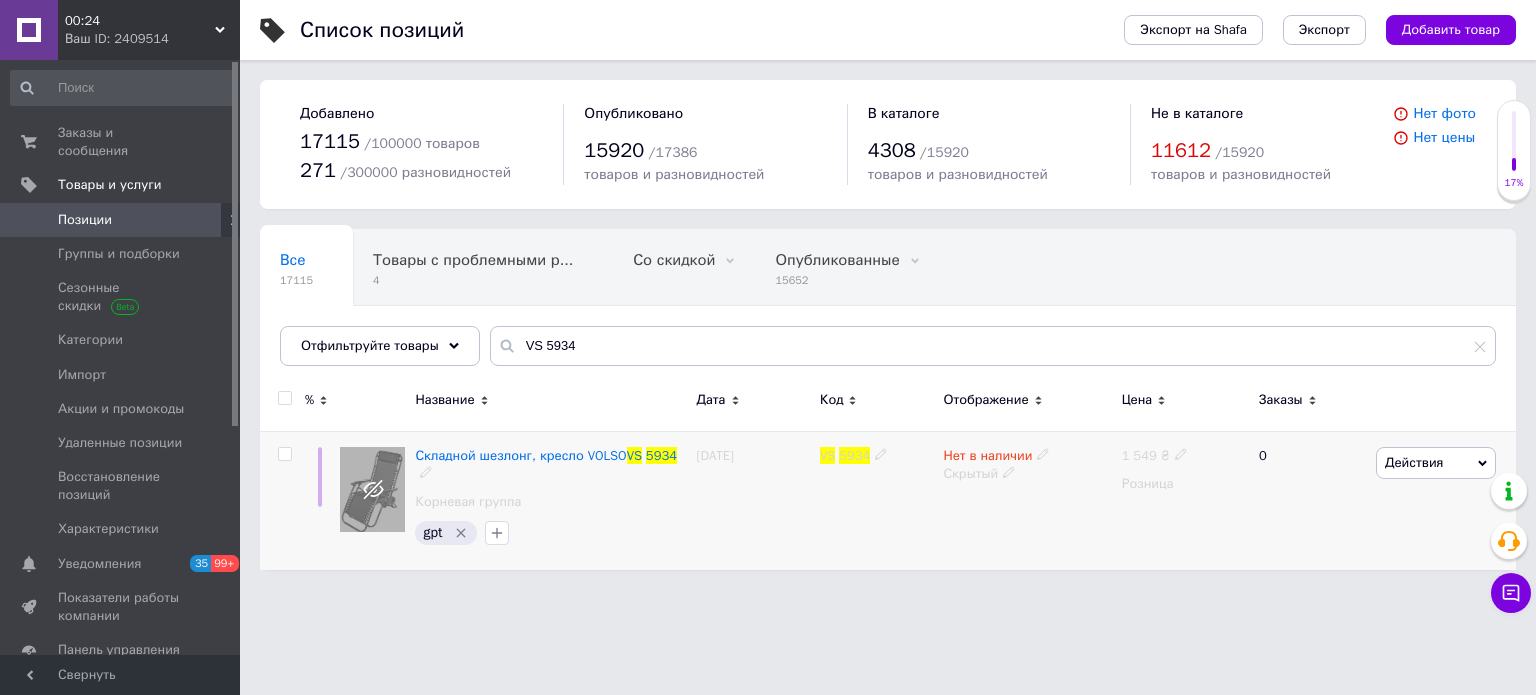 click at bounding box center [284, 454] 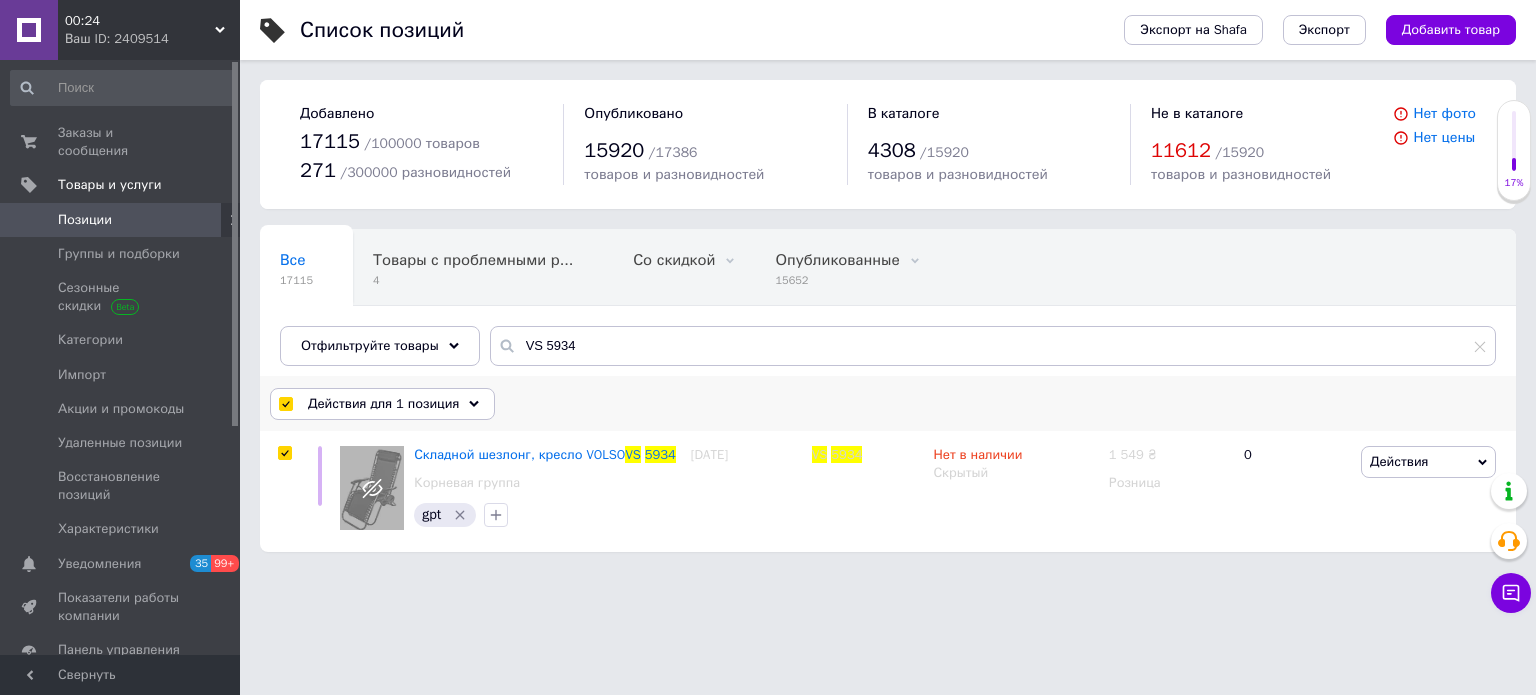 click on "Действия для 1 позиция" at bounding box center (382, 404) 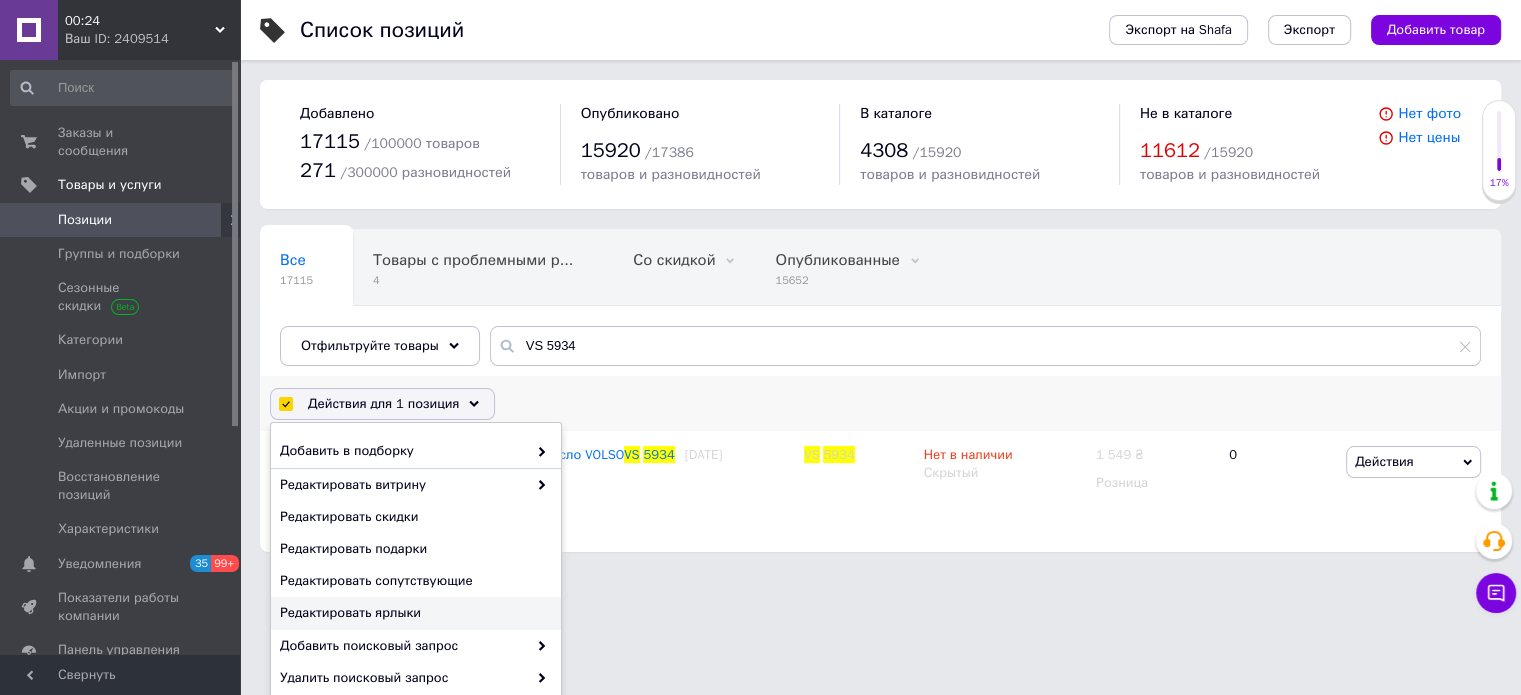 scroll, scrollTop: 196, scrollLeft: 0, axis: vertical 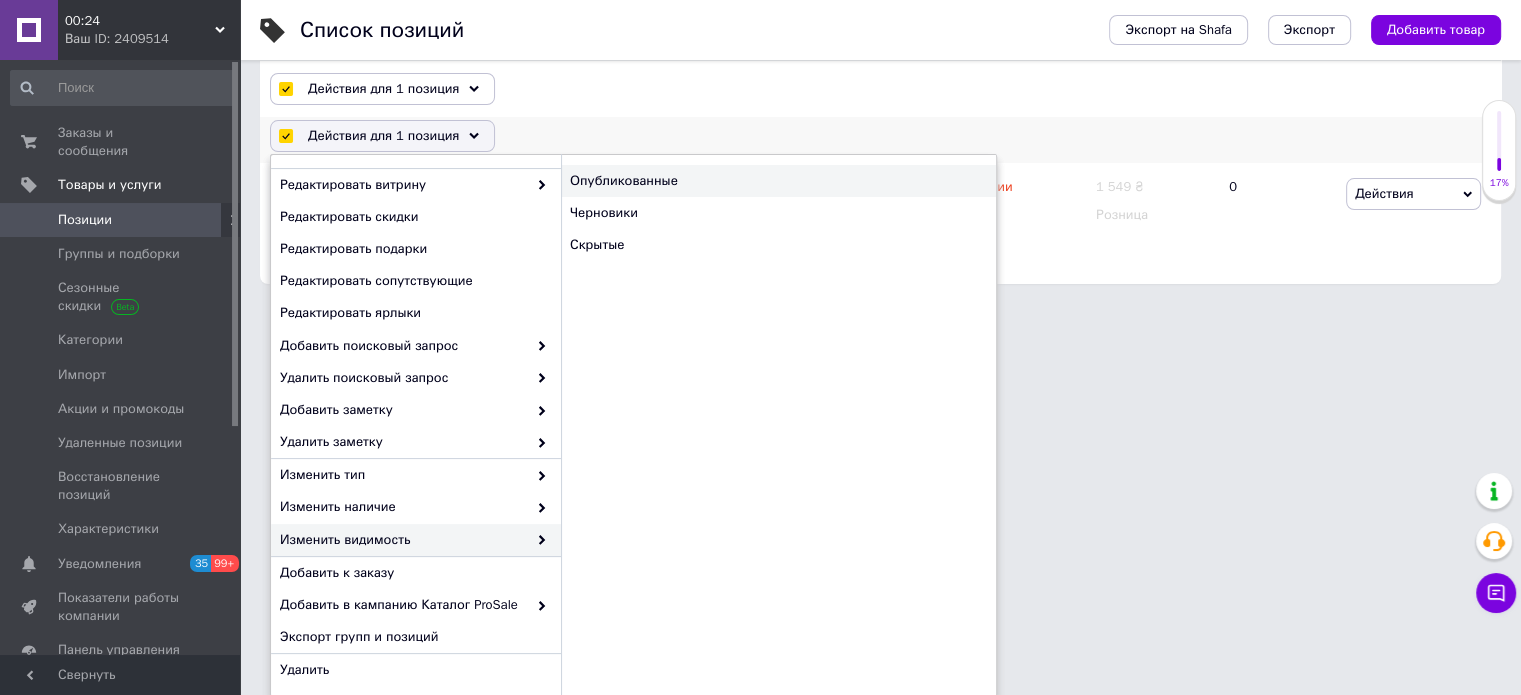 click on "Опубликованные" at bounding box center (778, 181) 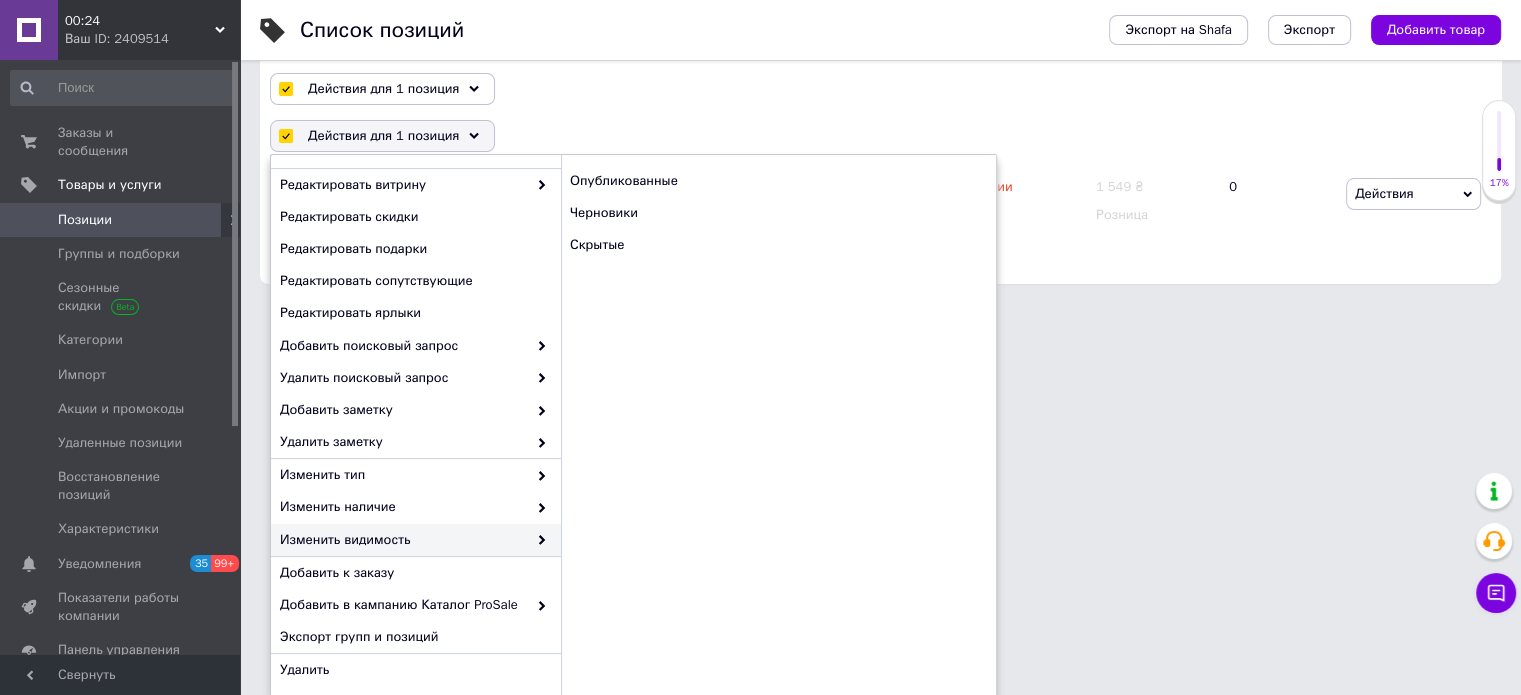 checkbox on "false" 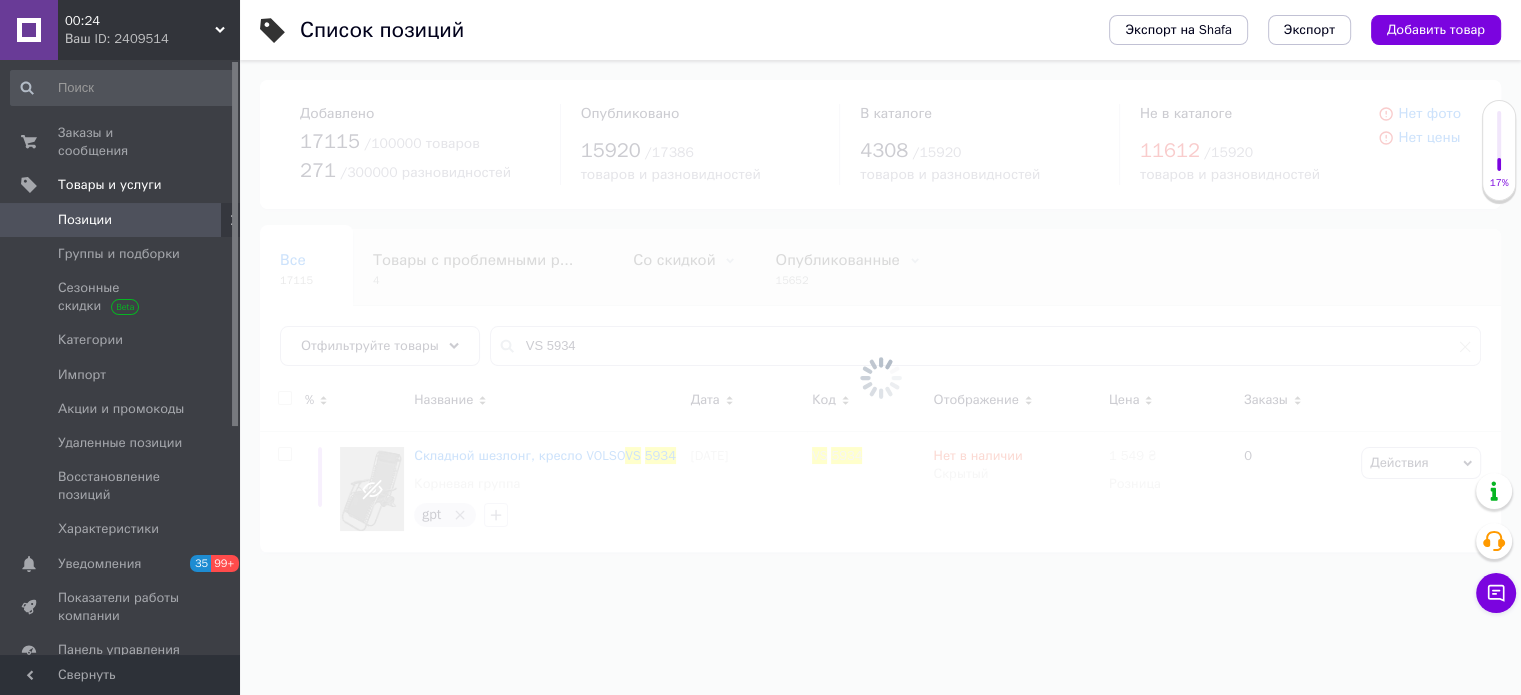 scroll, scrollTop: 0, scrollLeft: 0, axis: both 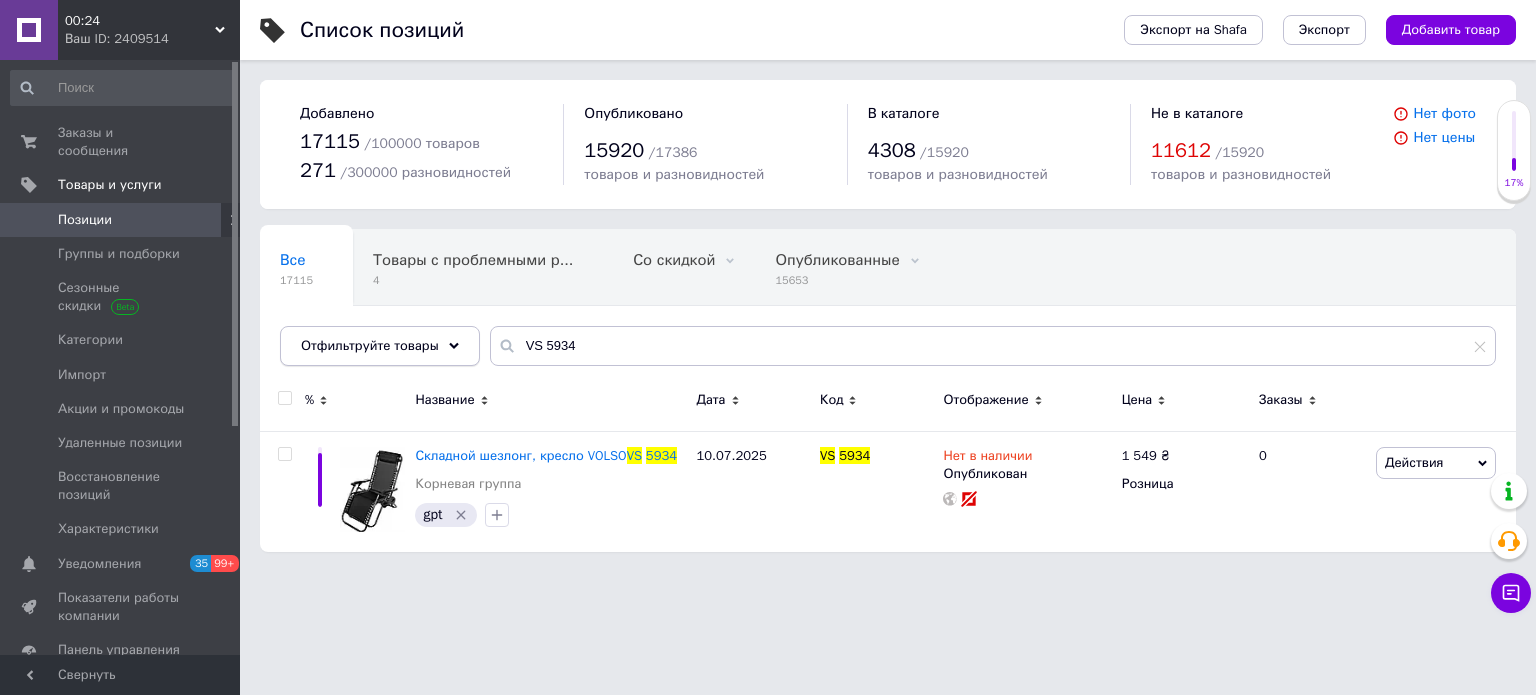 click on "Отфильтруйте товары" at bounding box center (380, 346) 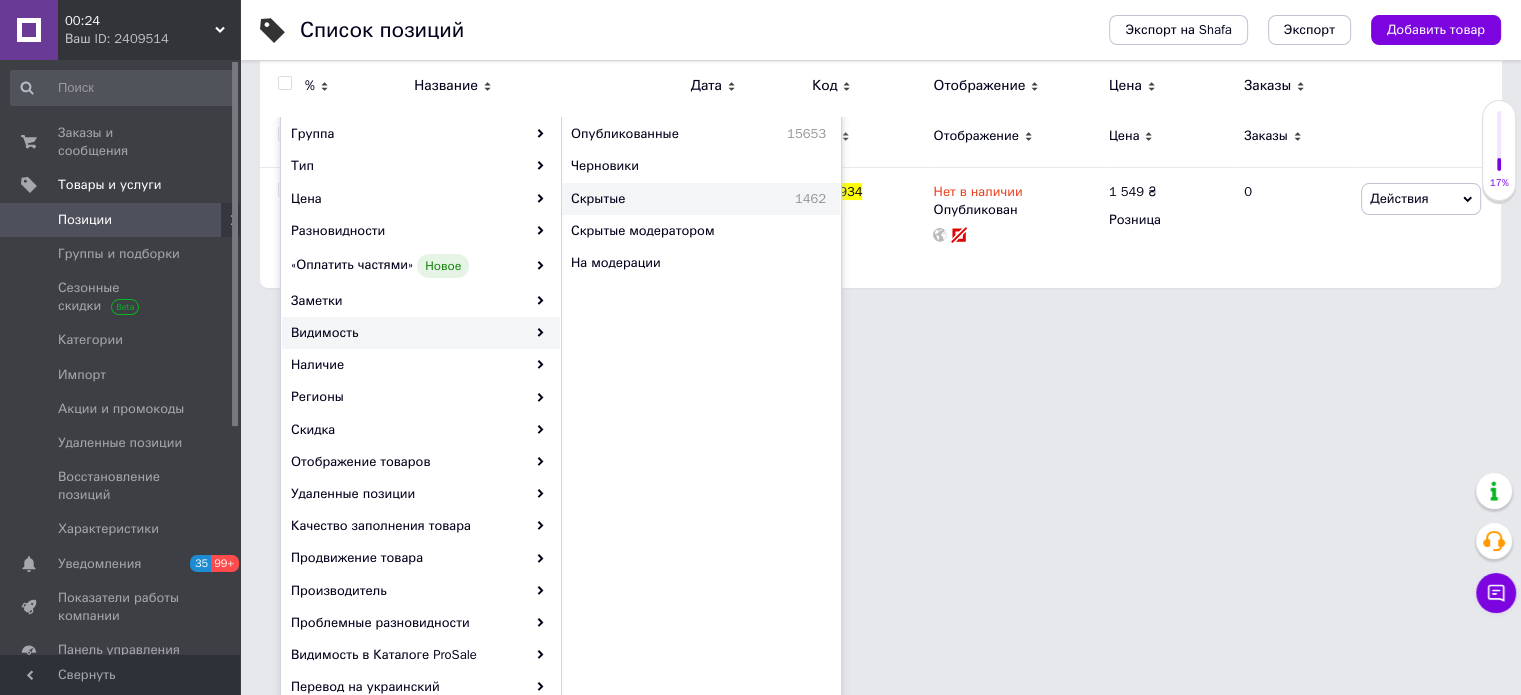 scroll, scrollTop: 78, scrollLeft: 0, axis: vertical 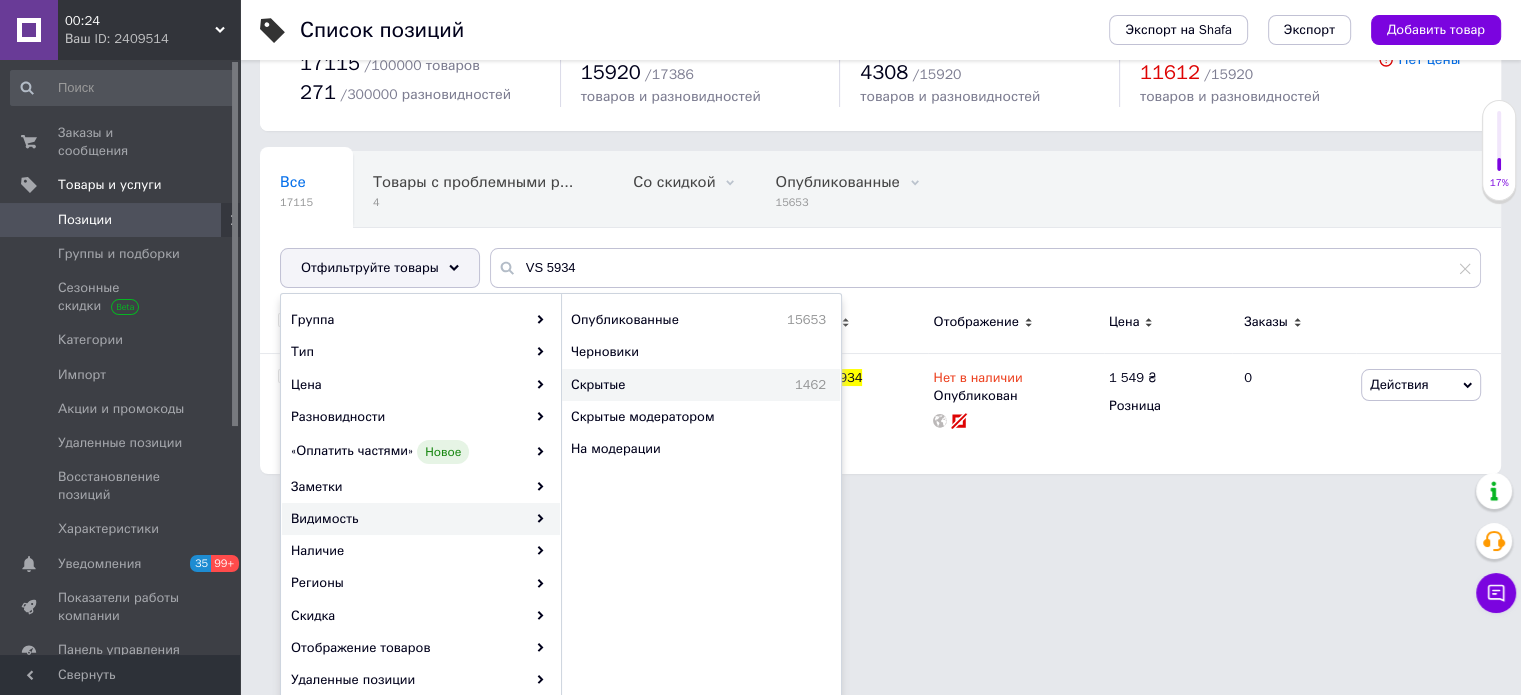 click on "Скрытые" at bounding box center (643, 385) 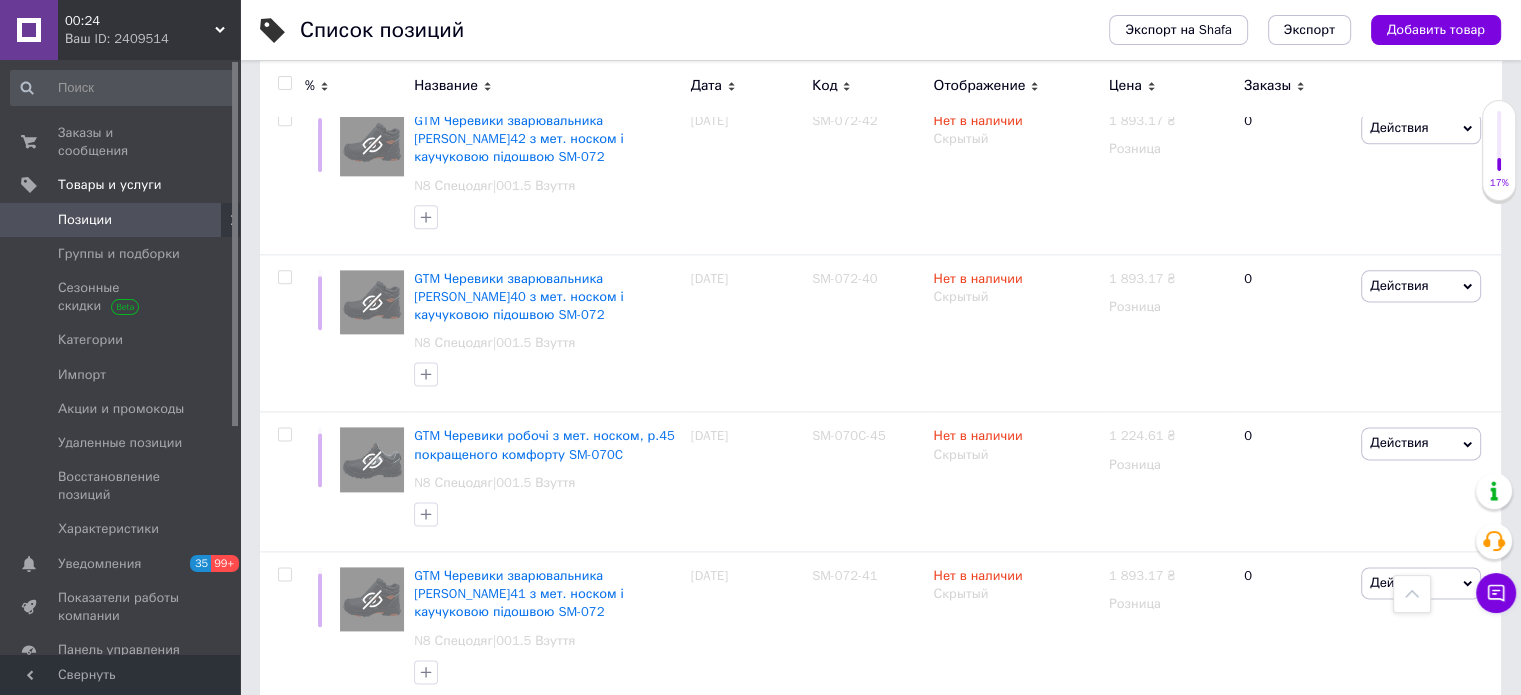 scroll, scrollTop: 10763, scrollLeft: 0, axis: vertical 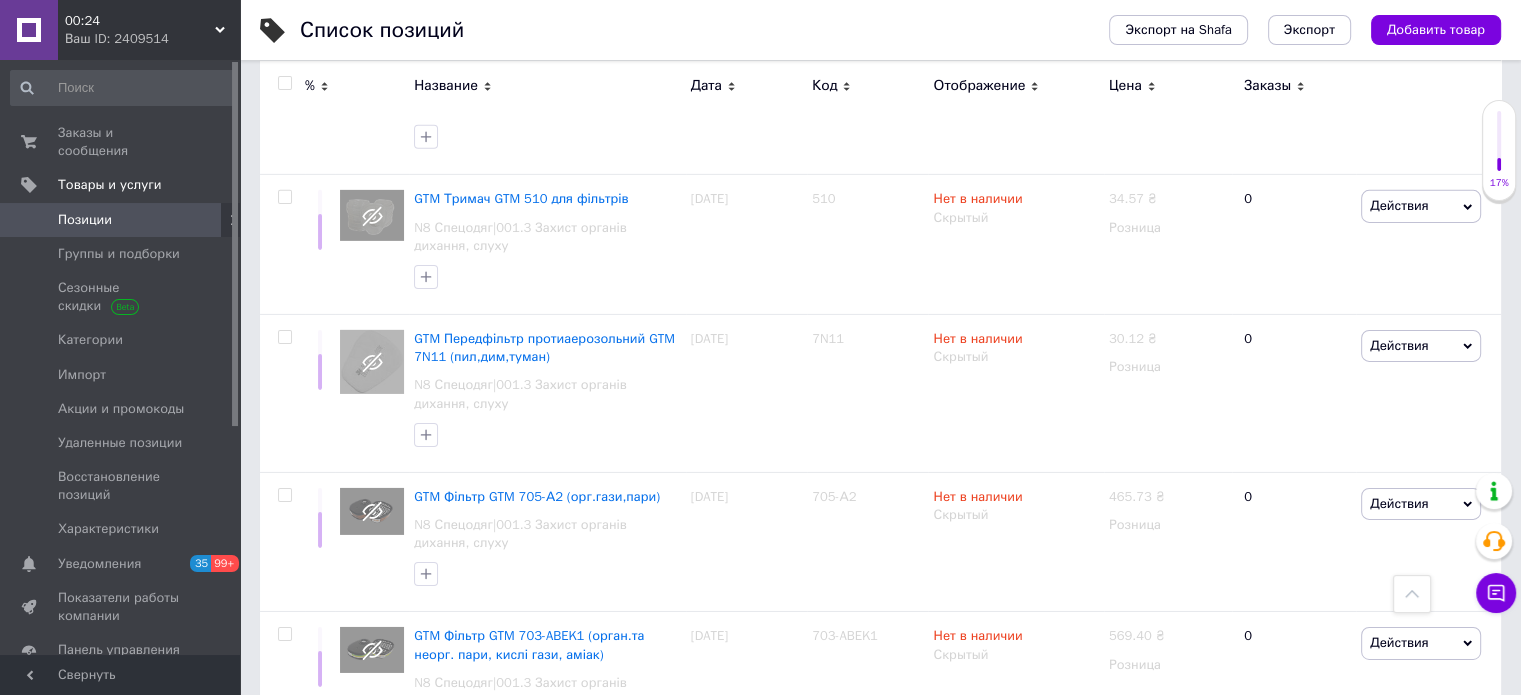 click on "2" at bounding box center [327, 1107] 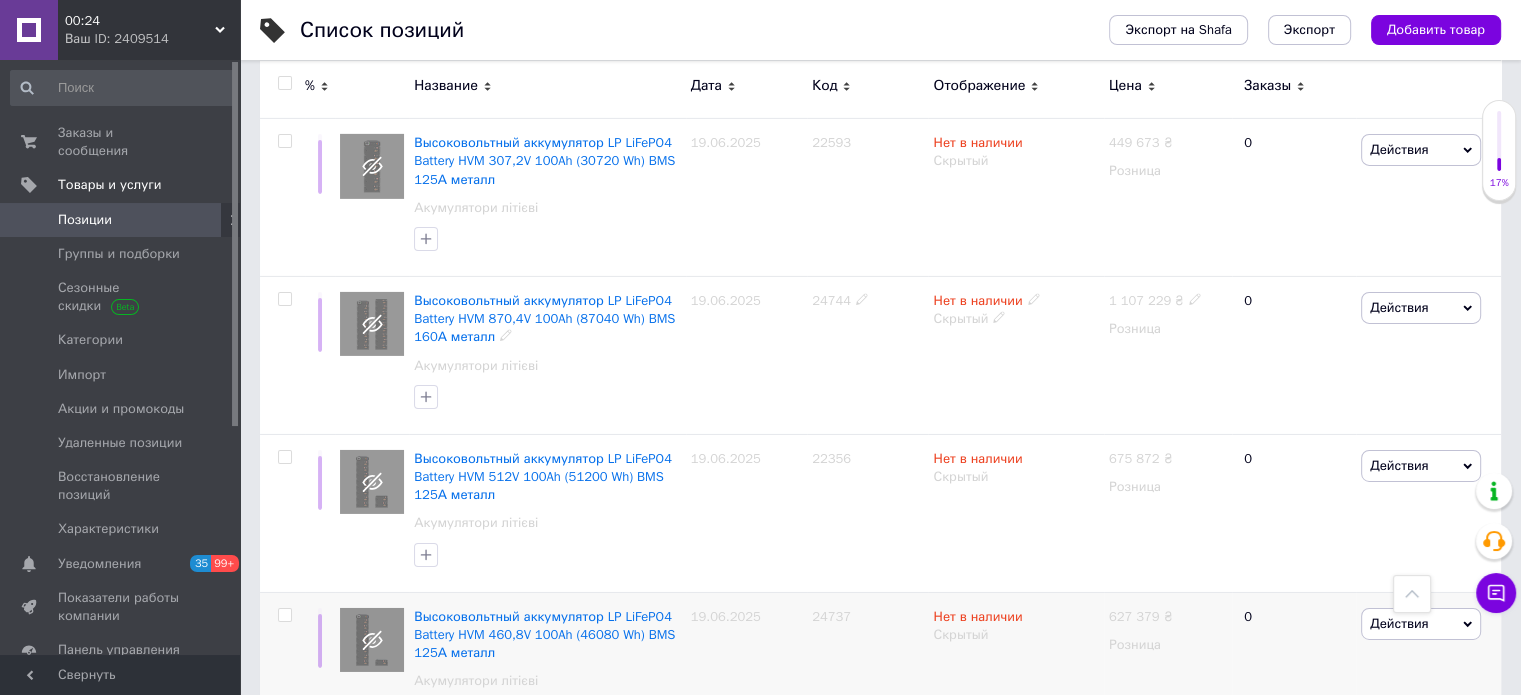scroll, scrollTop: 14265, scrollLeft: 0, axis: vertical 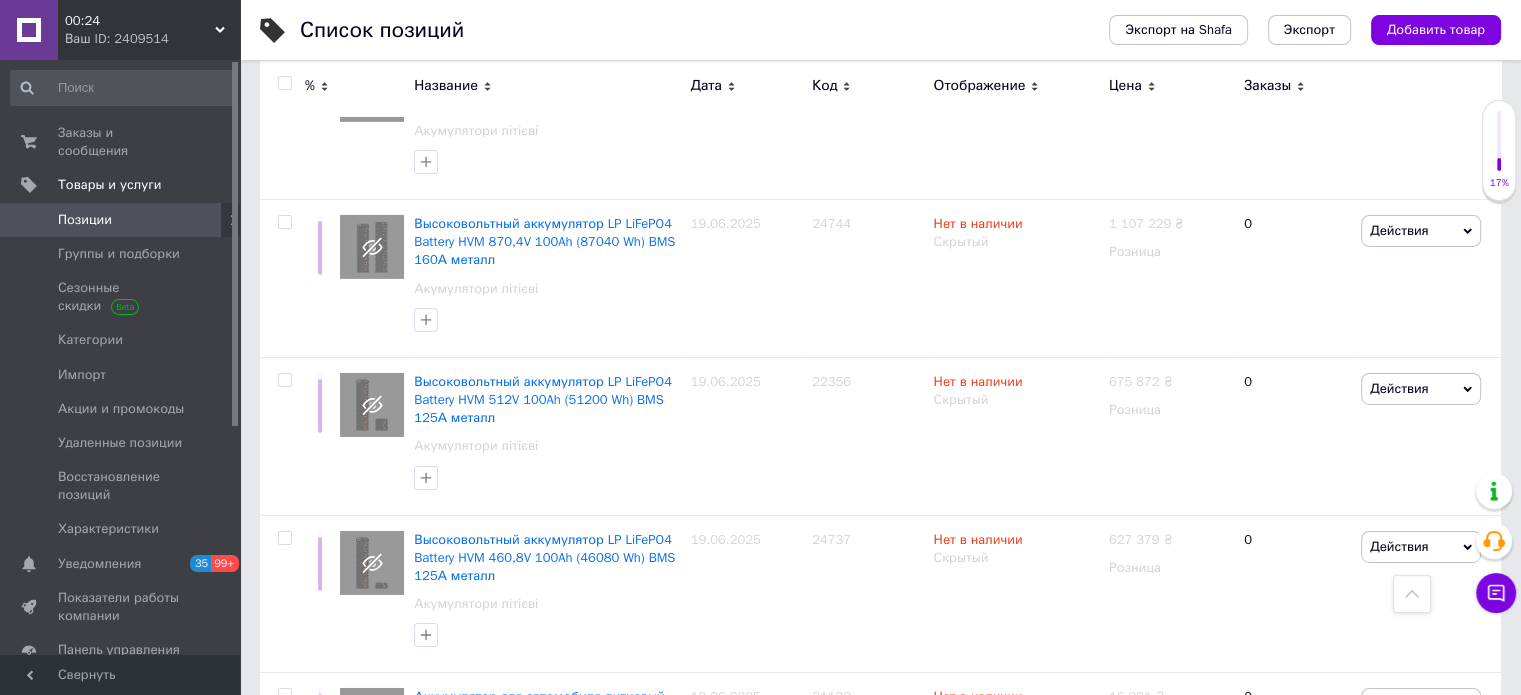 click on "4" at bounding box center [550, 871] 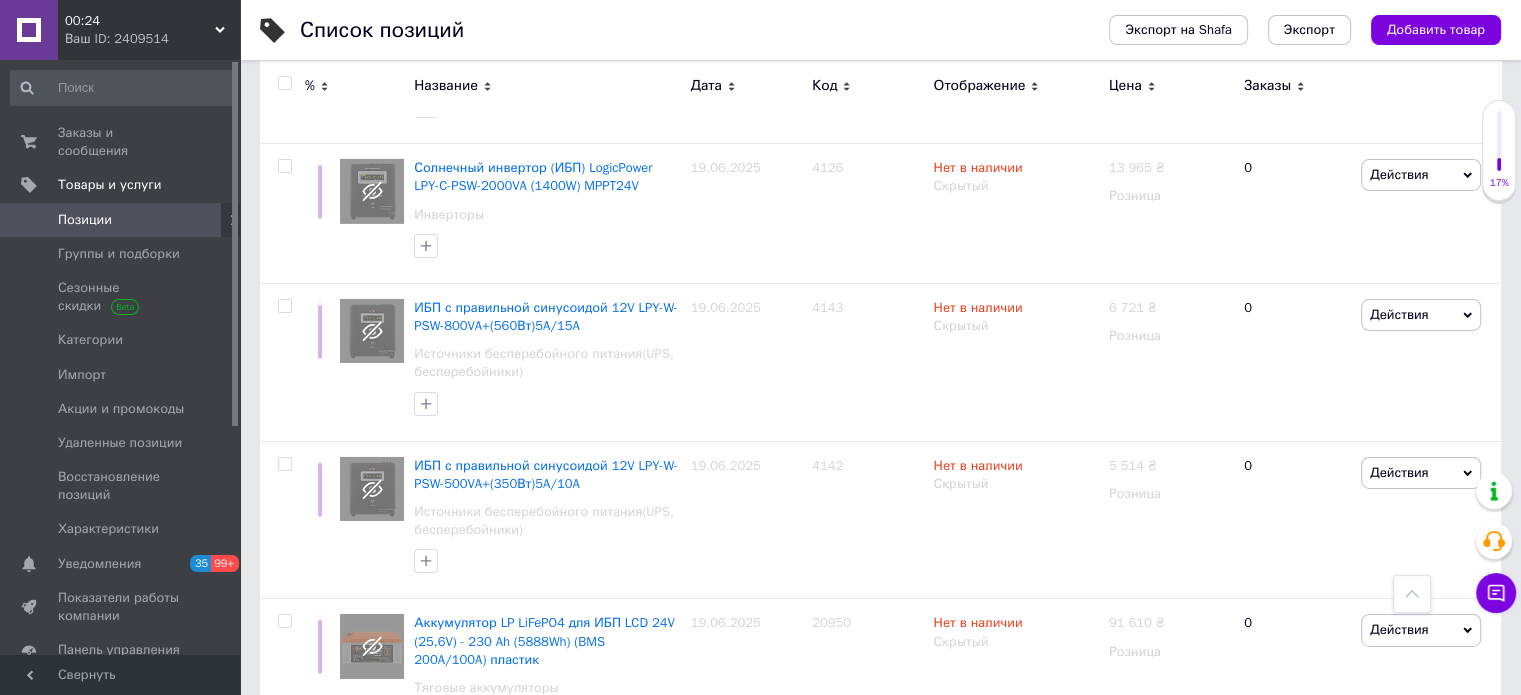 click on "6" at bounding box center (640, 797) 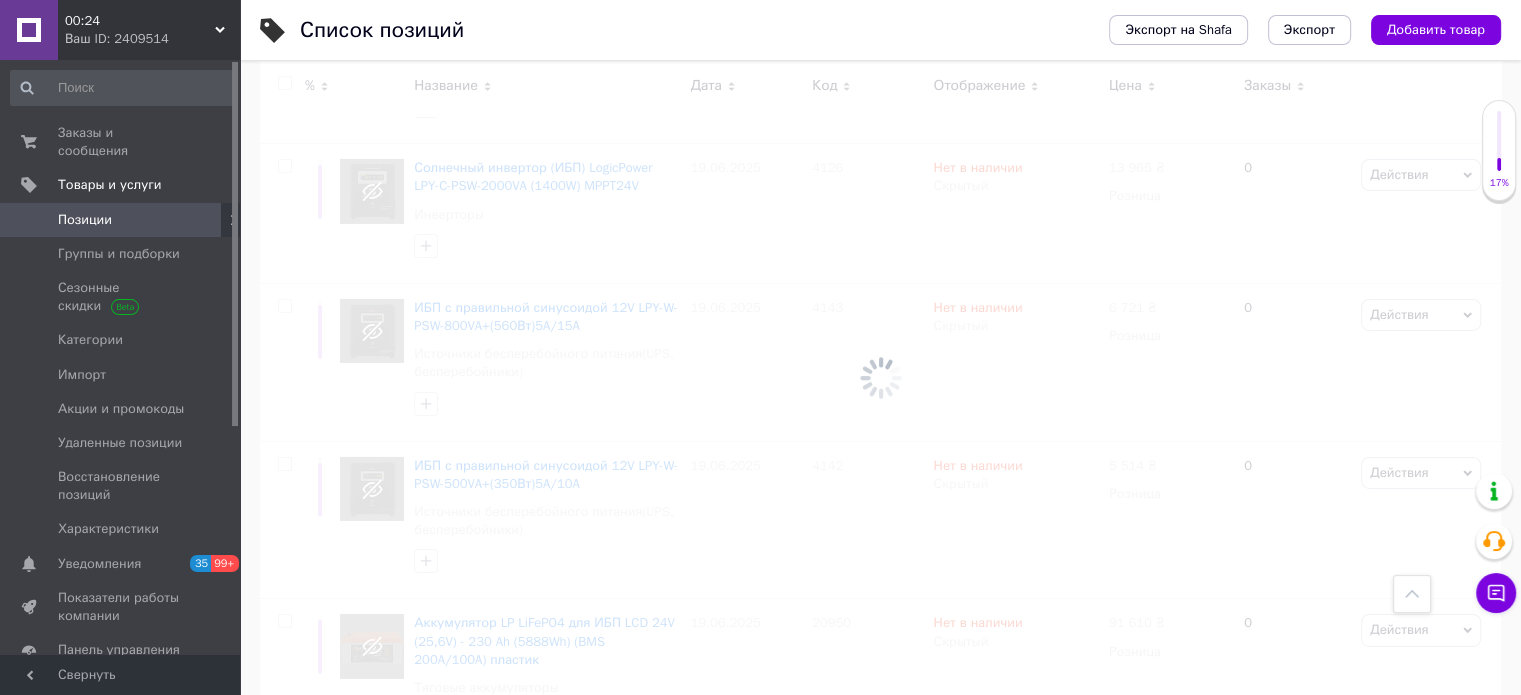 scroll, scrollTop: 14248, scrollLeft: 0, axis: vertical 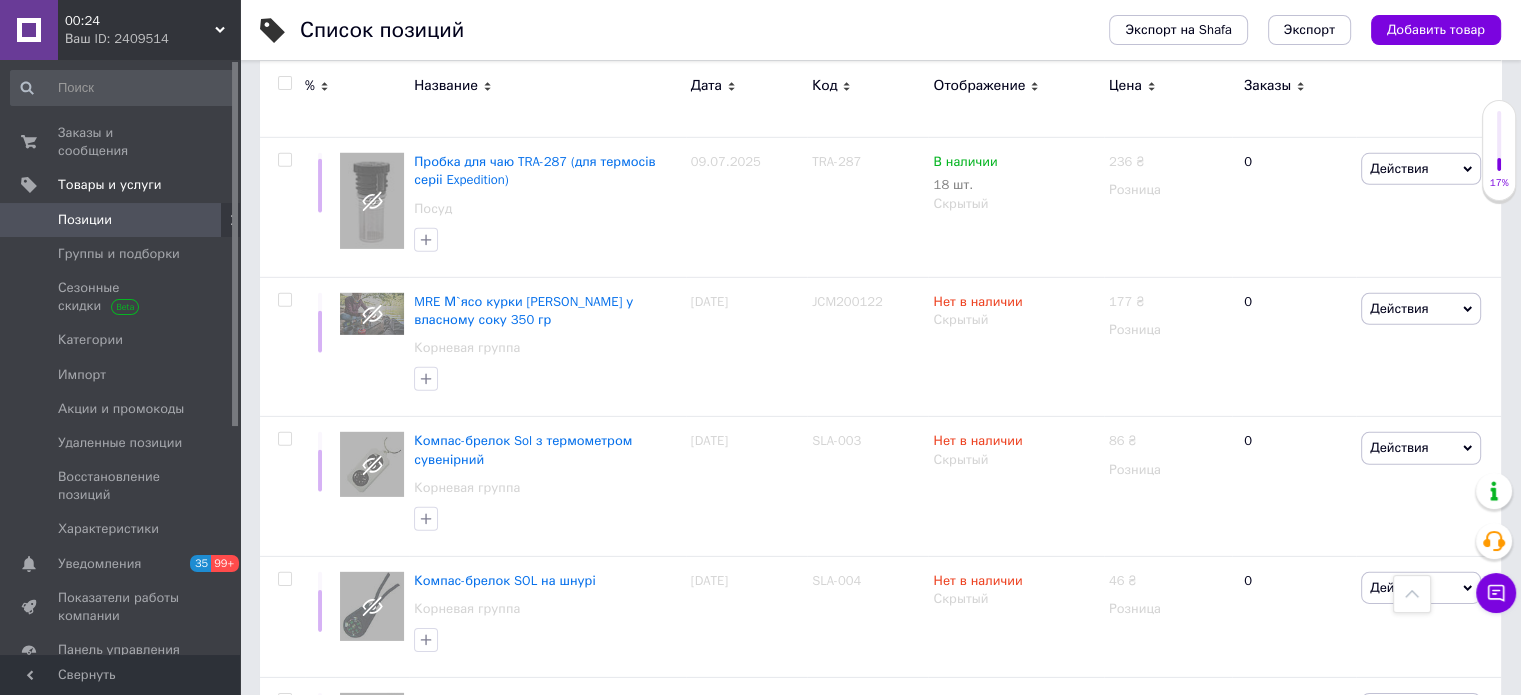 click on "8" at bounding box center (685, 840) 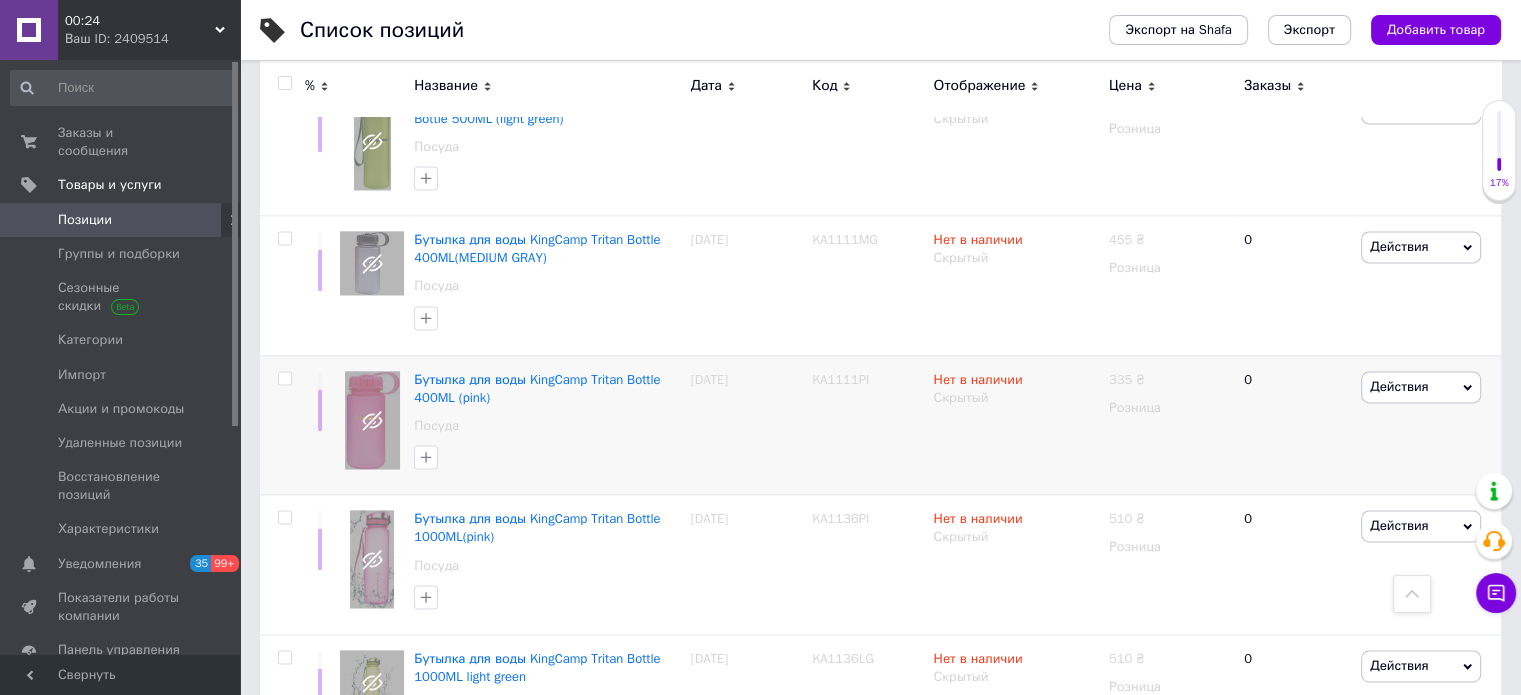 scroll, scrollTop: 10107, scrollLeft: 0, axis: vertical 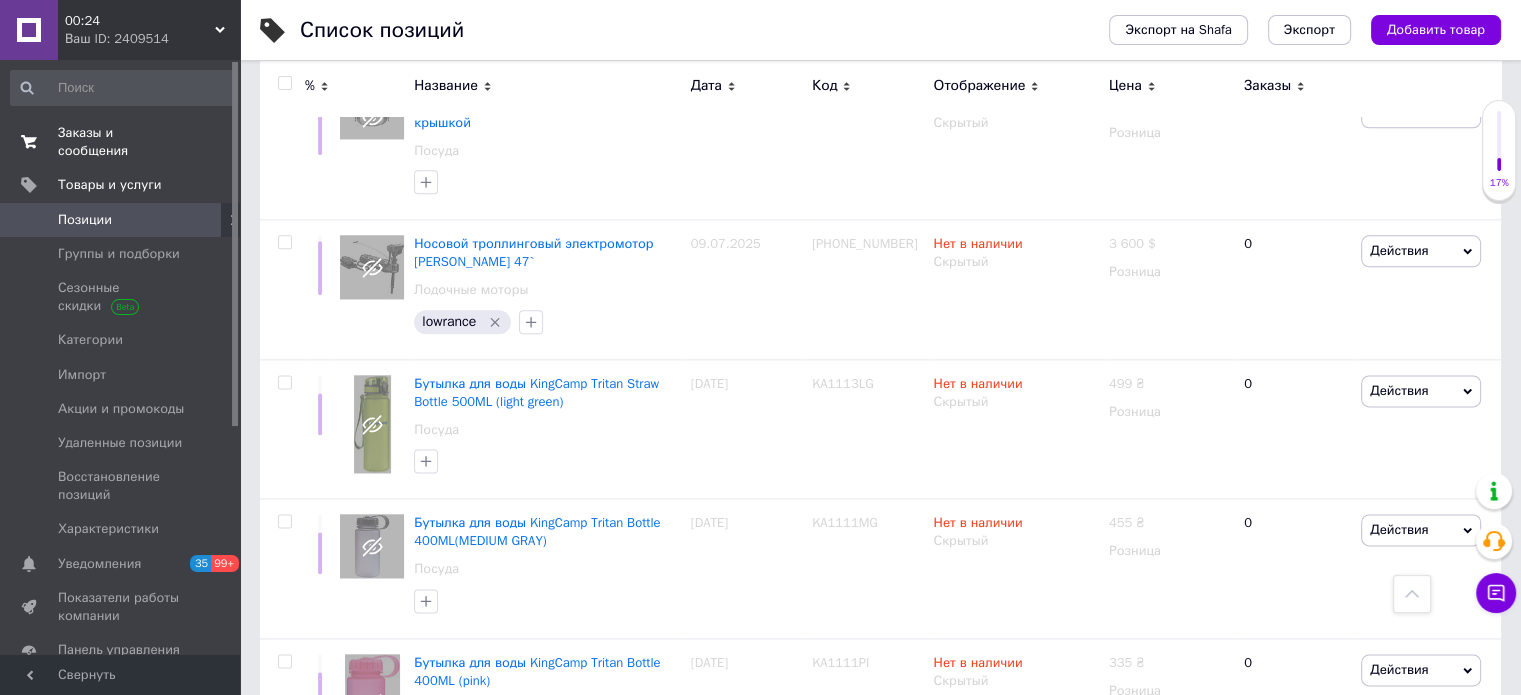 click on "Заказы и сообщения" at bounding box center [121, 142] 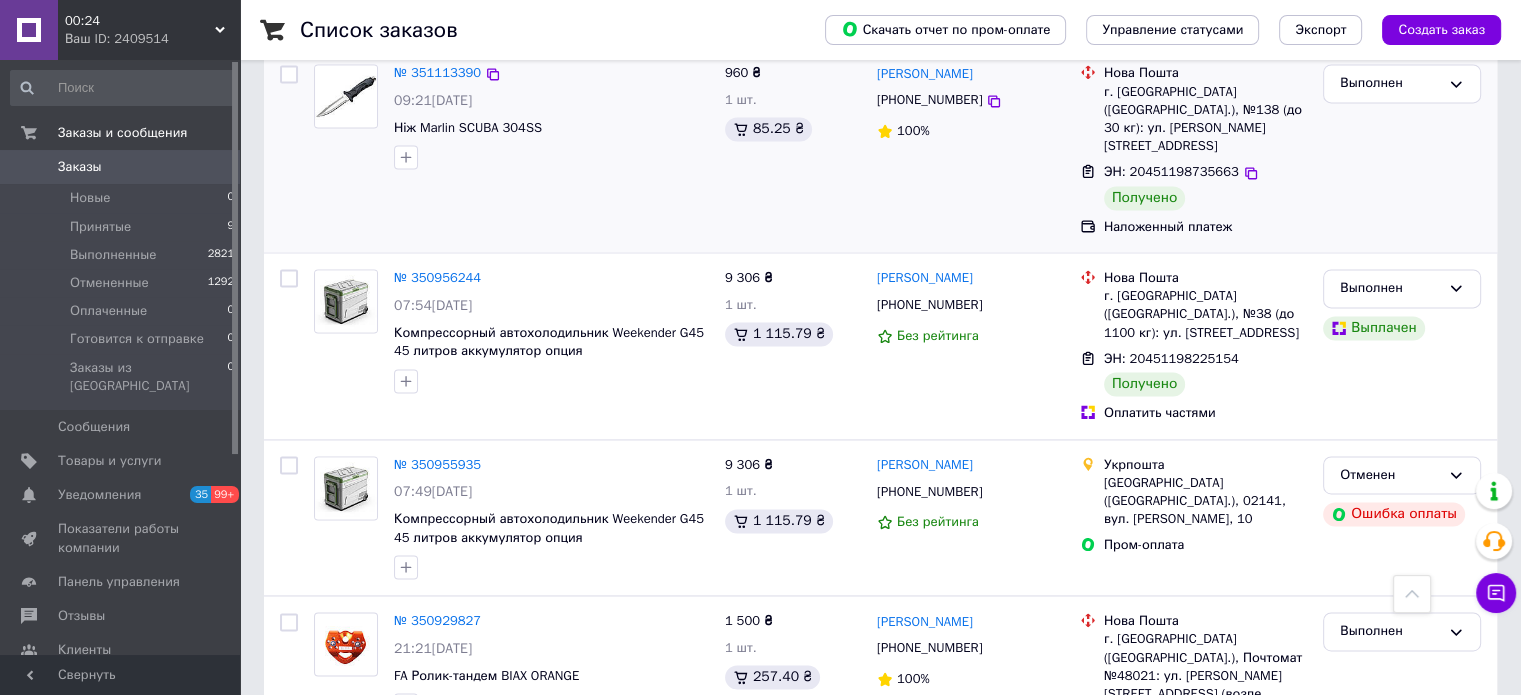 scroll, scrollTop: 2993, scrollLeft: 0, axis: vertical 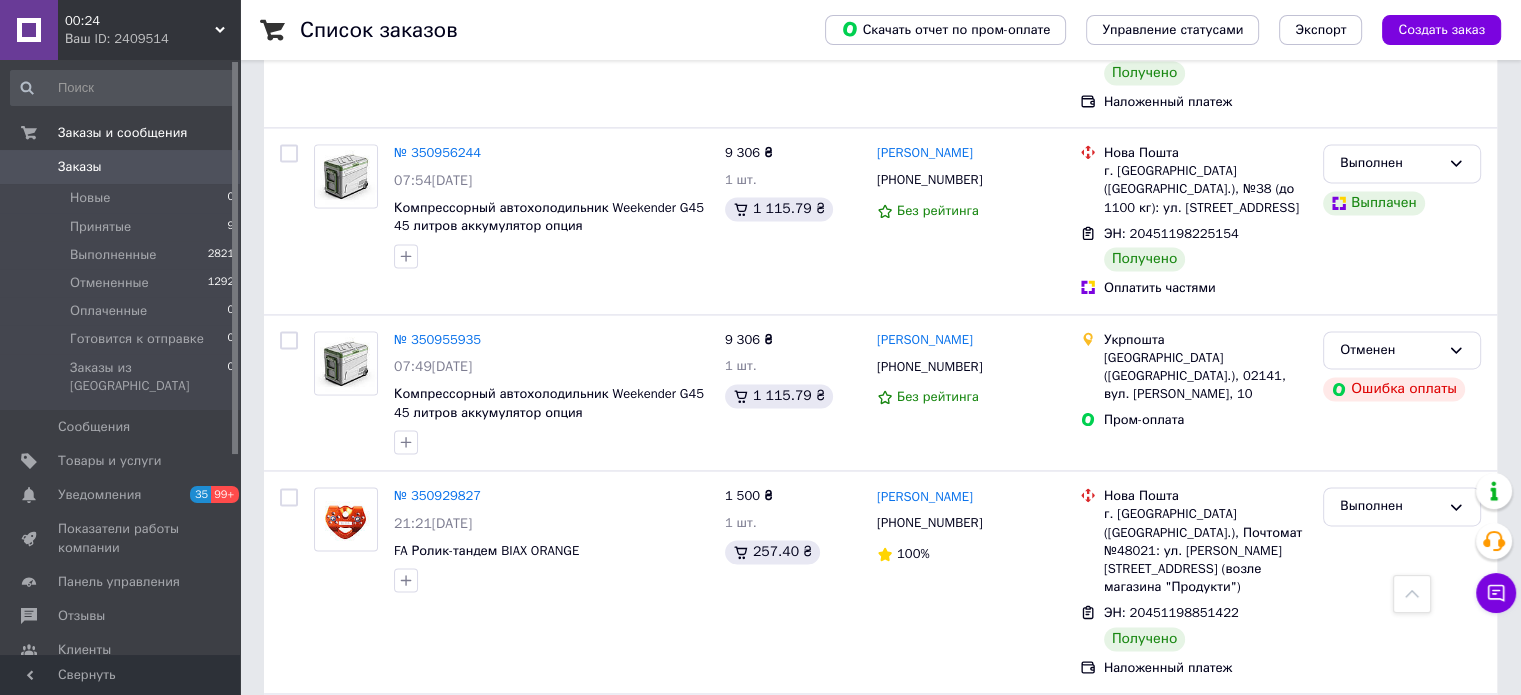 click 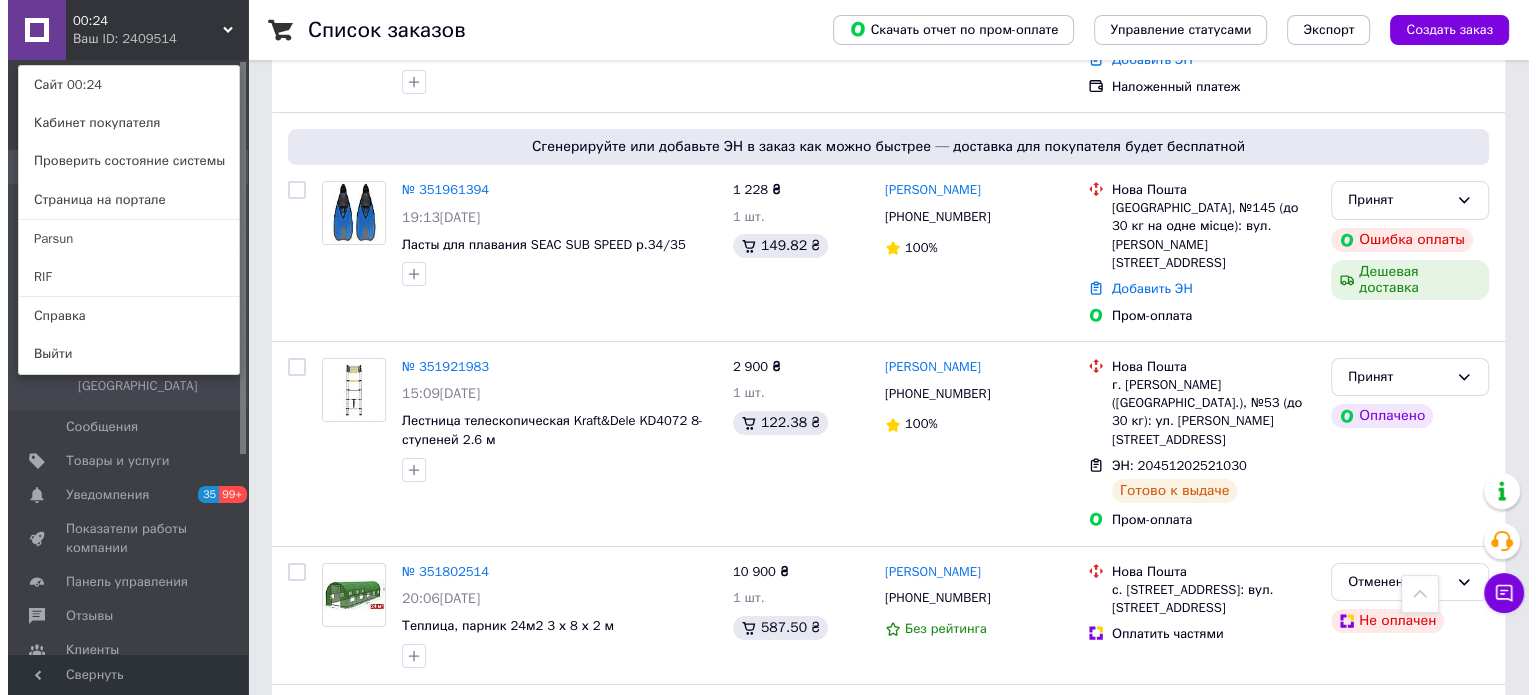 scroll, scrollTop: 0, scrollLeft: 0, axis: both 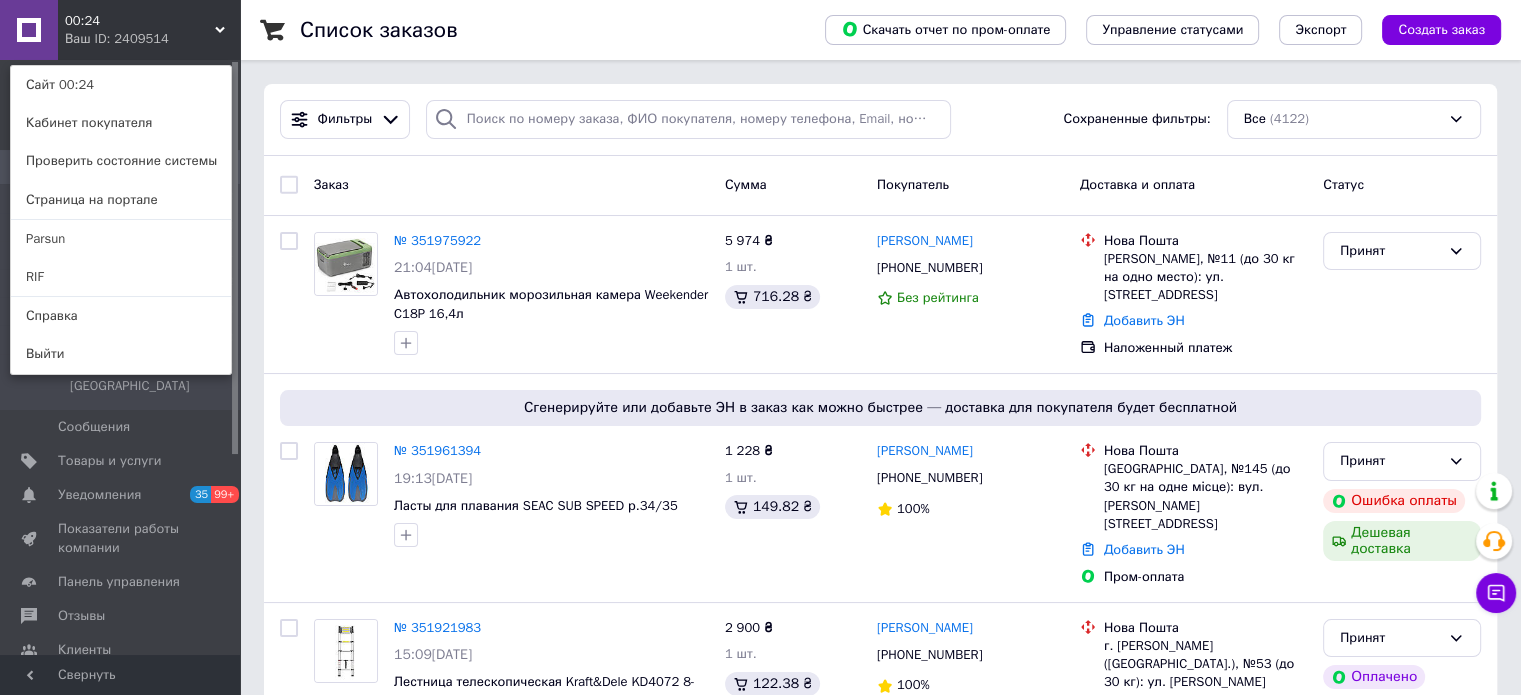 click on "№ 351975922" at bounding box center (437, 240) 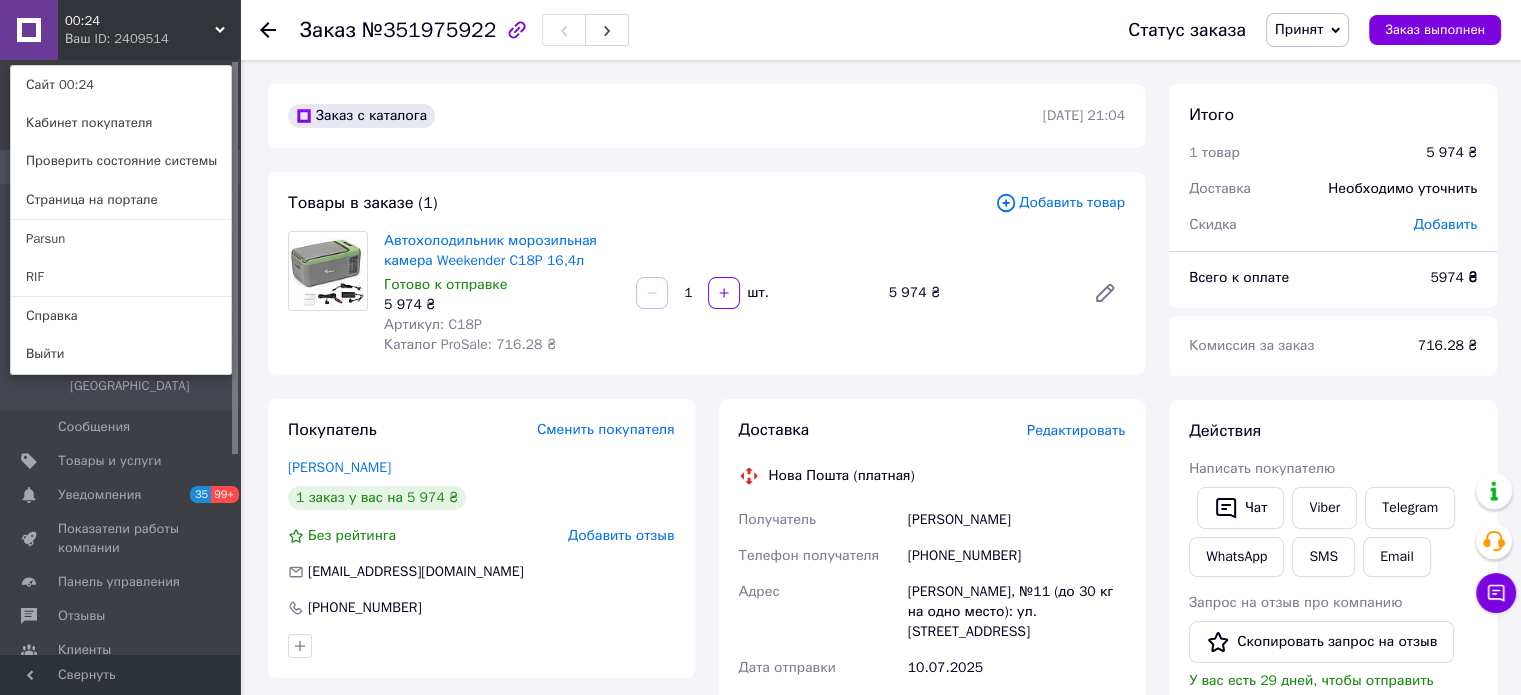 click on "Редактировать" at bounding box center (1076, 430) 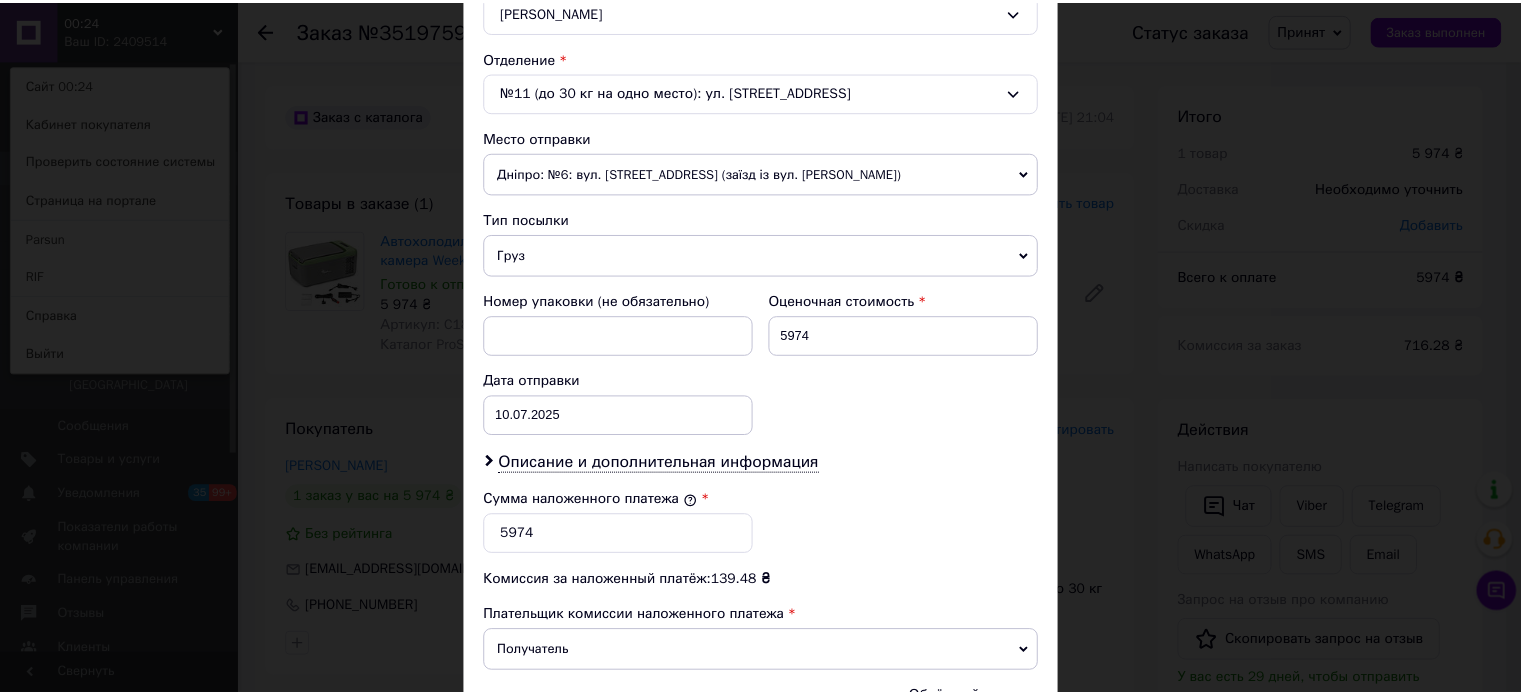 scroll, scrollTop: 800, scrollLeft: 0, axis: vertical 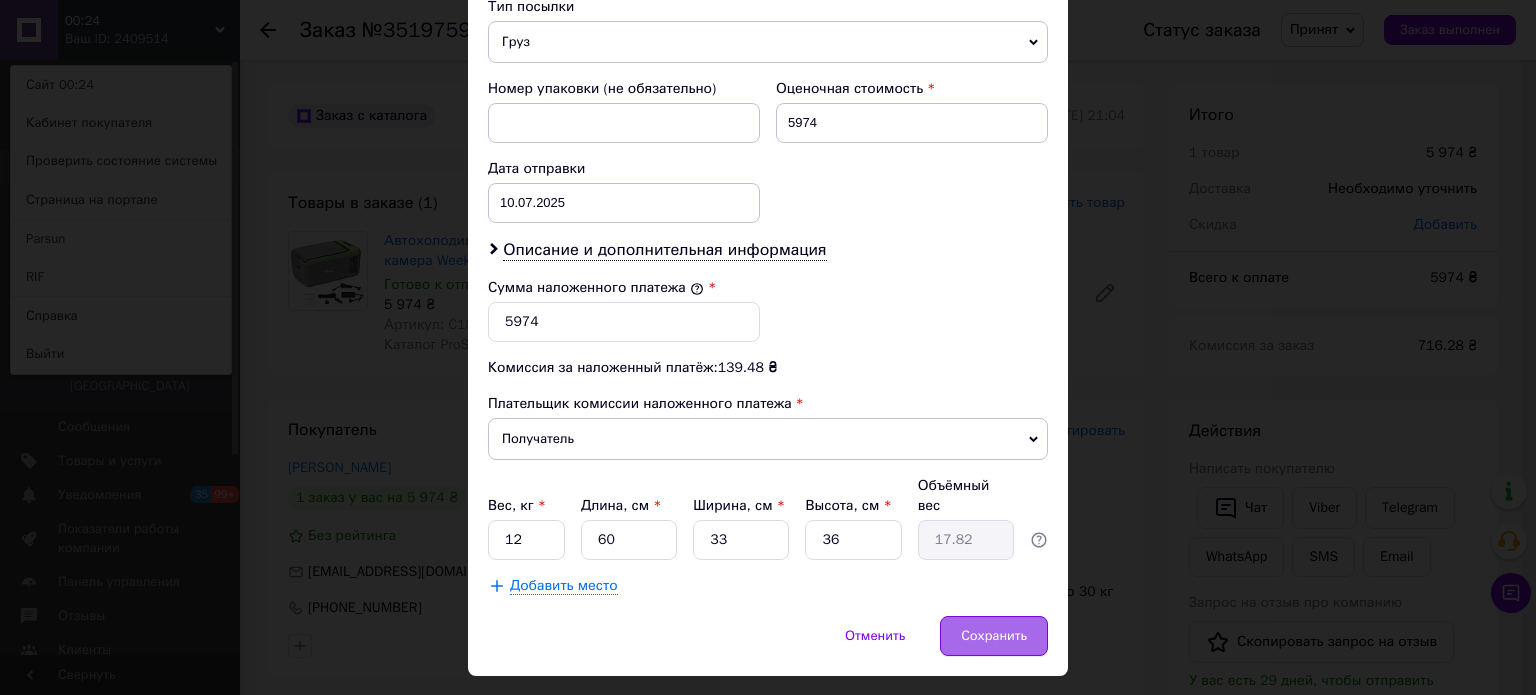 click on "Сохранить" at bounding box center [994, 636] 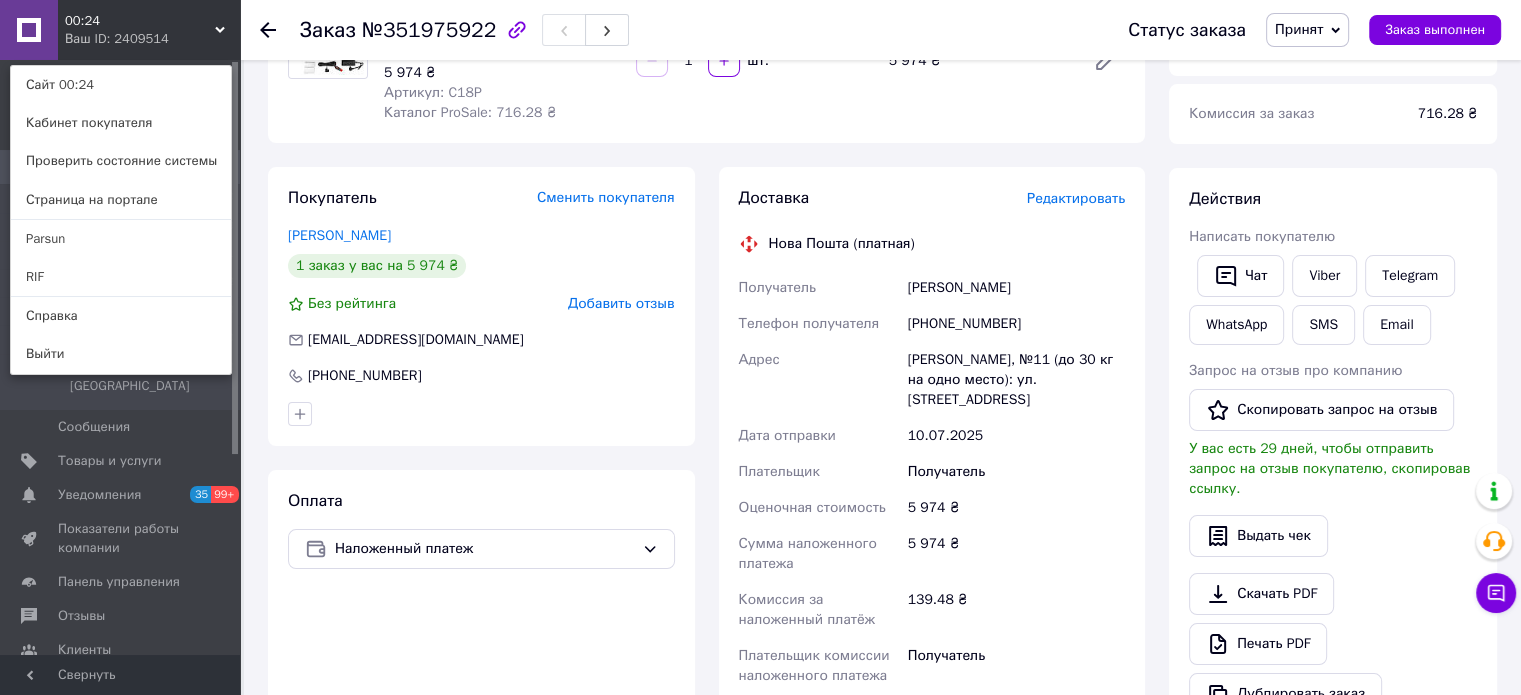 scroll, scrollTop: 500, scrollLeft: 0, axis: vertical 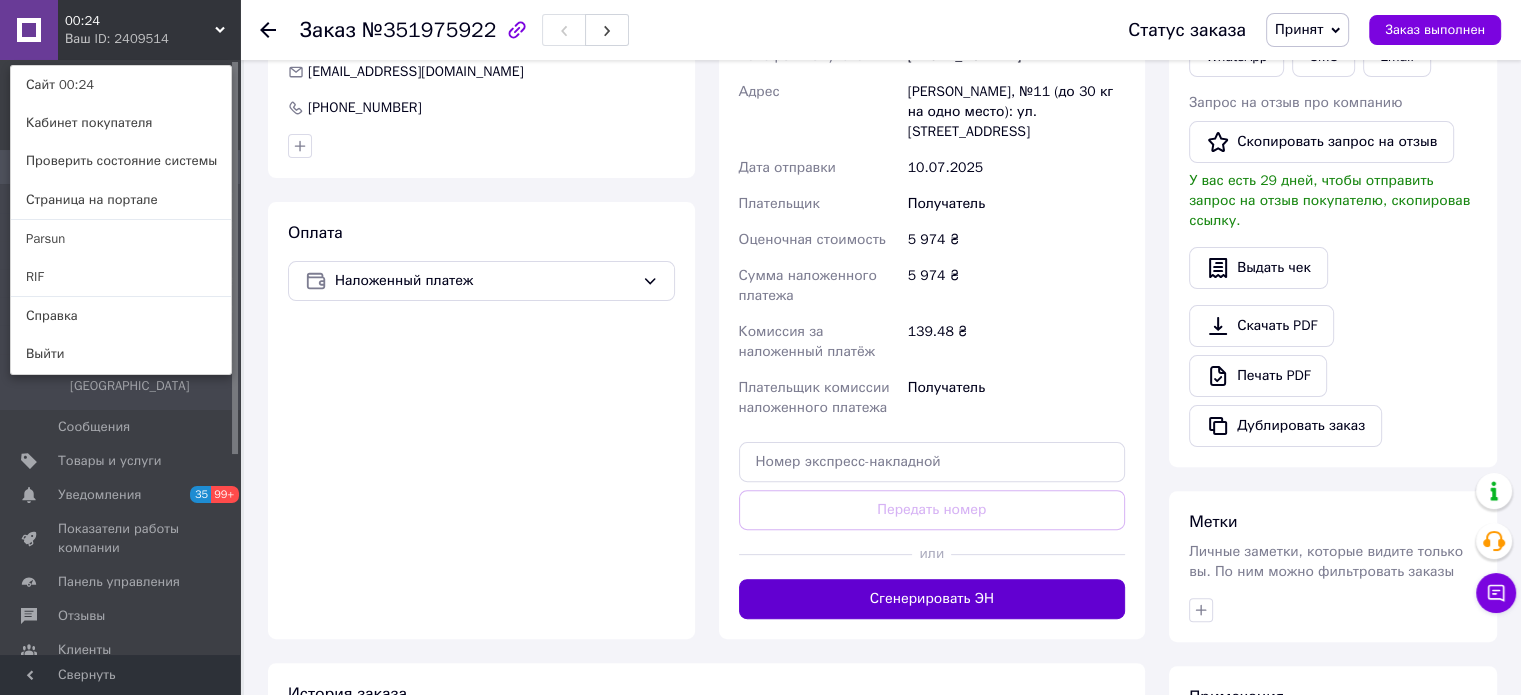 click on "Сгенерировать ЭН" at bounding box center [932, 599] 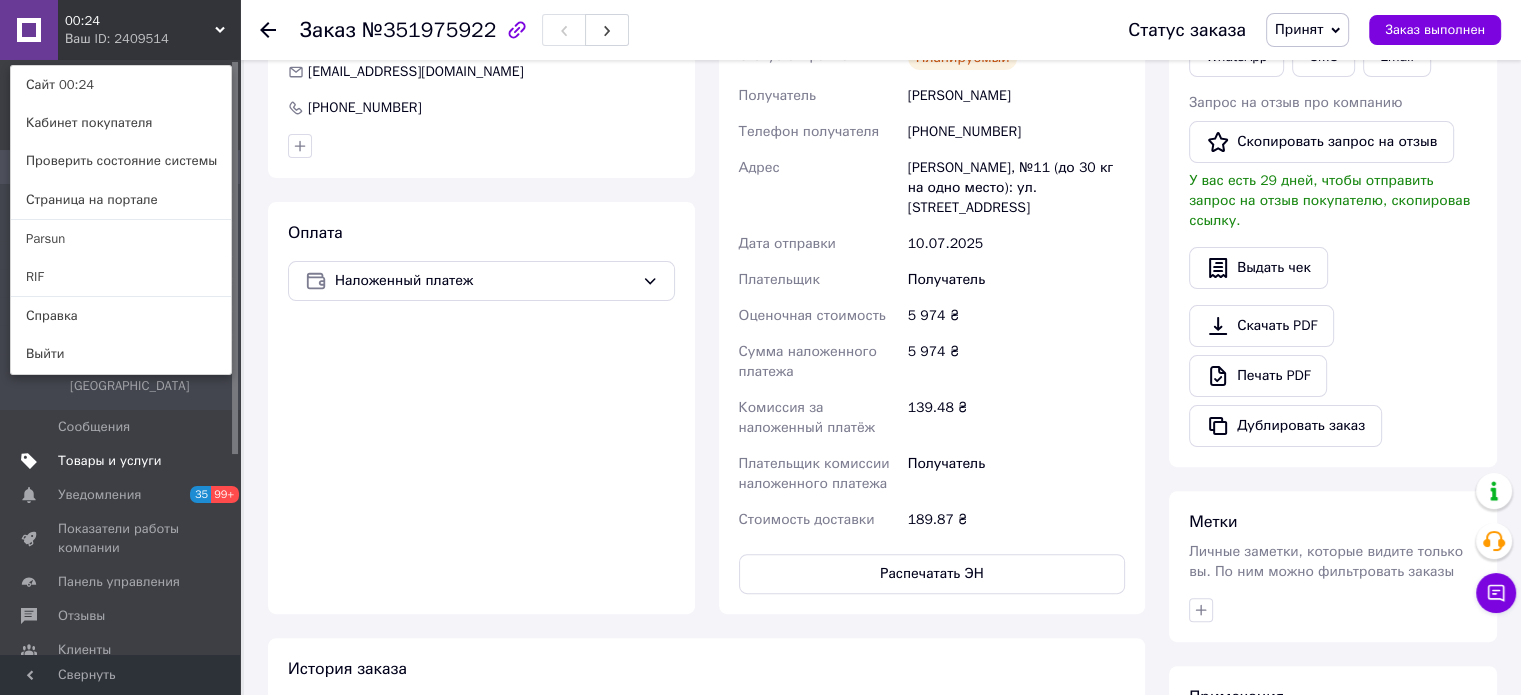 click on "Товары и услуги" at bounding box center [123, 461] 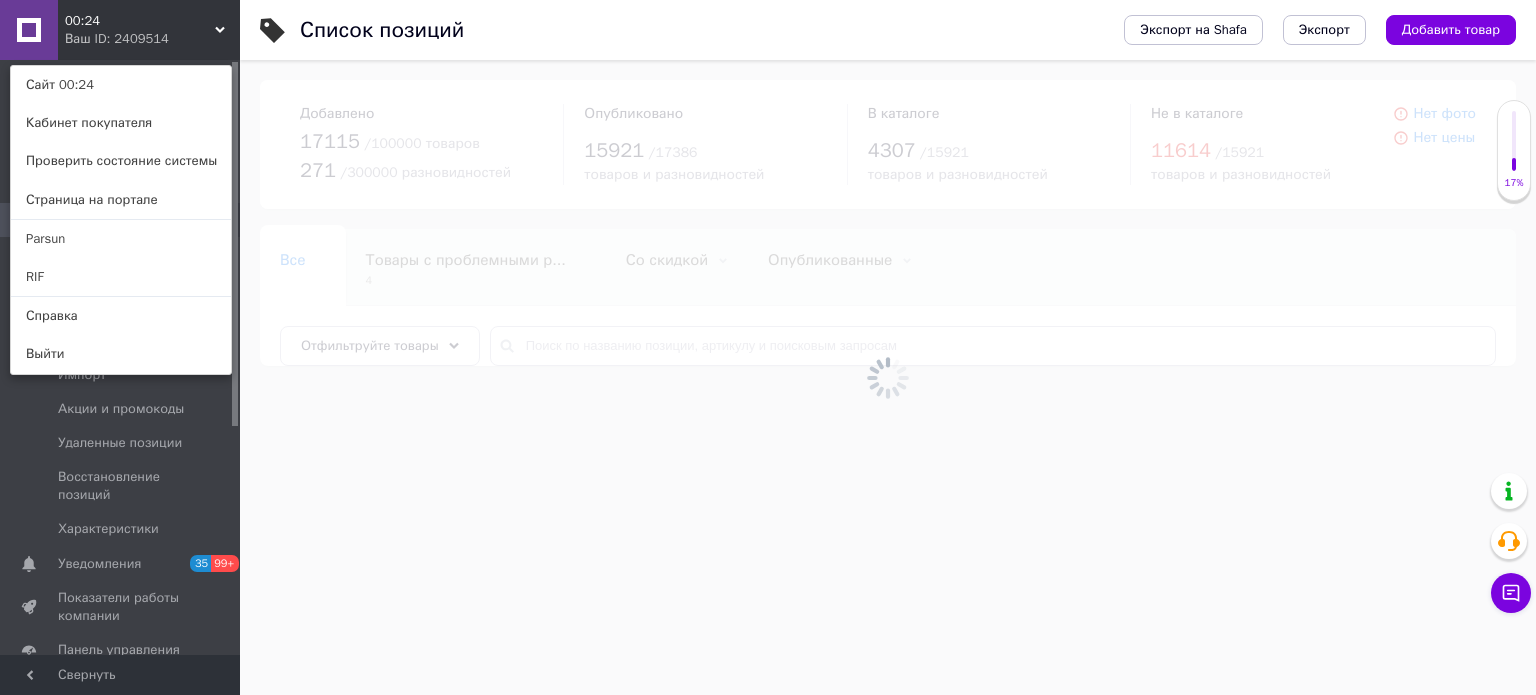 click on "00:24 Ваш ID: 2409514 Сайт 00:24 Кабинет покупателя Проверить состояние системы Страница на портале Parsun RIF Справка Выйти" at bounding box center (120, 30) 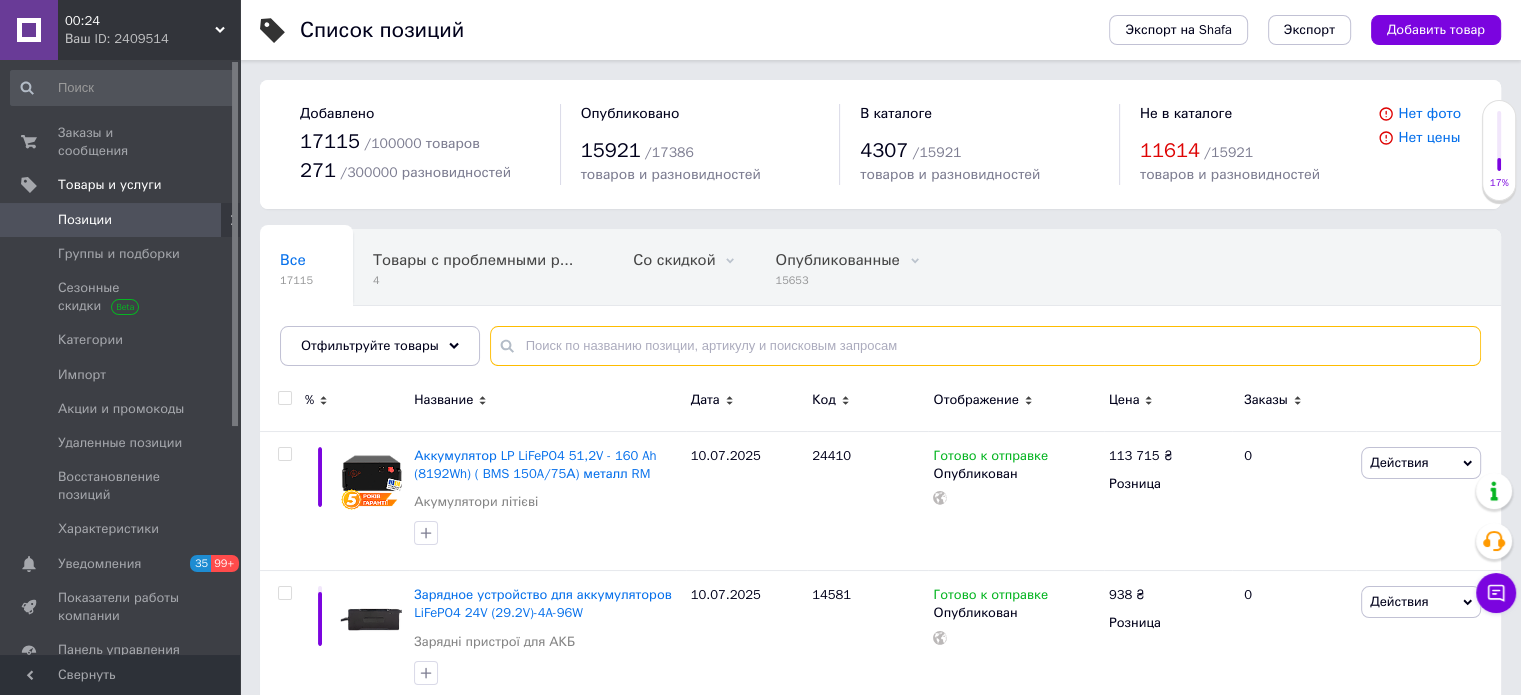 click at bounding box center (985, 346) 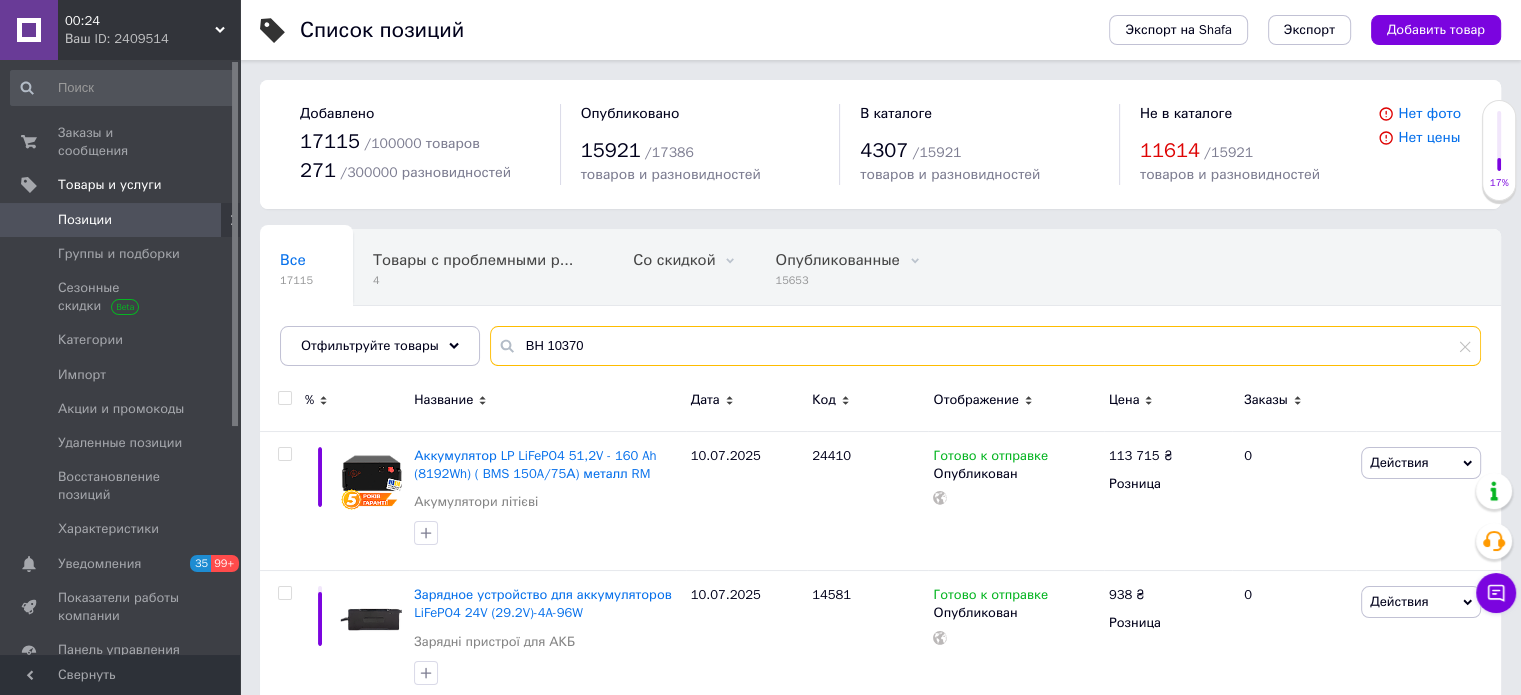 click on "BH 10370" at bounding box center (985, 346) 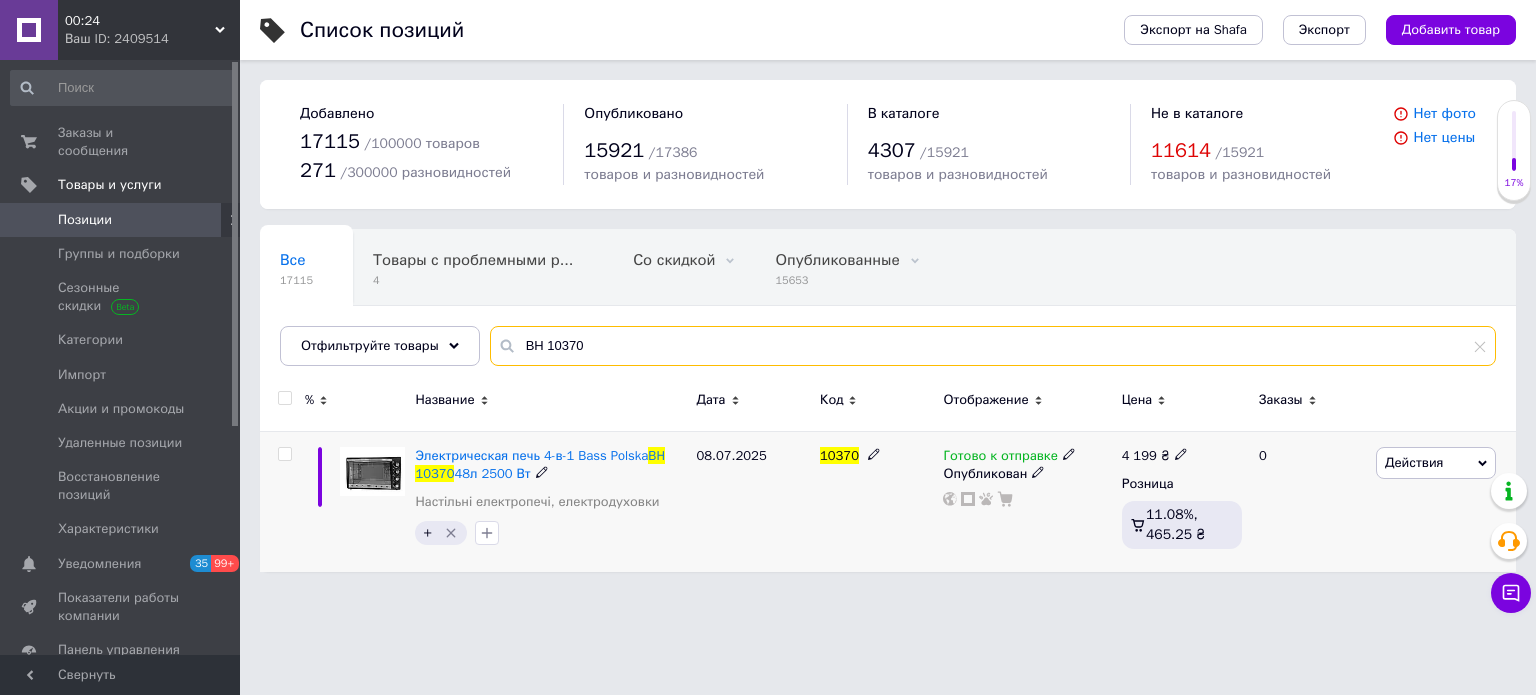 type on "BH 10370" 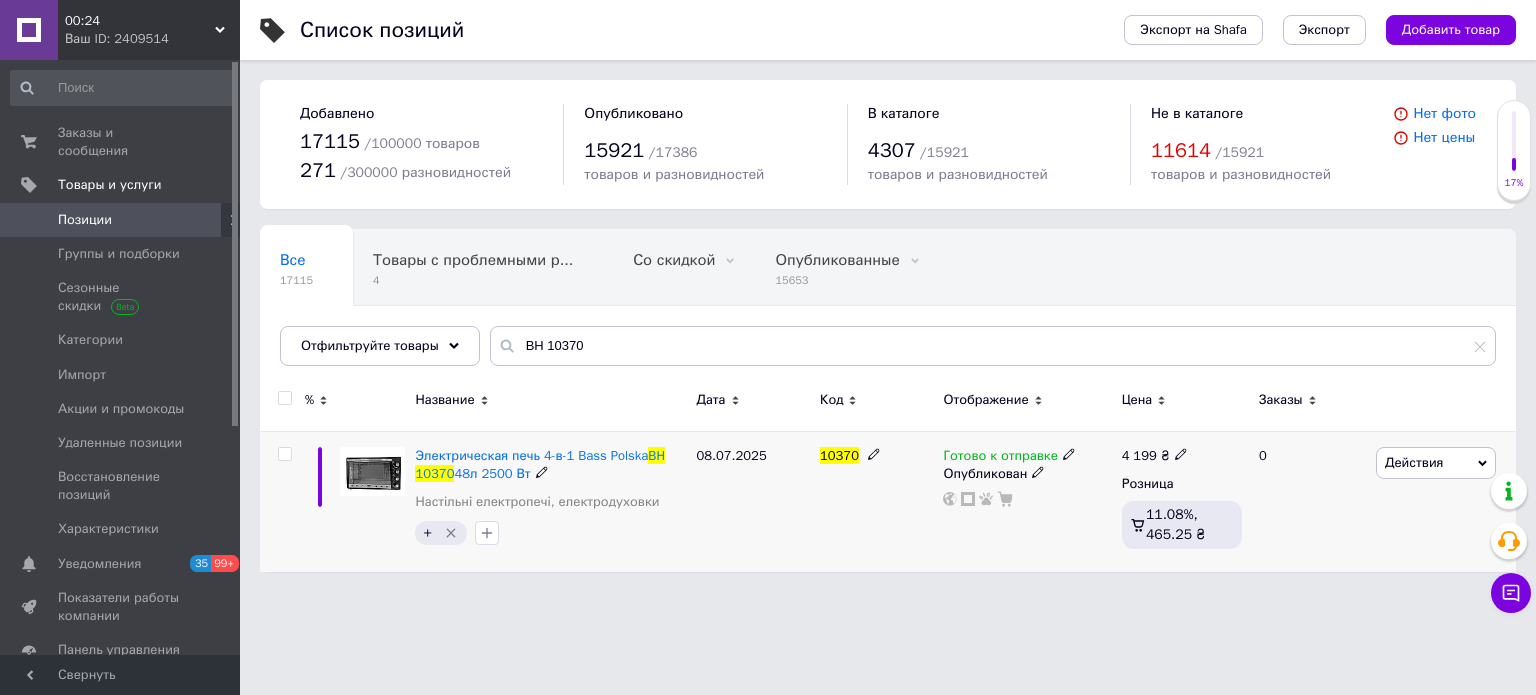 click at bounding box center (372, 471) 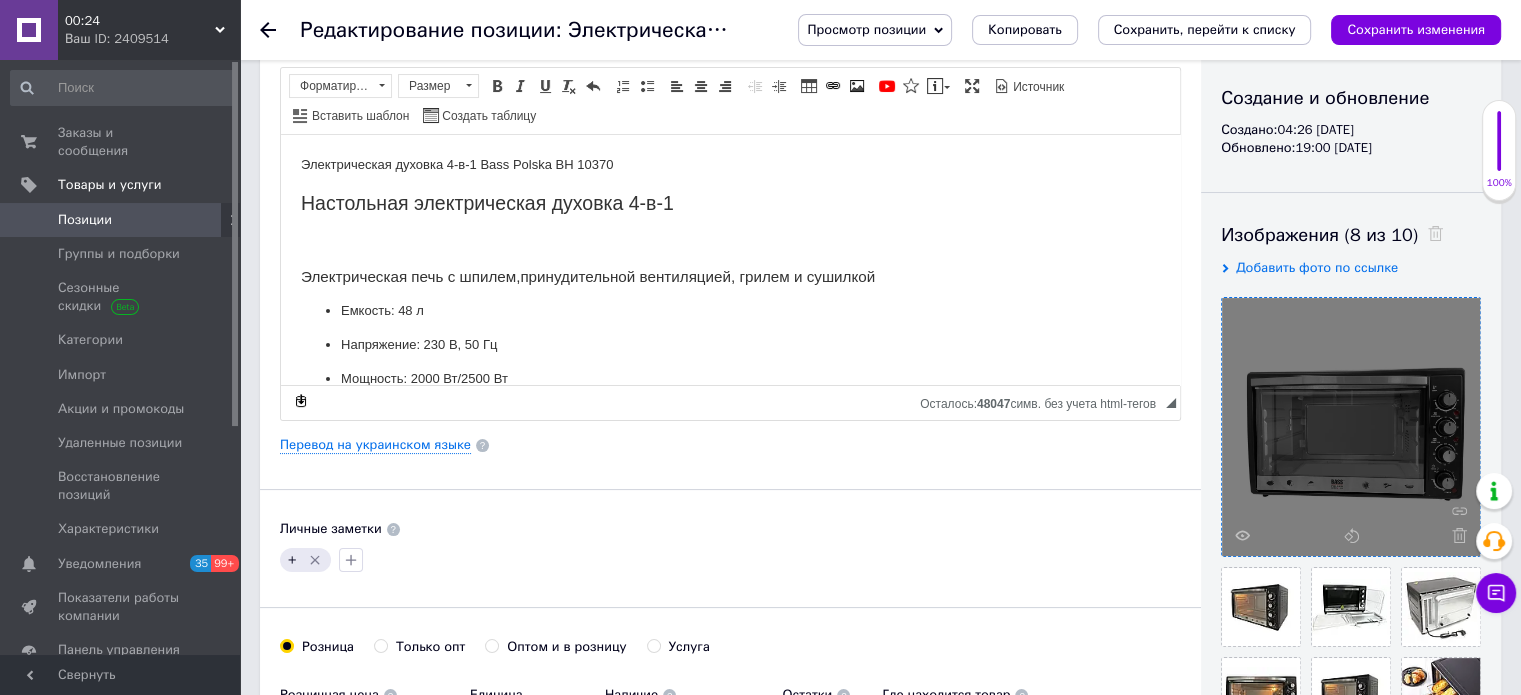 scroll, scrollTop: 300, scrollLeft: 0, axis: vertical 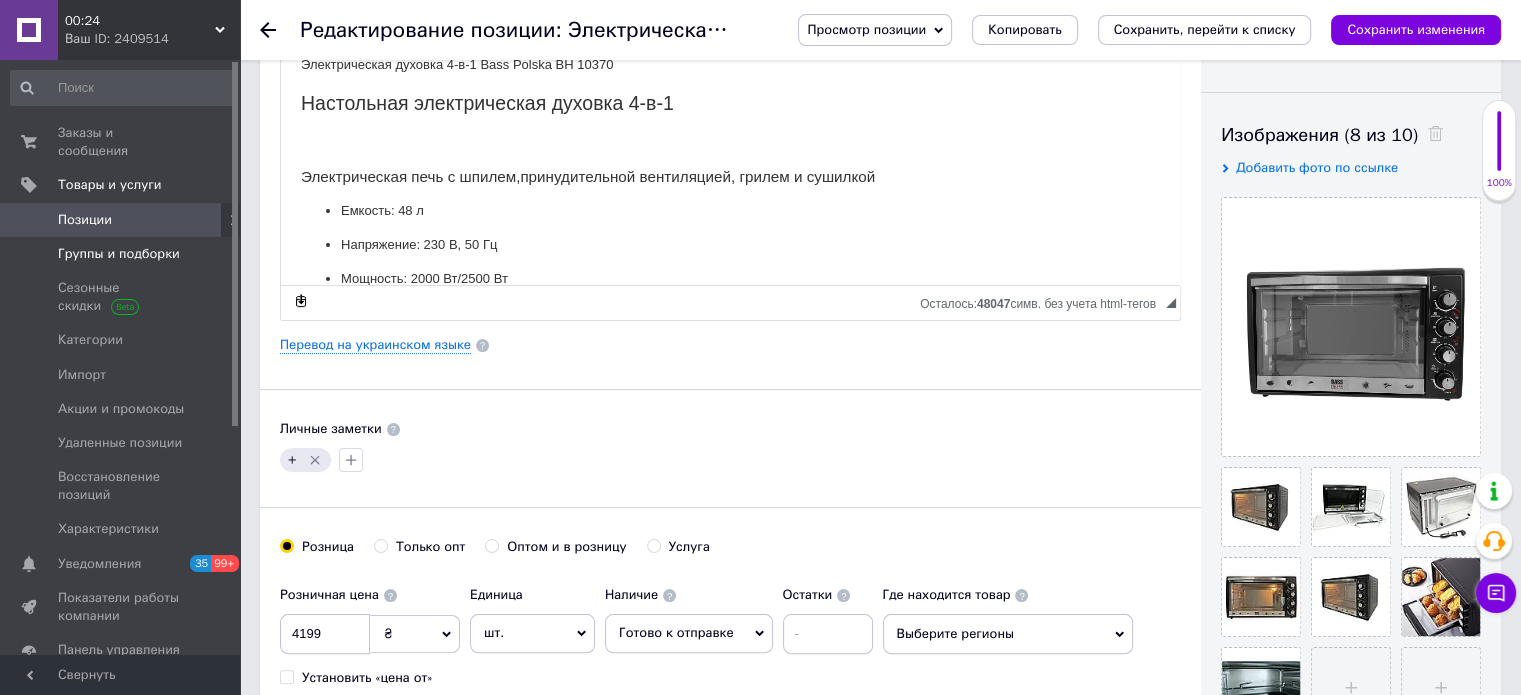 click on "Группы и подборки" at bounding box center [119, 254] 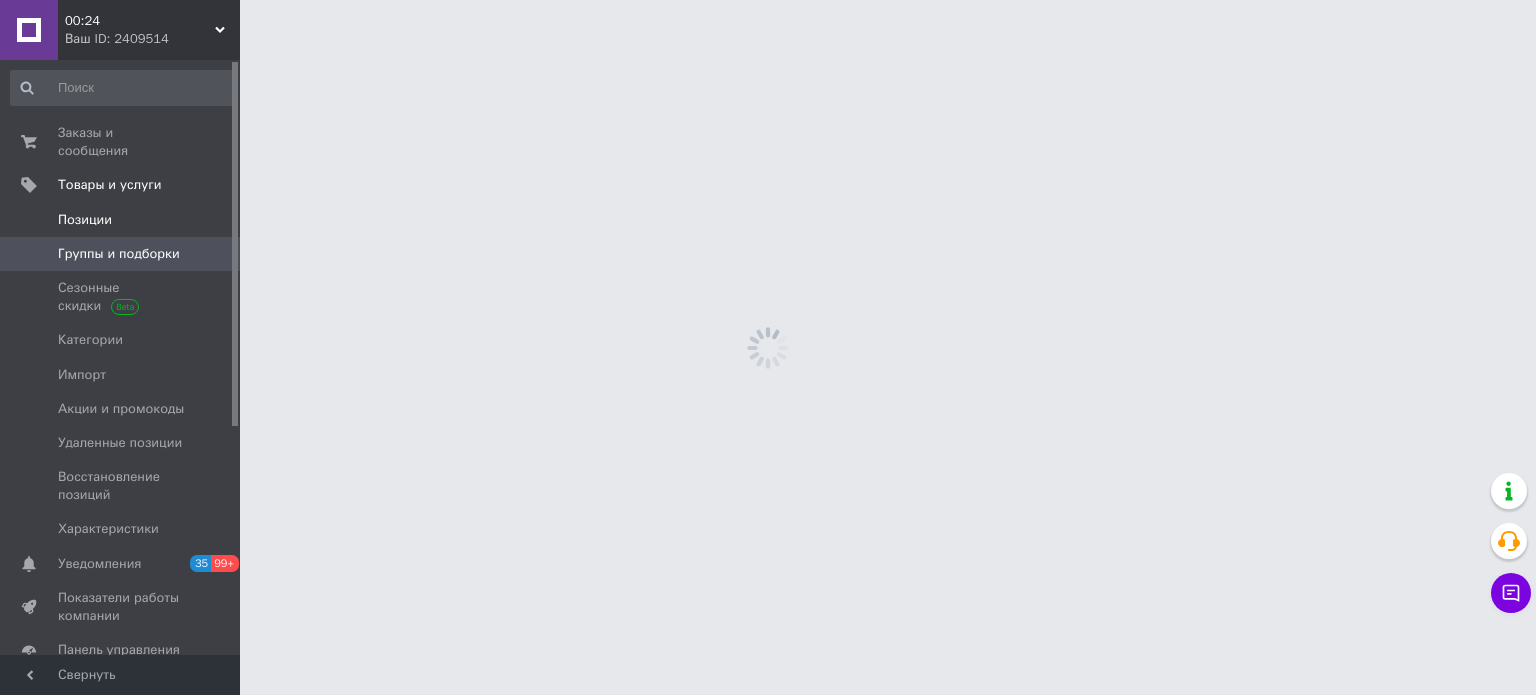 click on "Позиции" at bounding box center [85, 220] 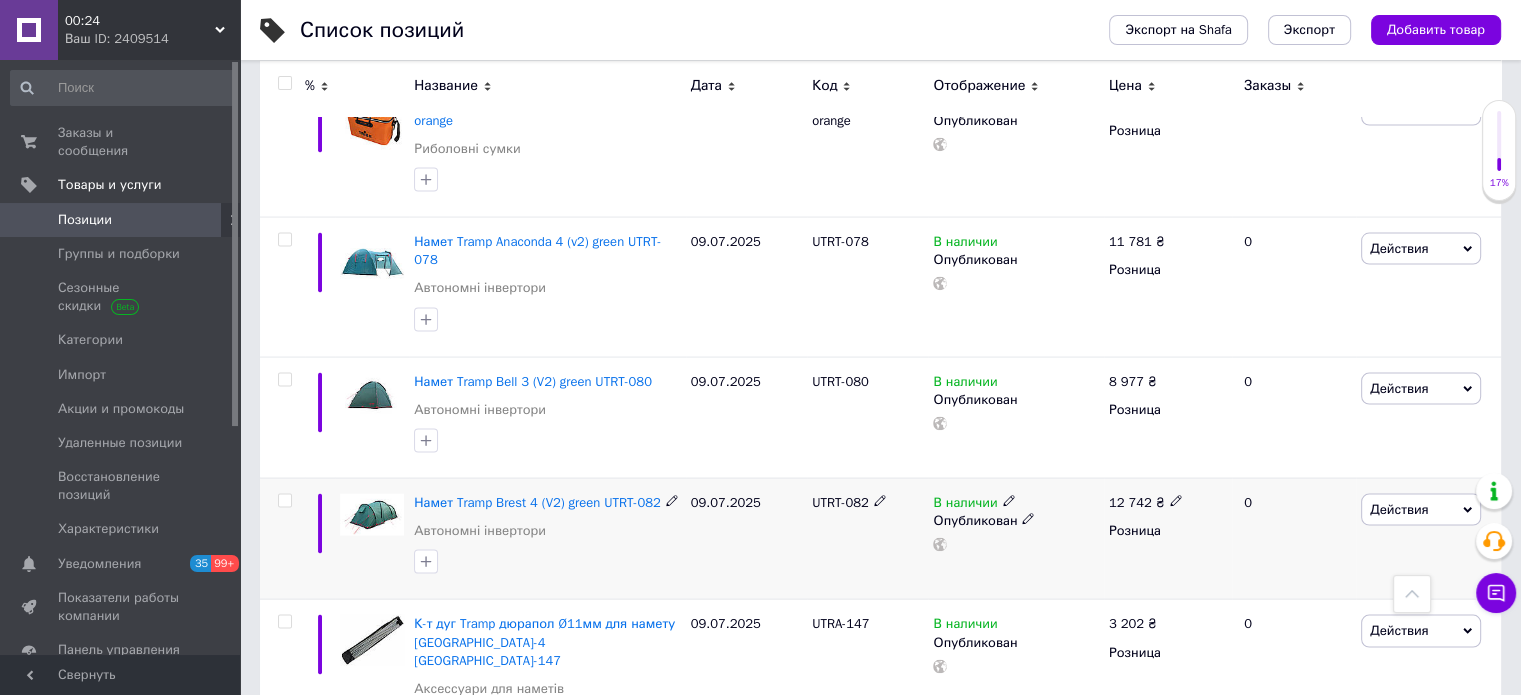 scroll, scrollTop: 3800, scrollLeft: 0, axis: vertical 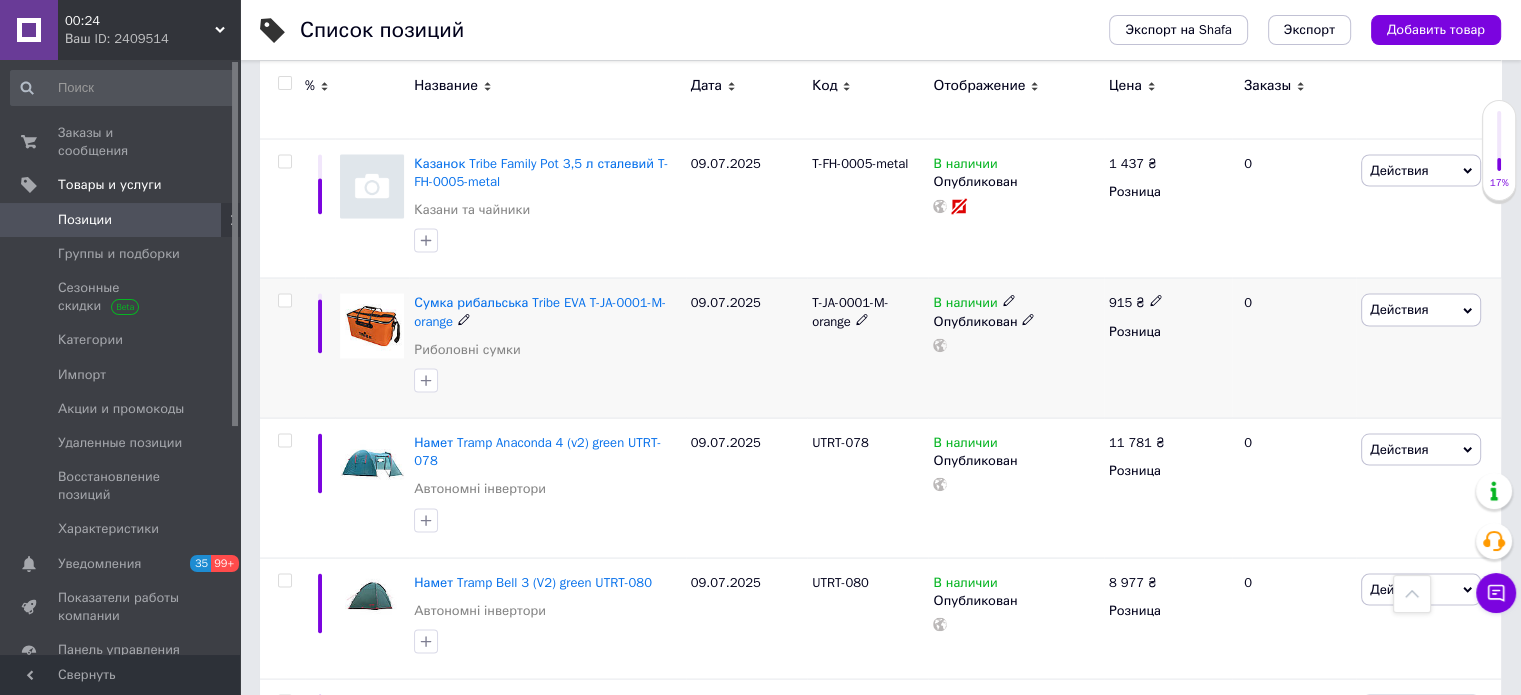 click at bounding box center (284, 300) 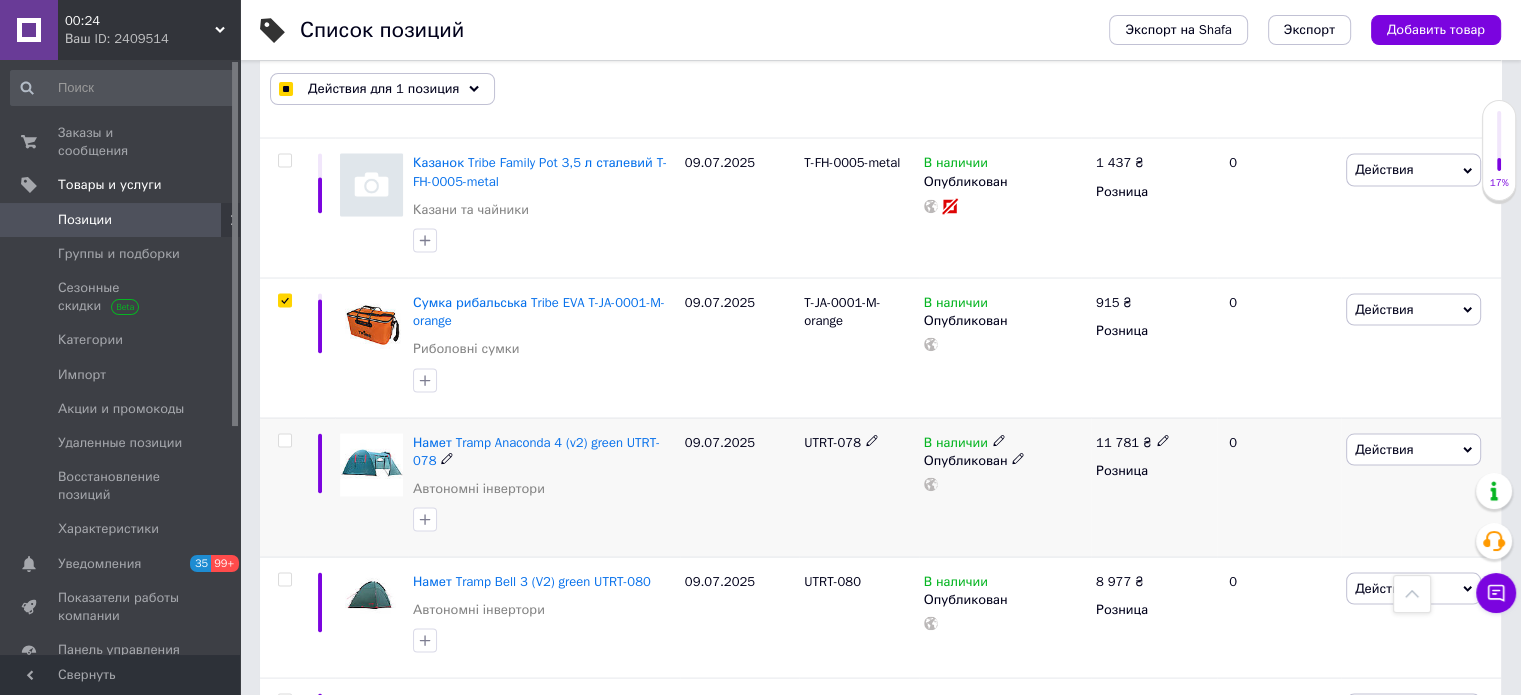 click at bounding box center (285, 300) 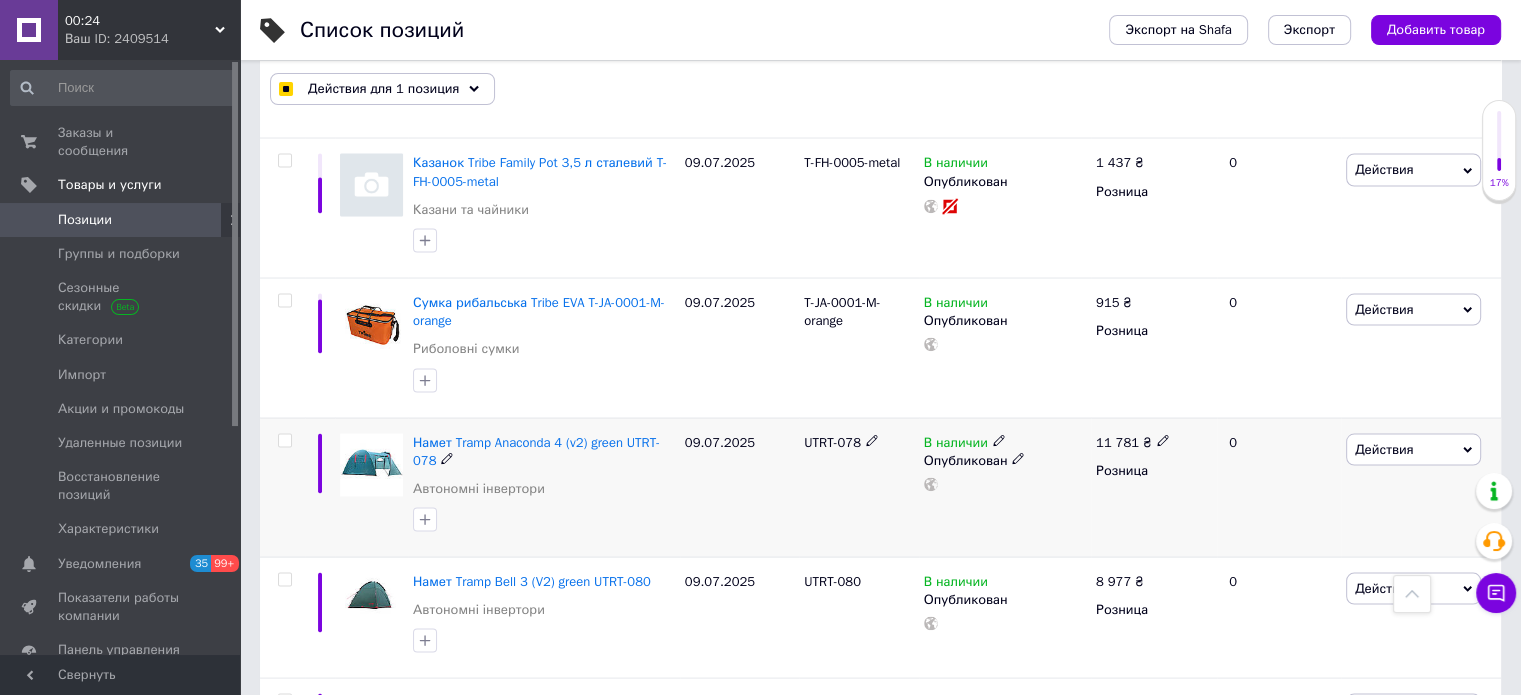 checkbox on "false" 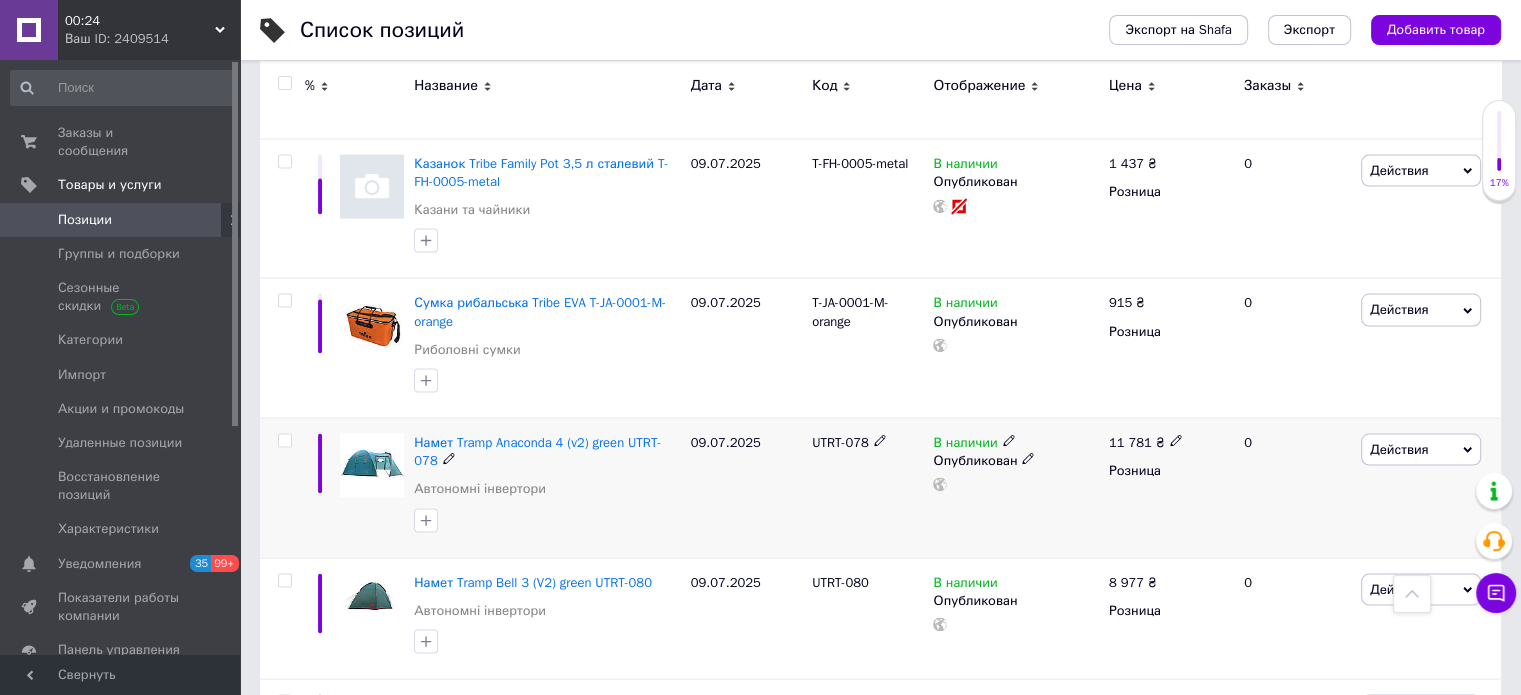 click at bounding box center (284, 440) 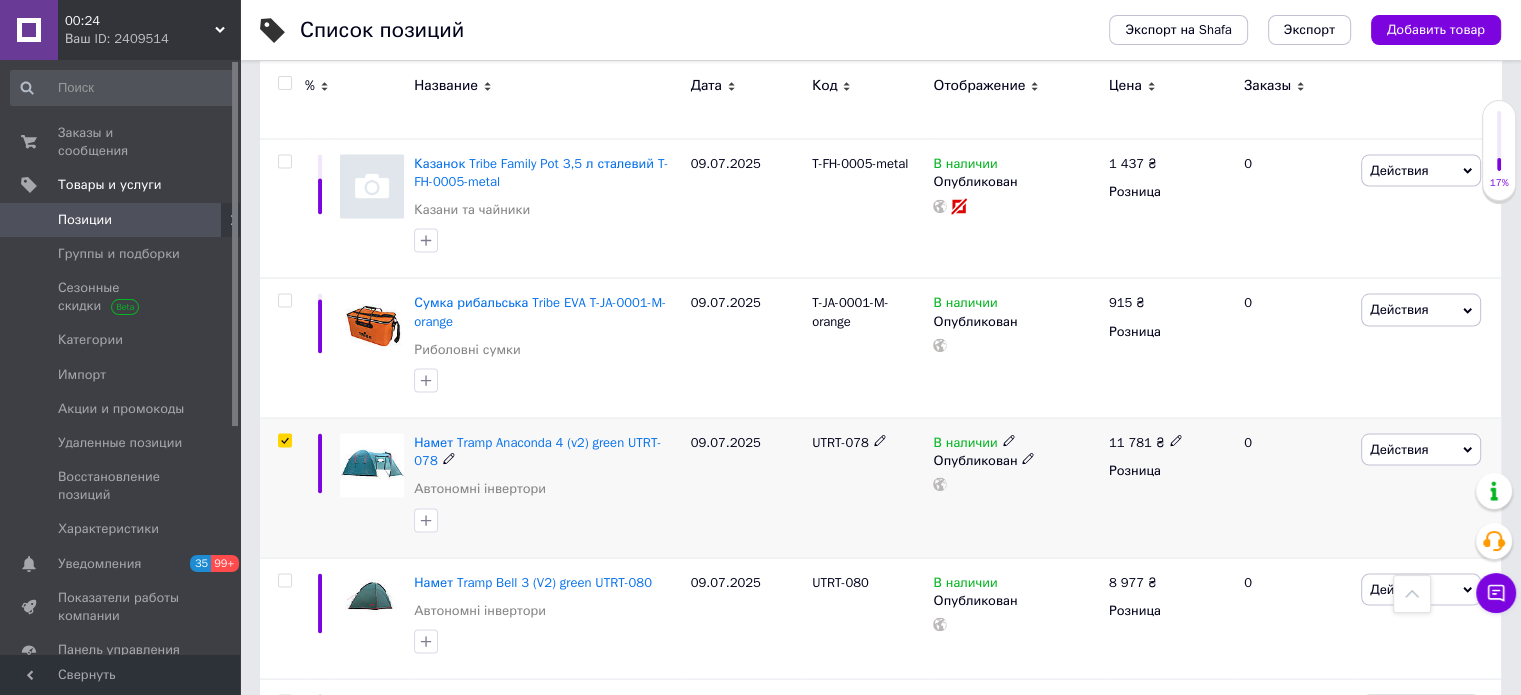 checkbox on "true" 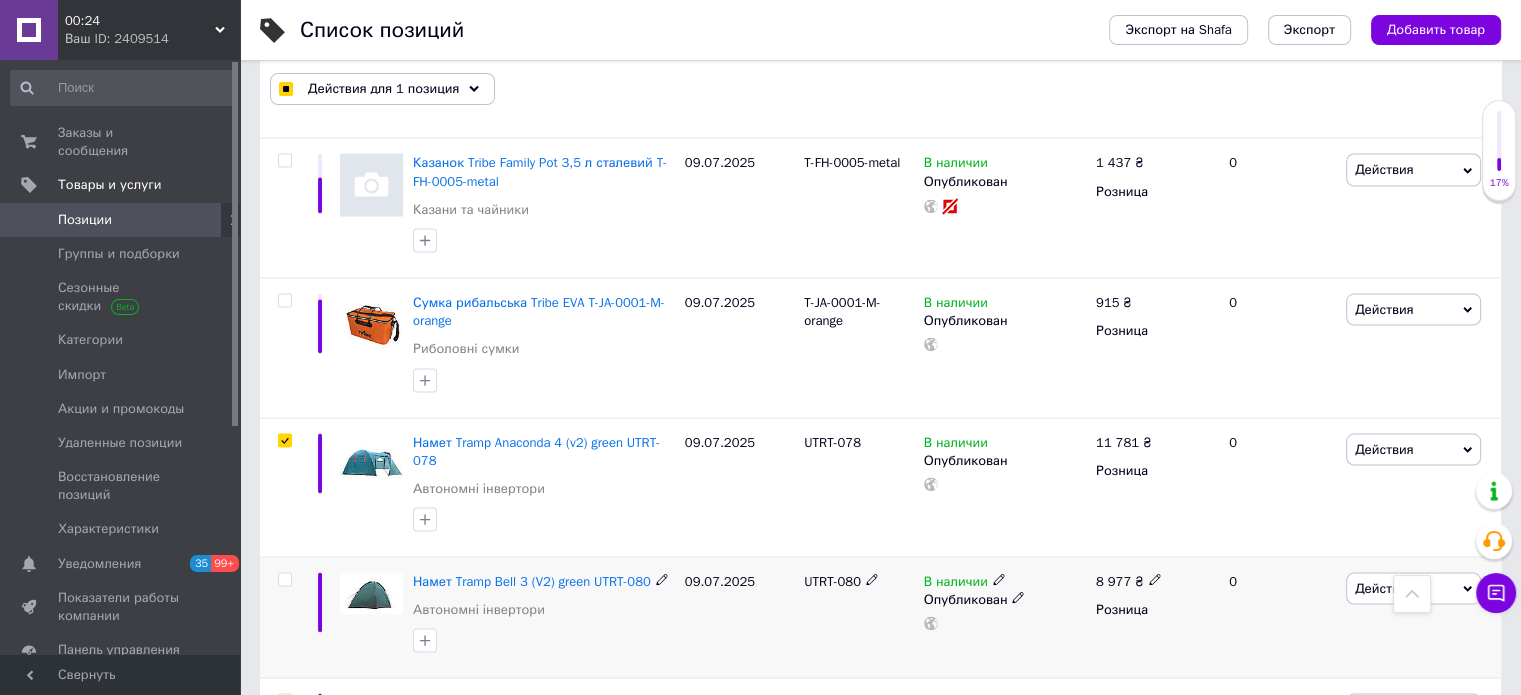 click at bounding box center [284, 579] 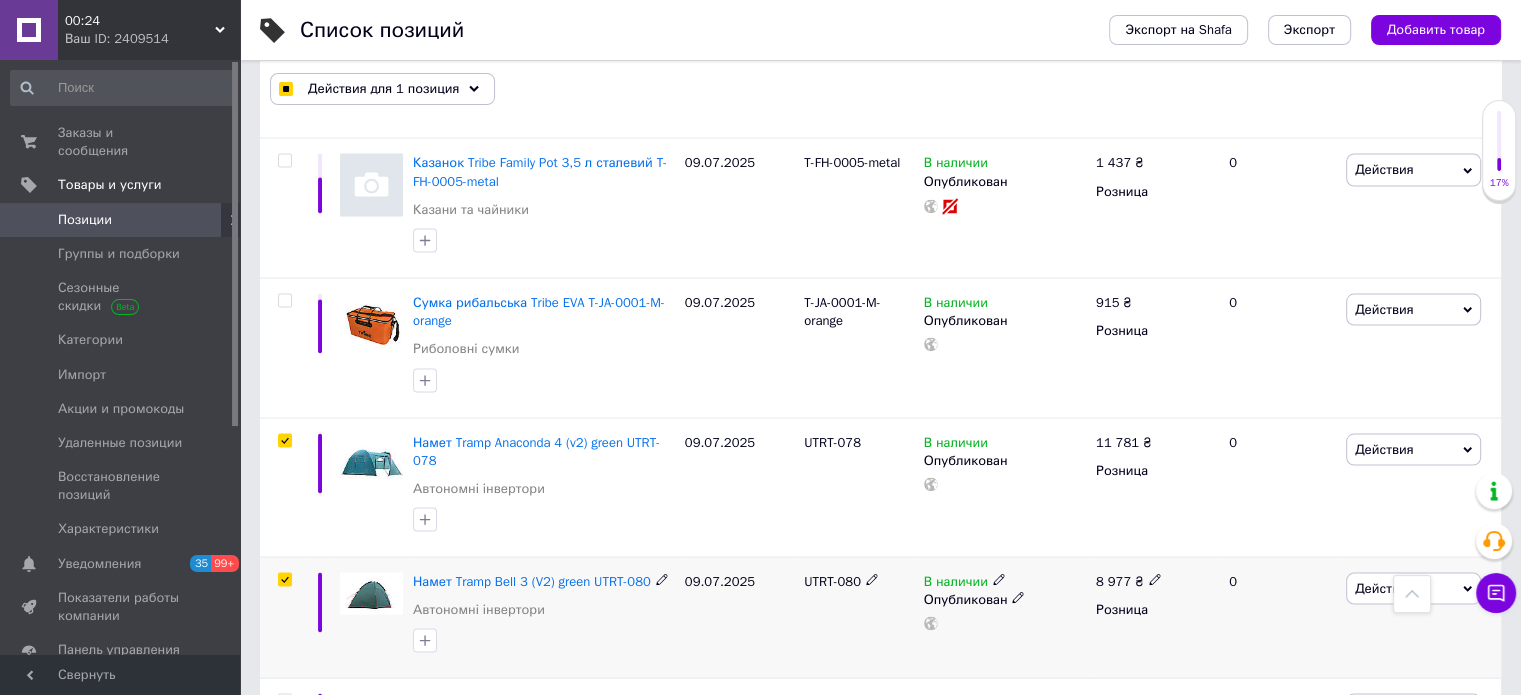 checkbox on "true" 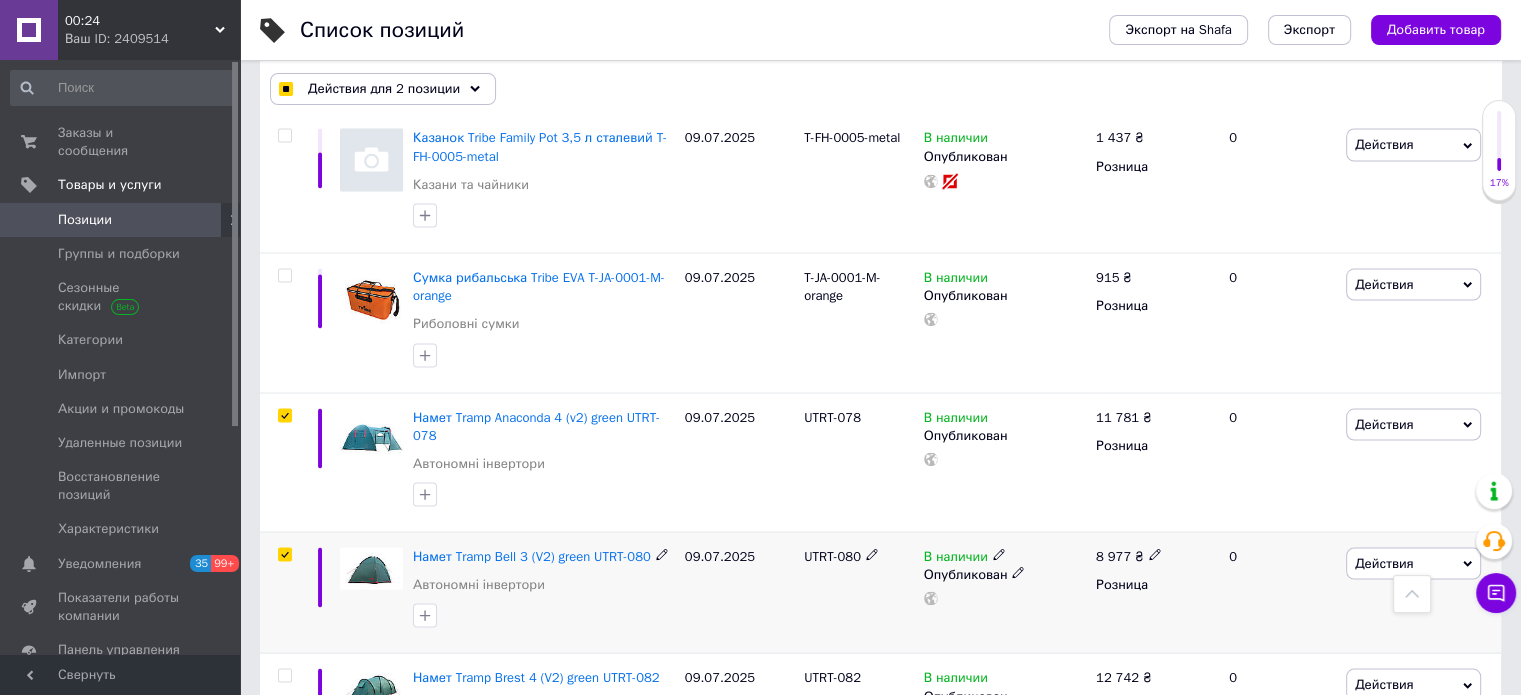 scroll, scrollTop: 3900, scrollLeft: 0, axis: vertical 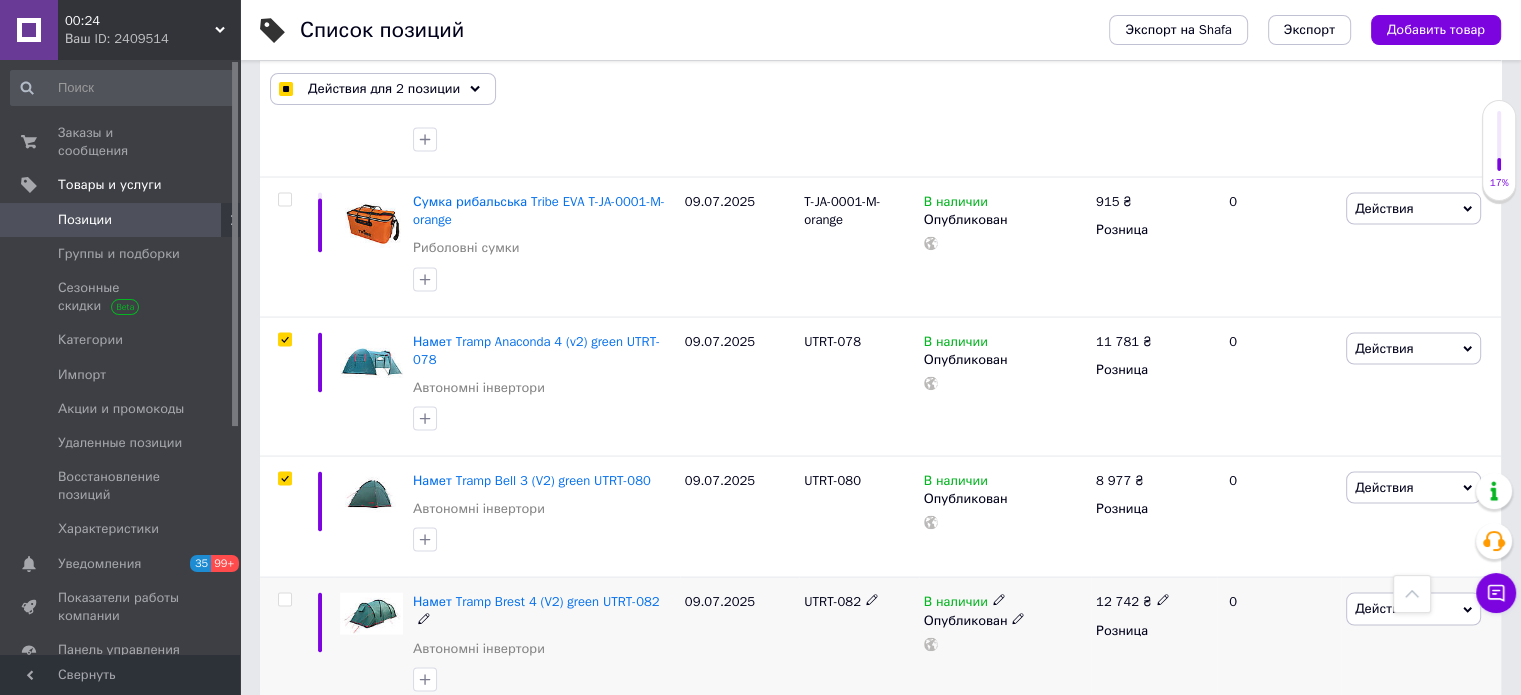 click at bounding box center (284, 600) 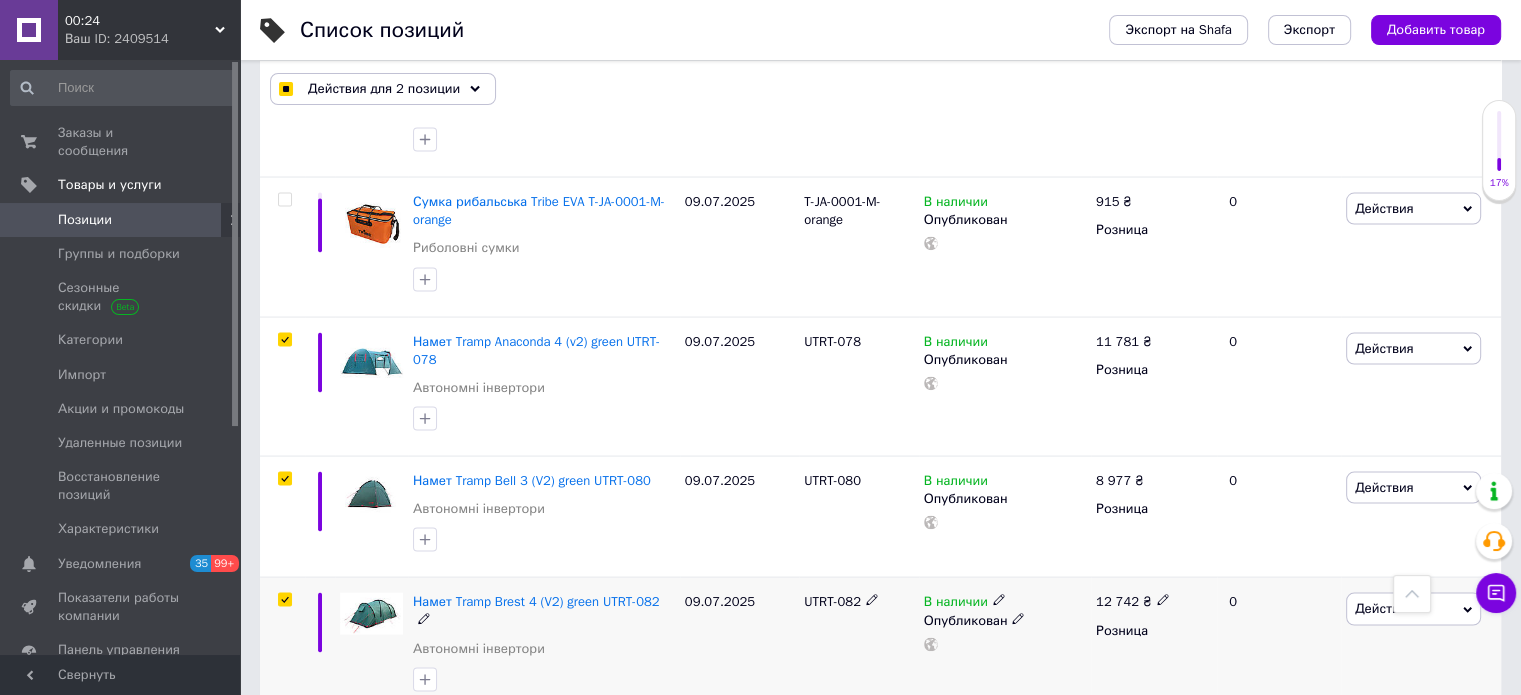 checkbox on "true" 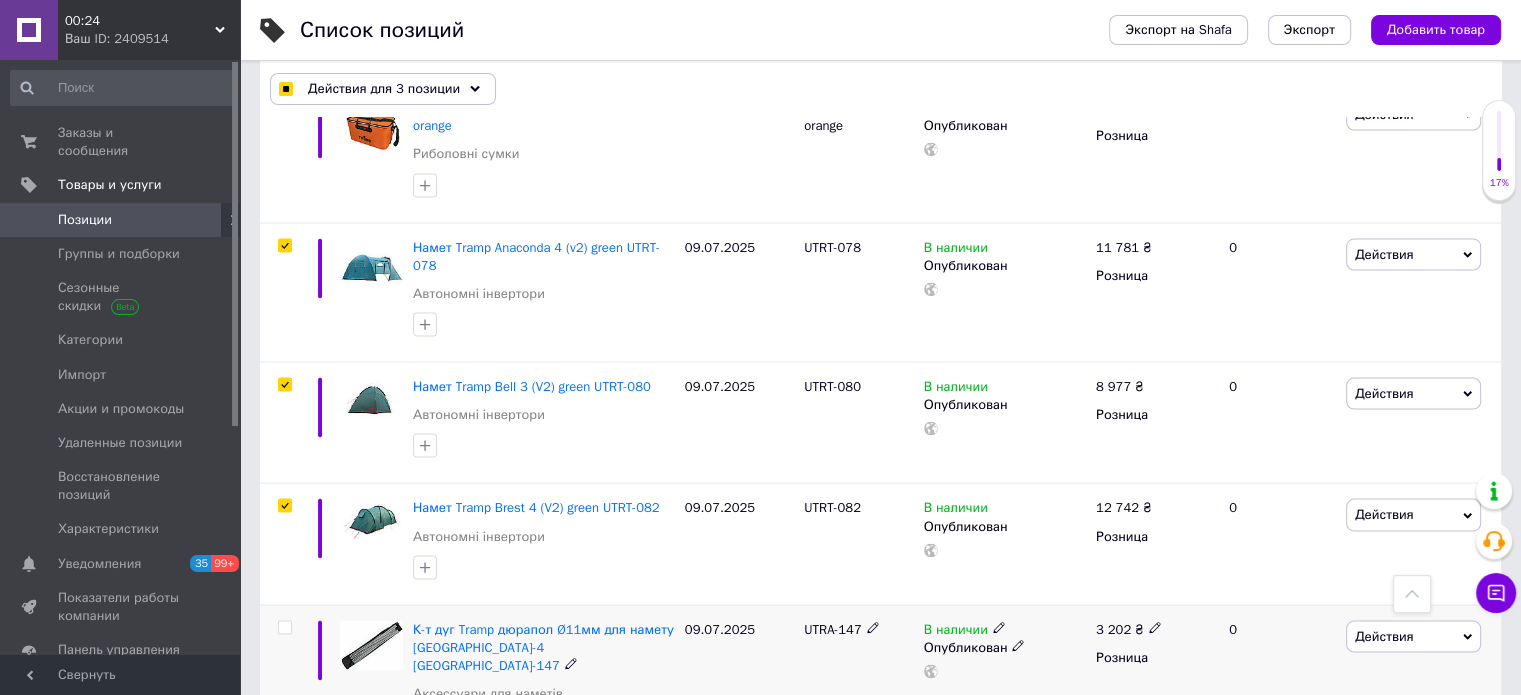 scroll, scrollTop: 4100, scrollLeft: 0, axis: vertical 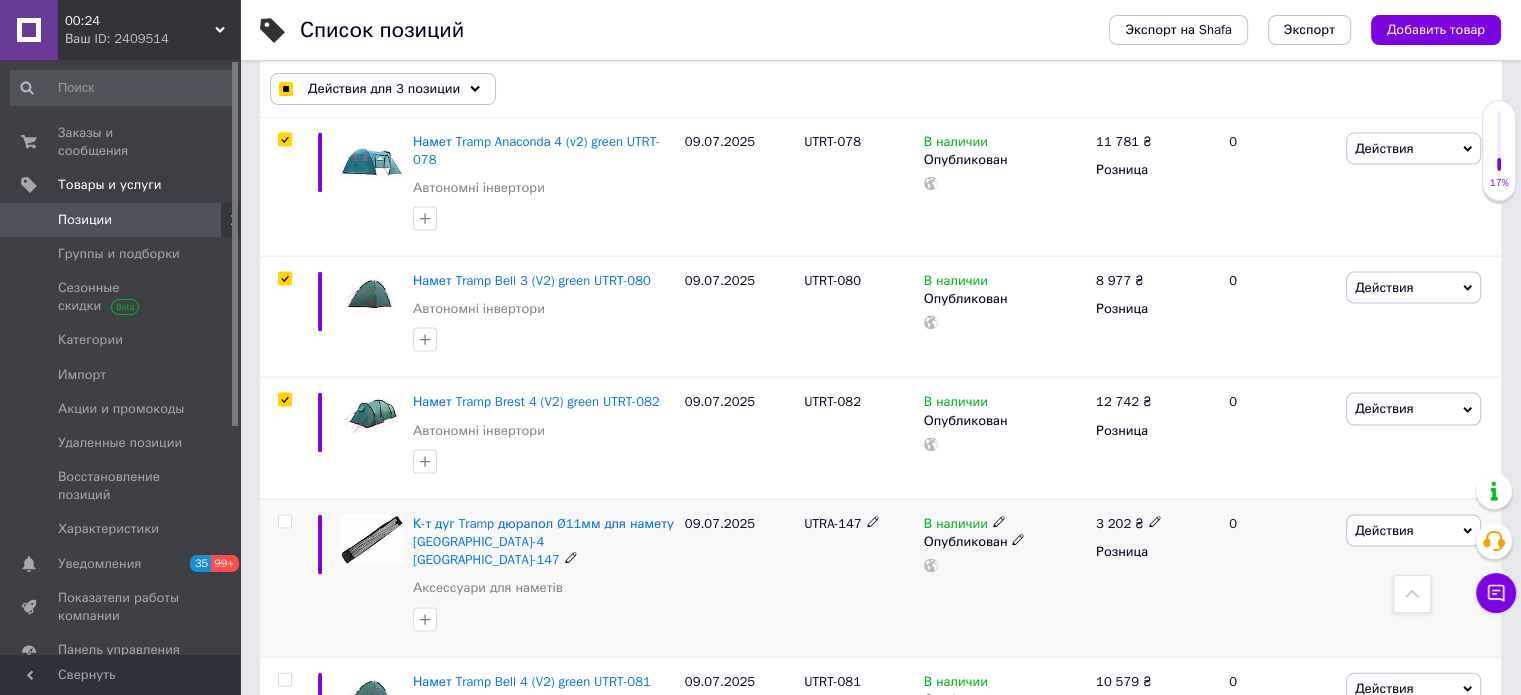 click at bounding box center (282, 578) 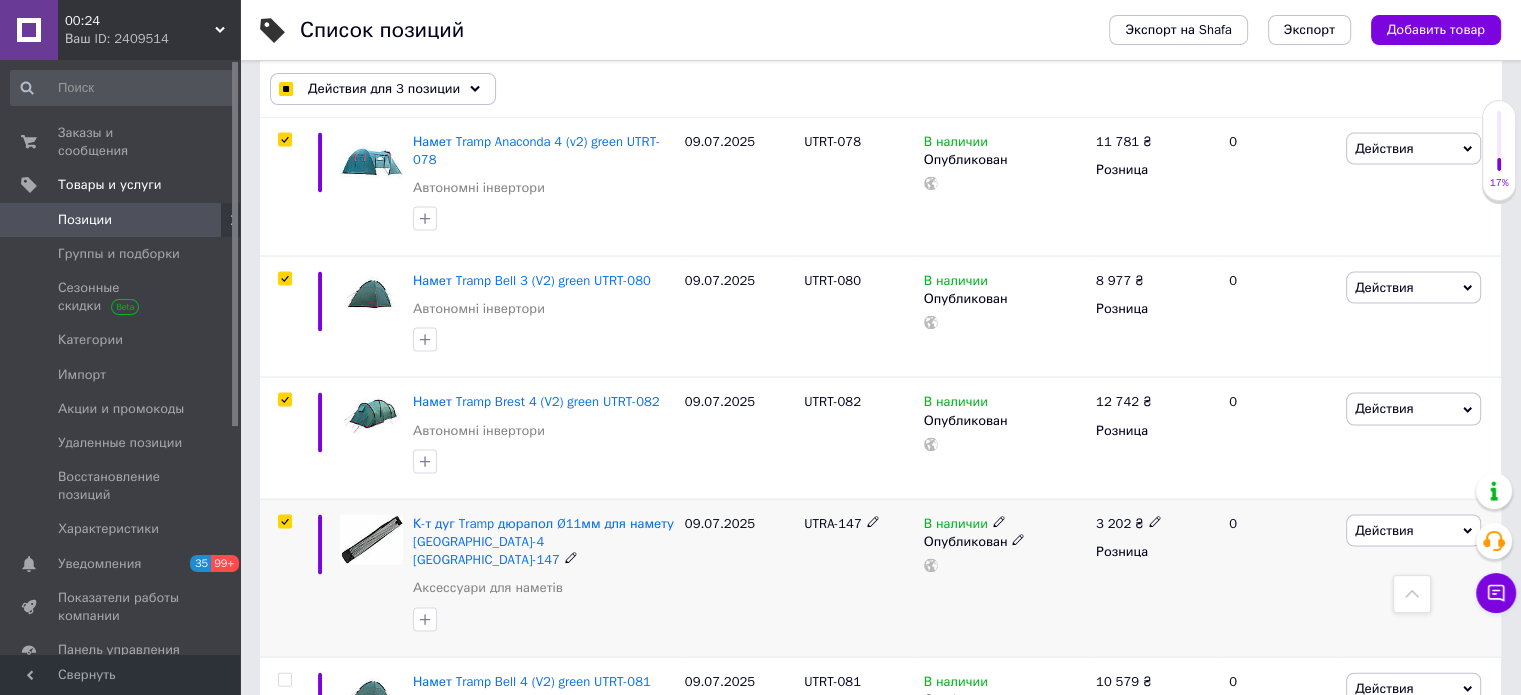 checkbox on "true" 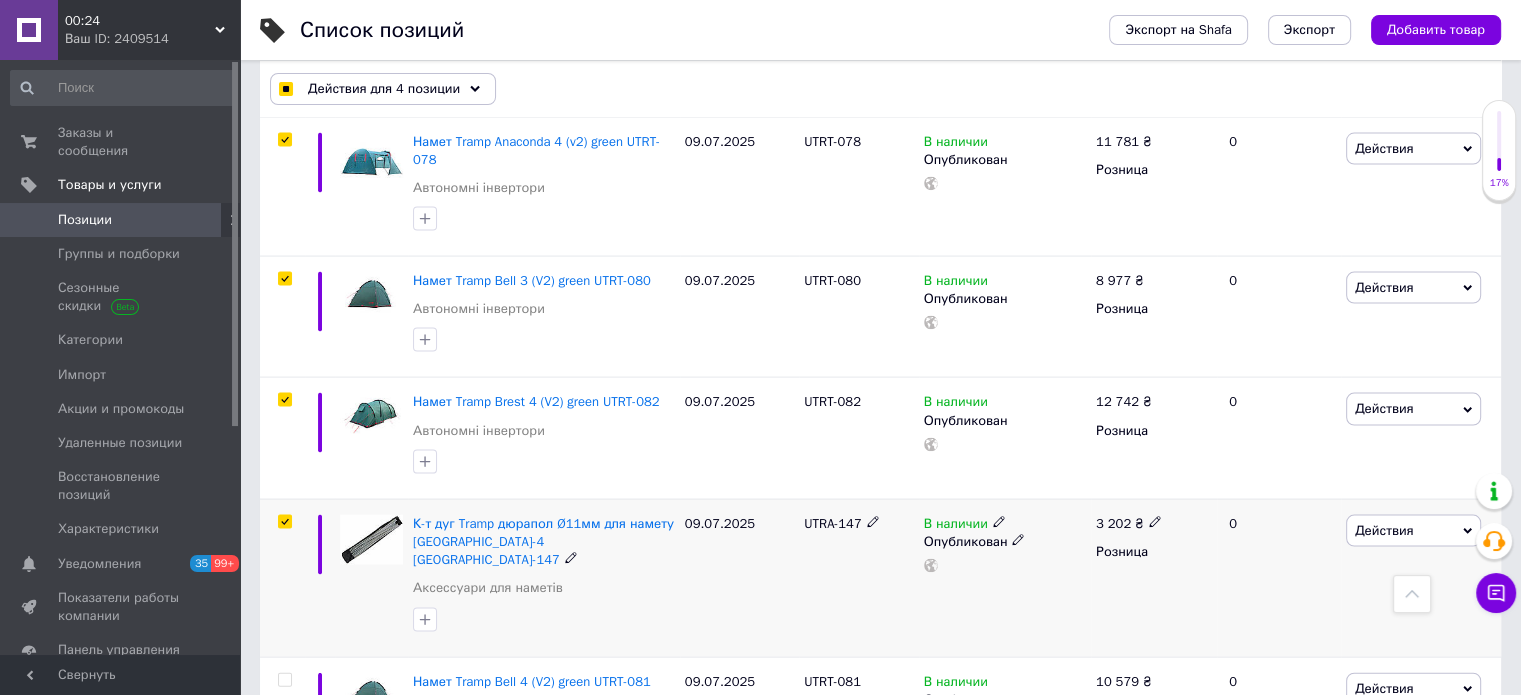 checkbox on "true" 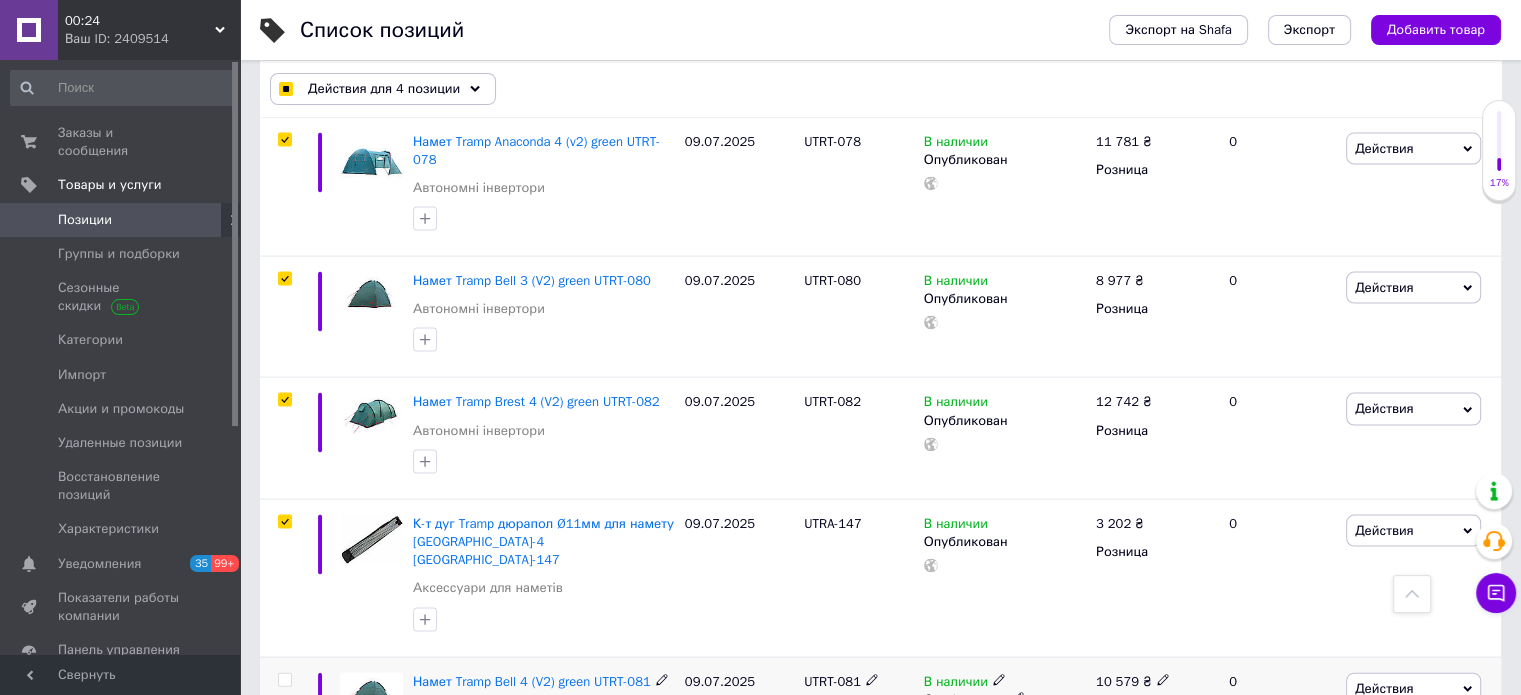 click at bounding box center [284, 680] 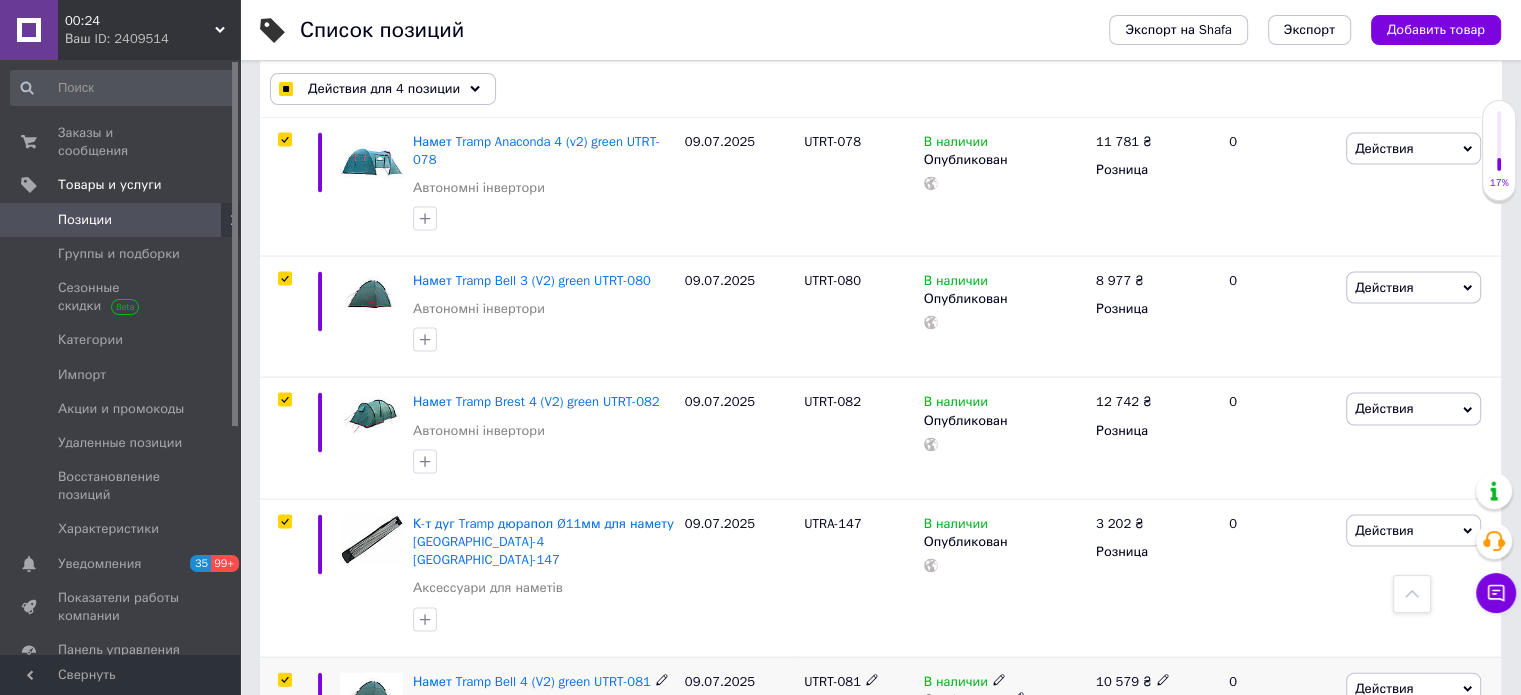 checkbox on "true" 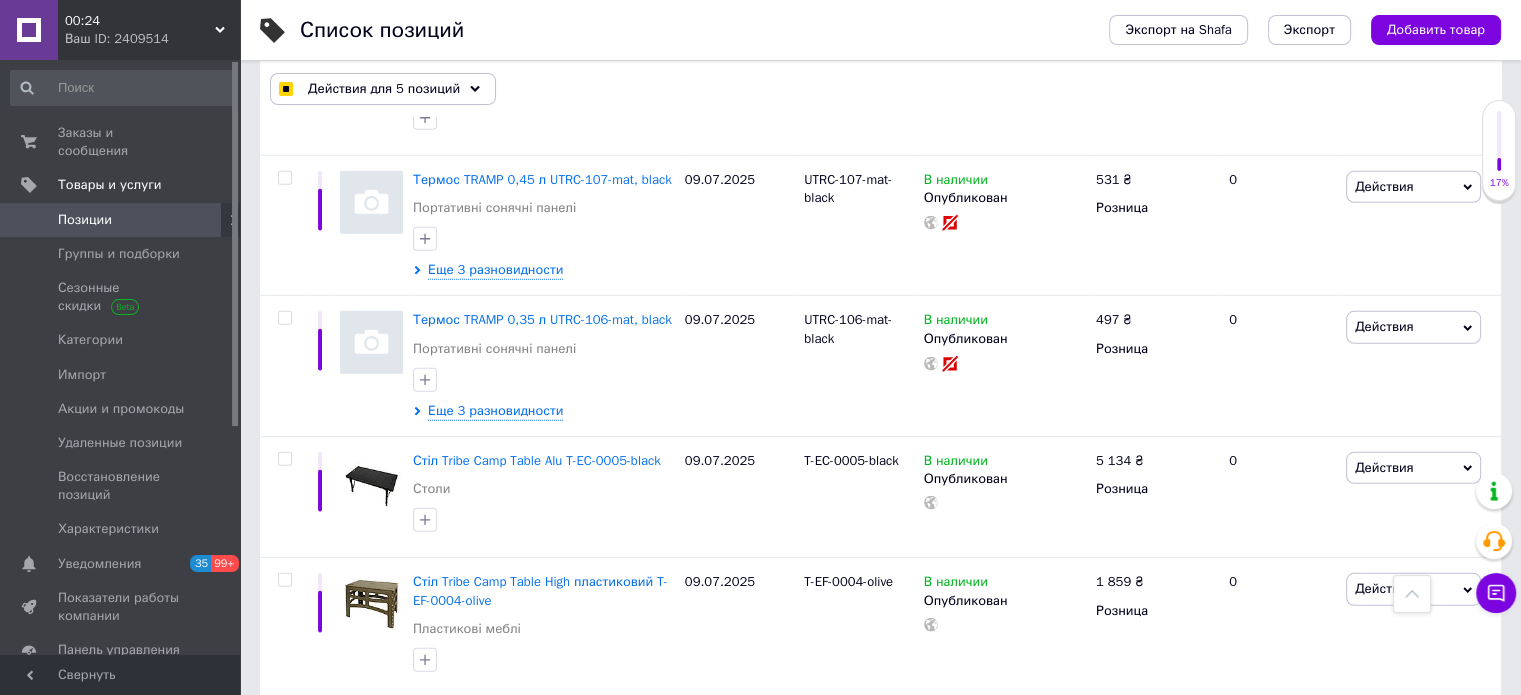 scroll, scrollTop: 6100, scrollLeft: 0, axis: vertical 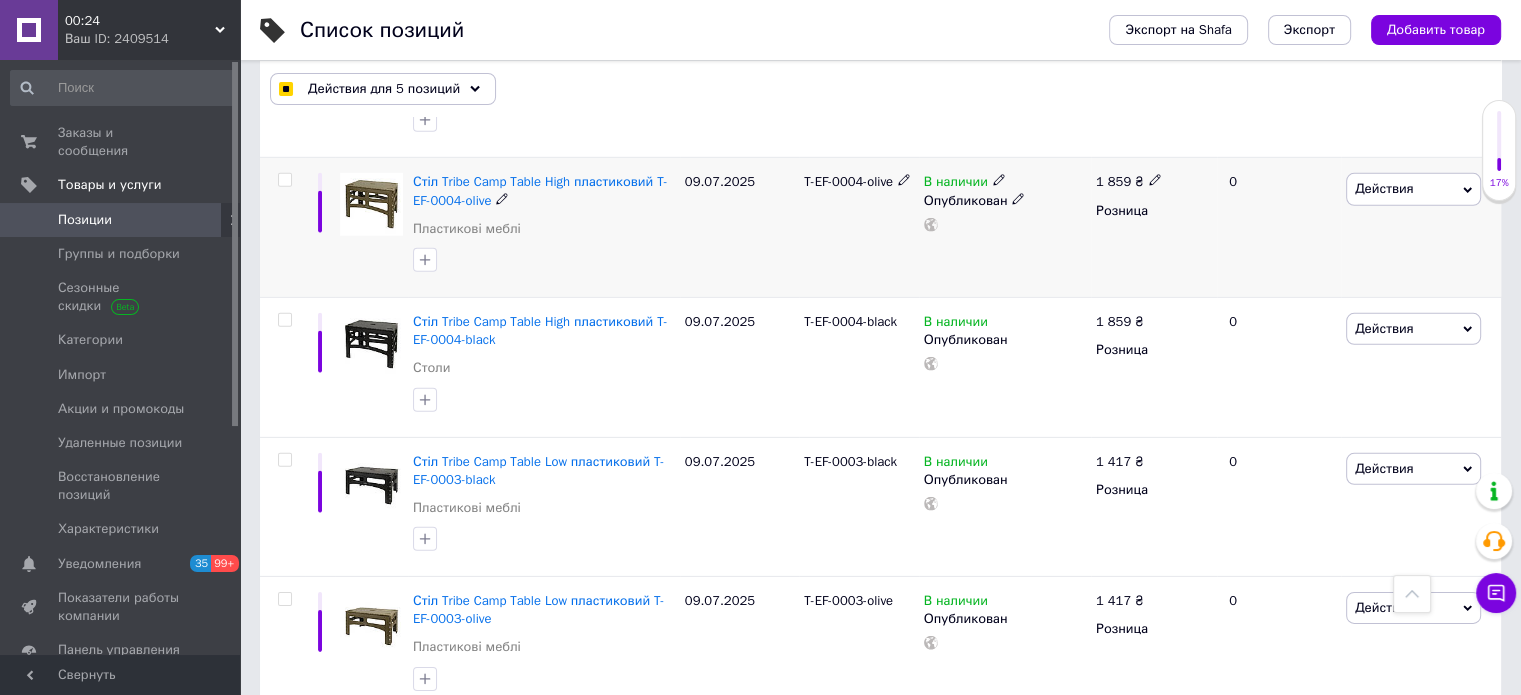 click at bounding box center (284, 180) 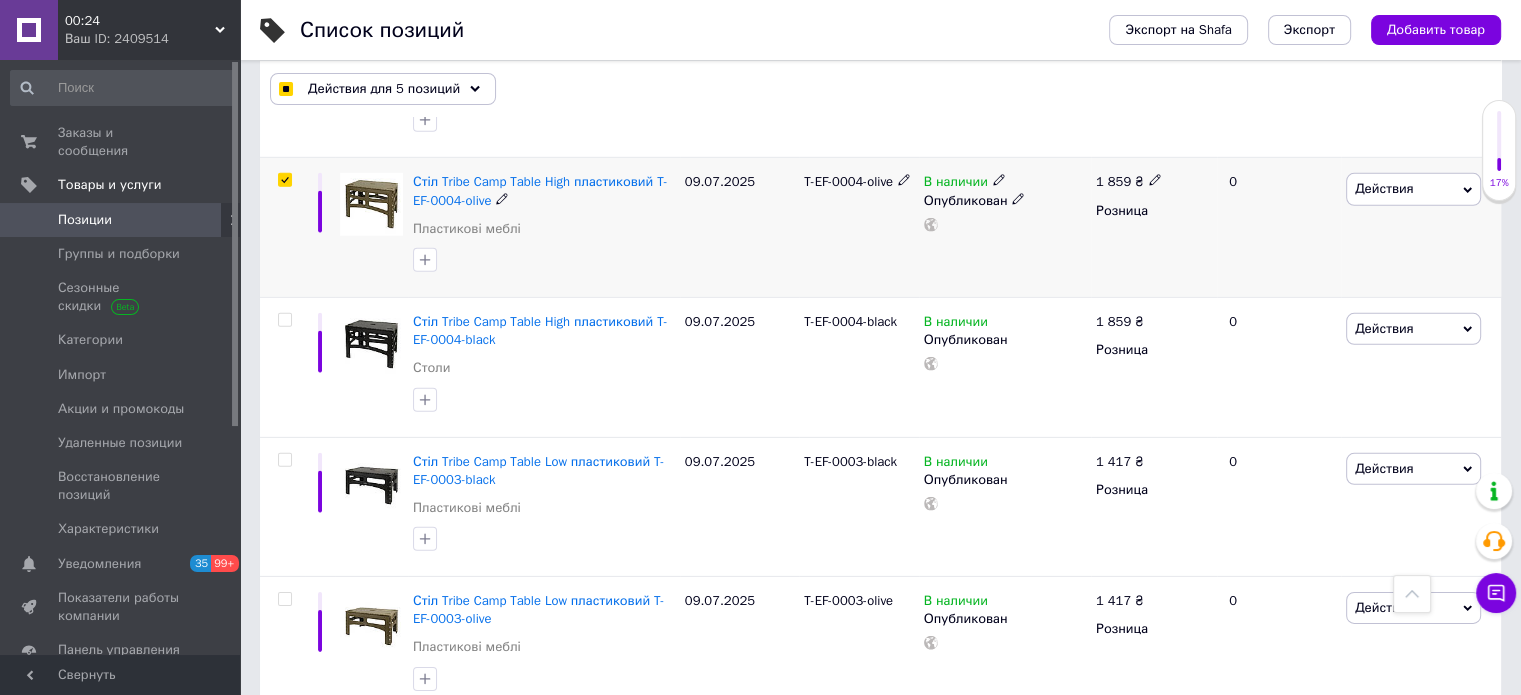 checkbox on "true" 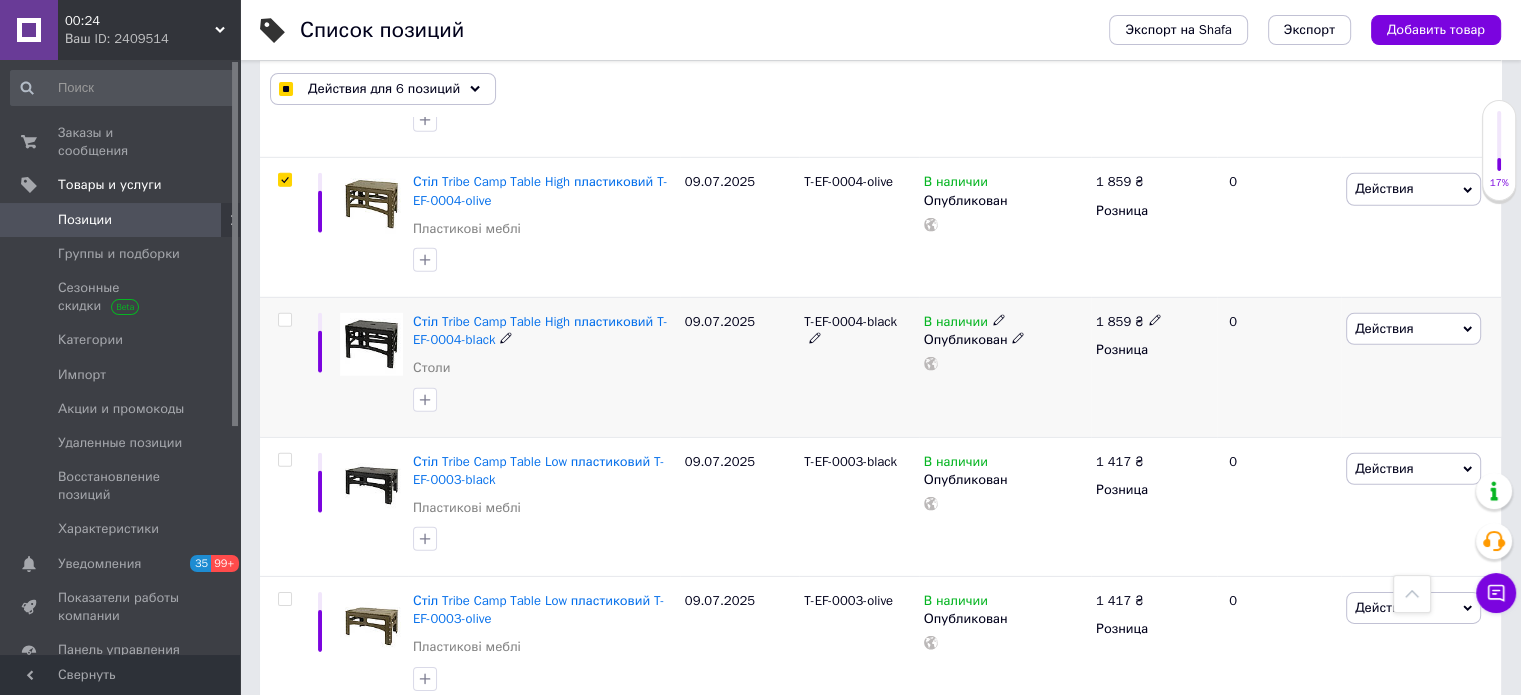 click at bounding box center (284, 320) 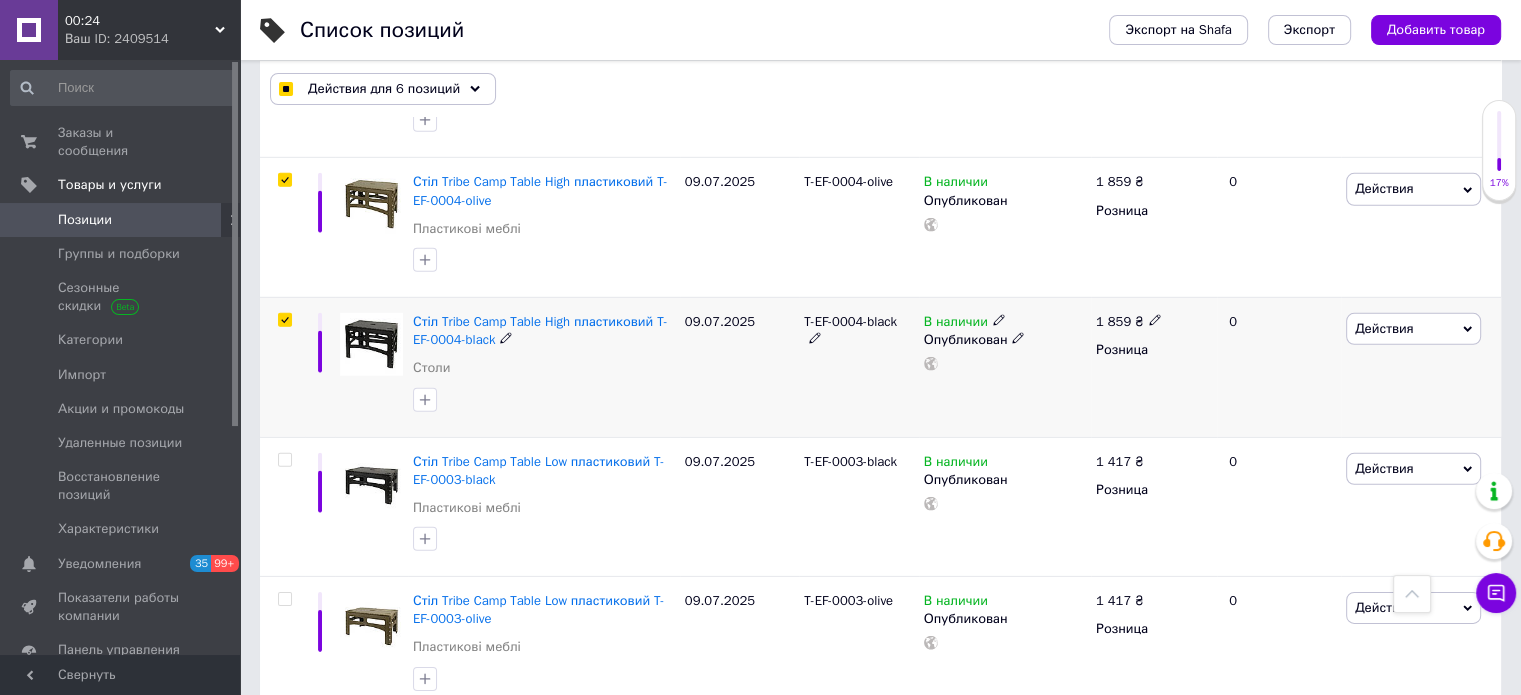 checkbox on "true" 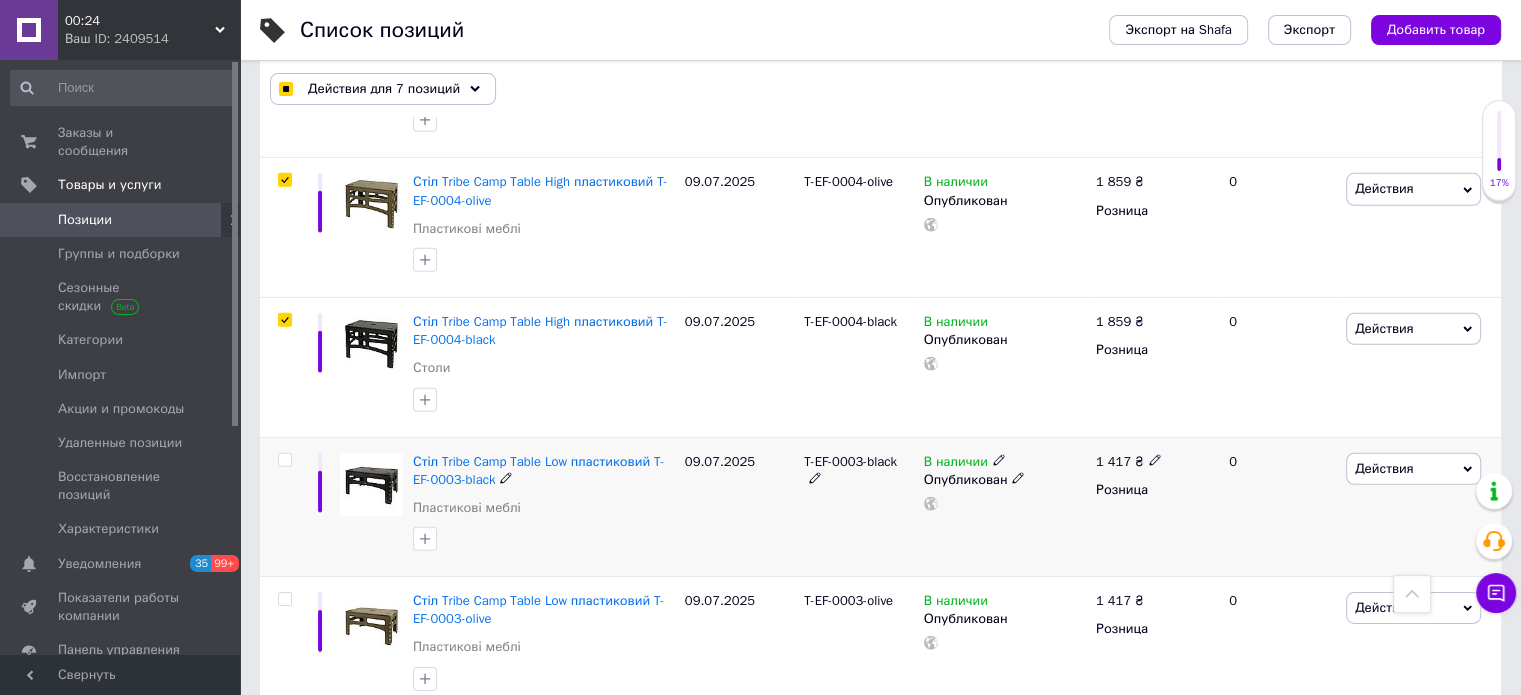click at bounding box center (284, 460) 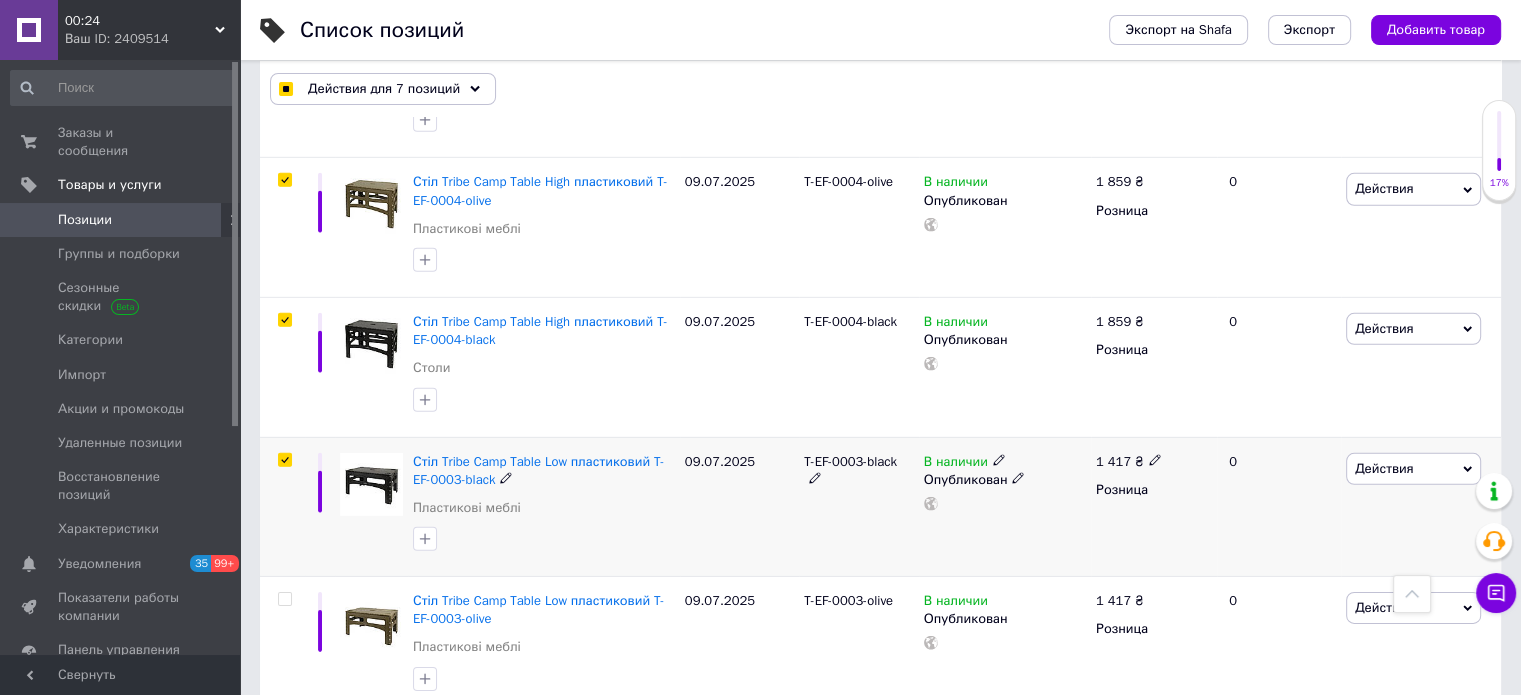 checkbox on "true" 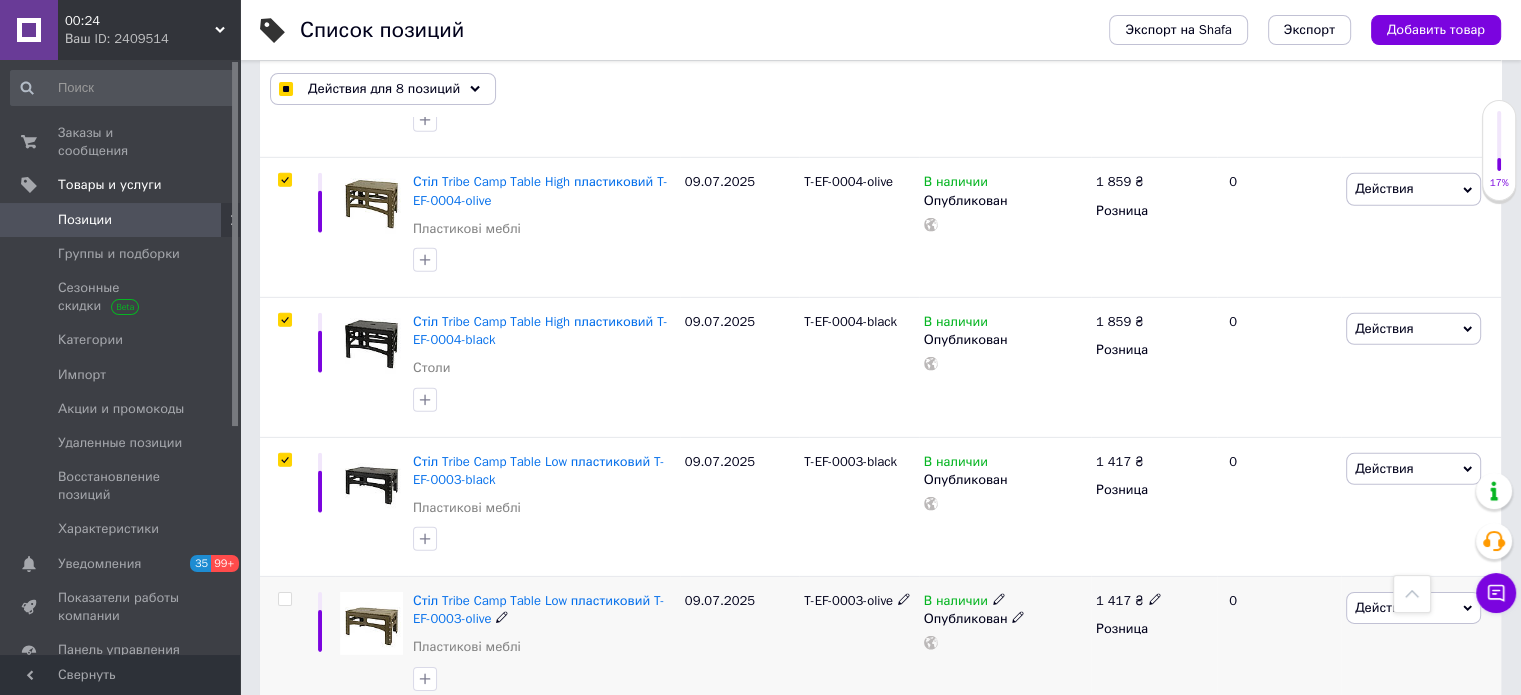 click at bounding box center [282, 647] 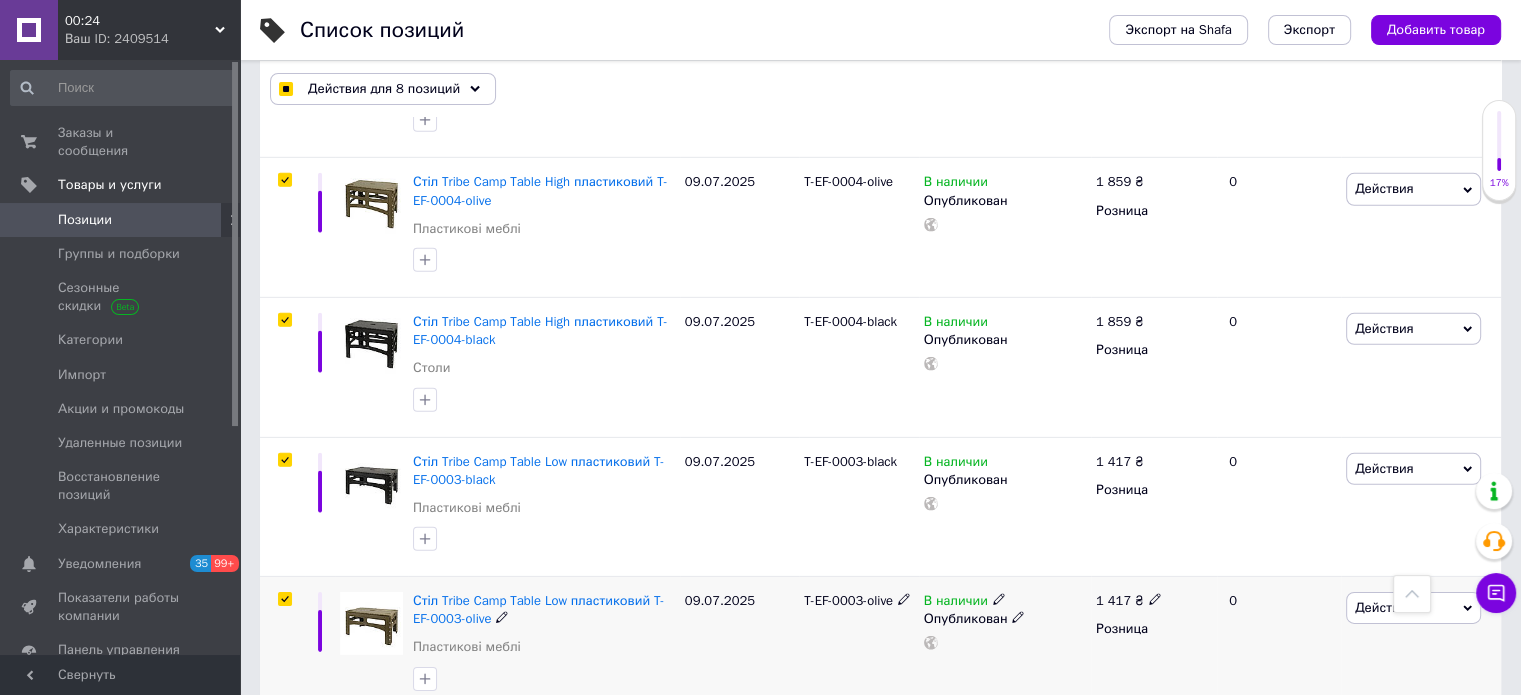 checkbox on "true" 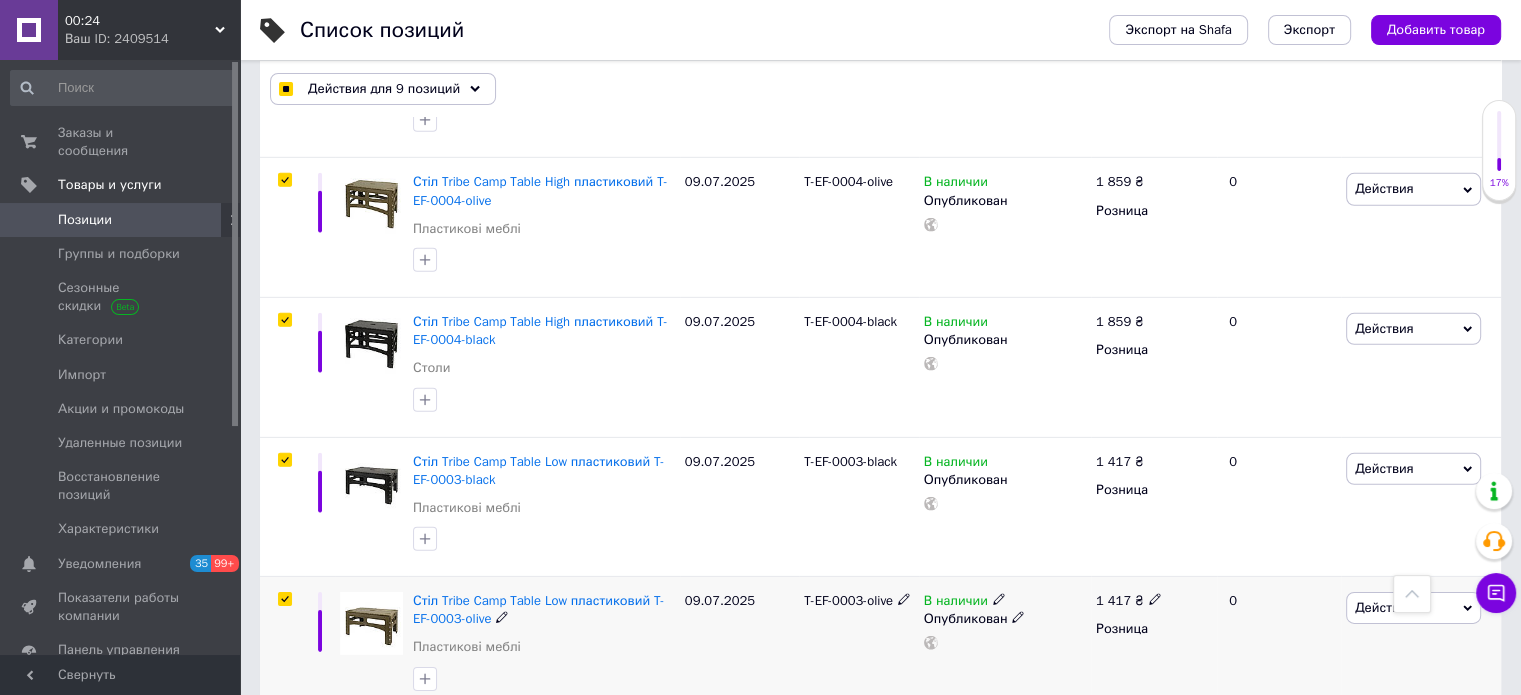 checkbox on "true" 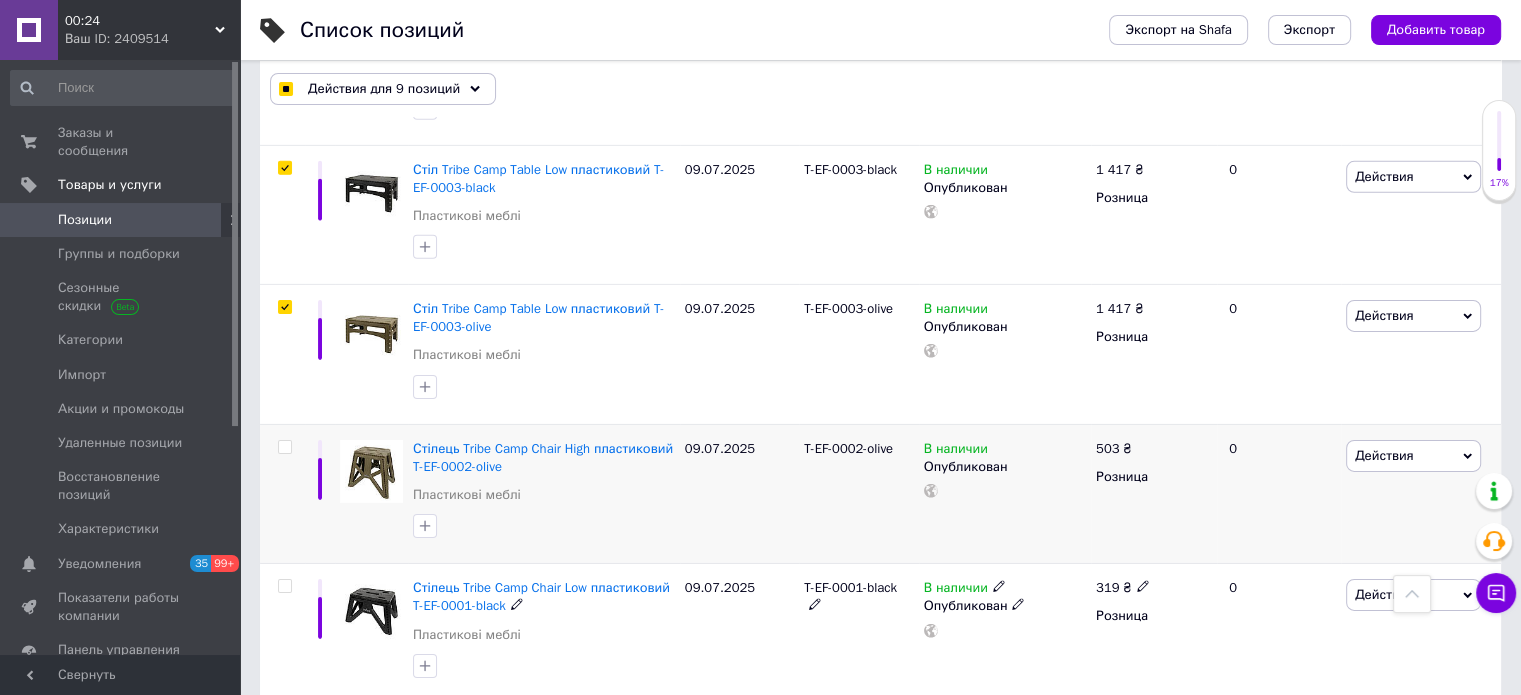 scroll, scrollTop: 6400, scrollLeft: 0, axis: vertical 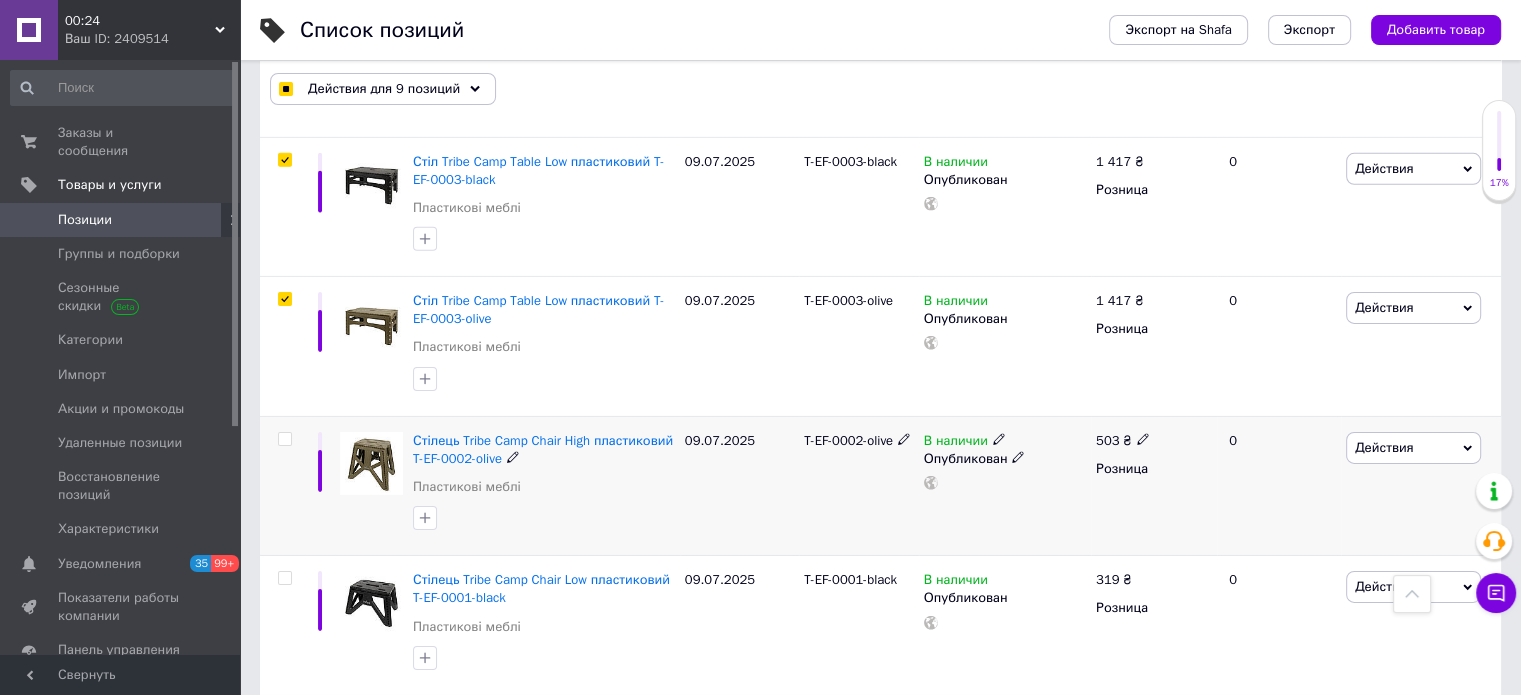 click at bounding box center (284, 439) 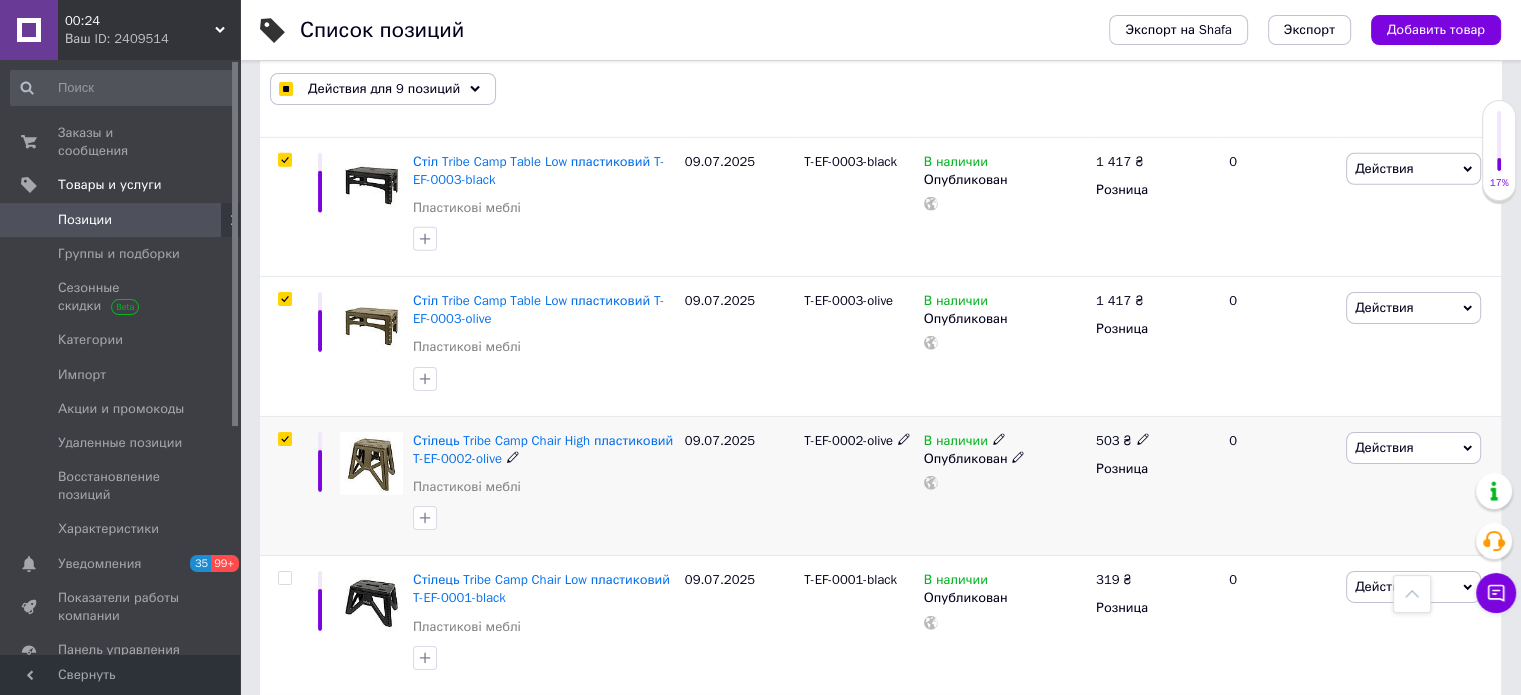 checkbox on "true" 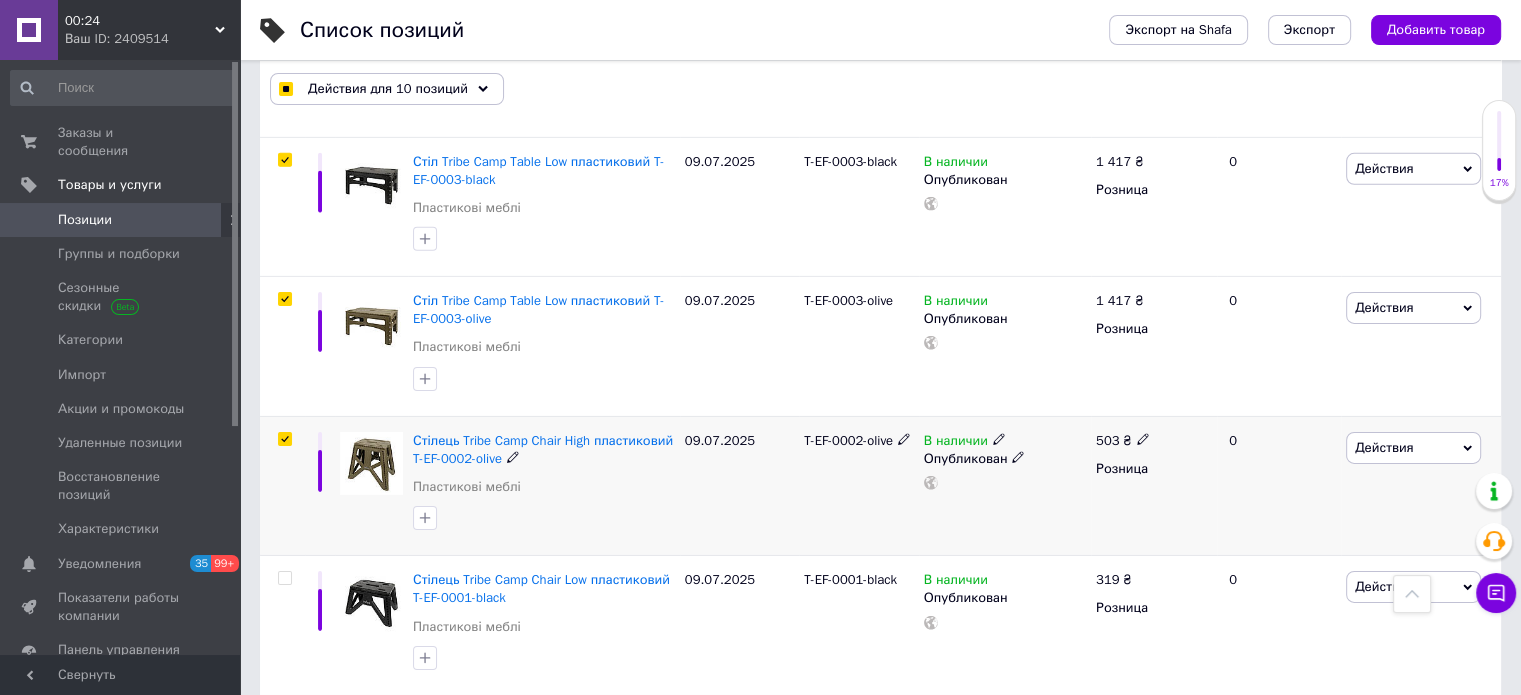 checkbox on "true" 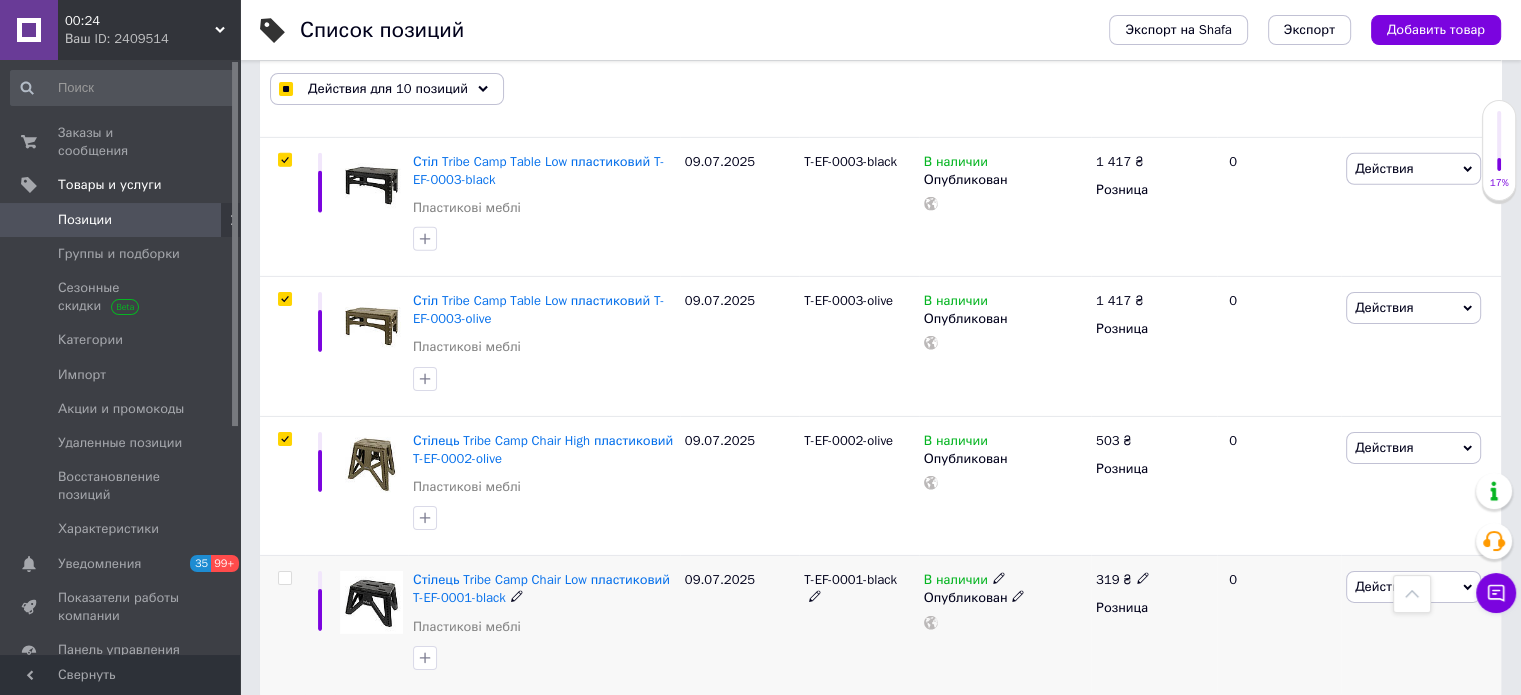 click at bounding box center [284, 578] 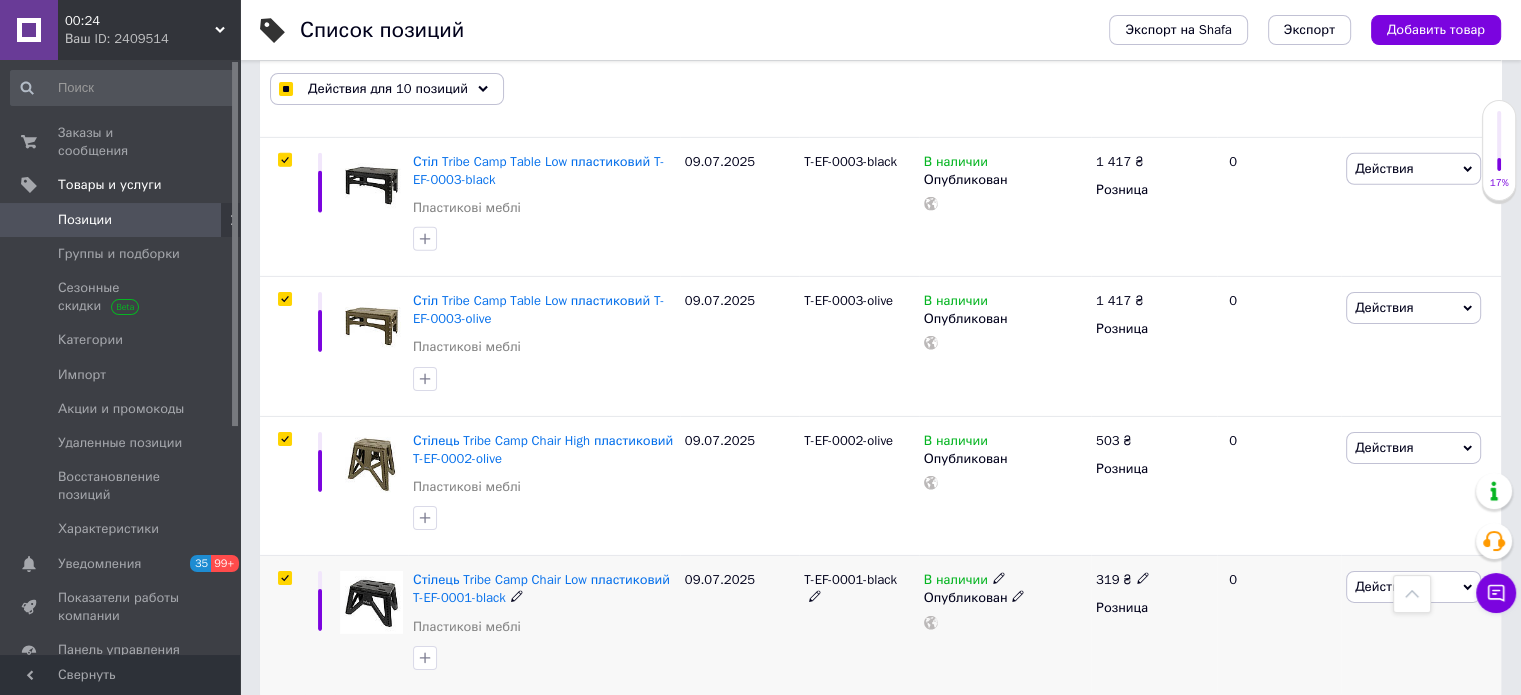 checkbox on "true" 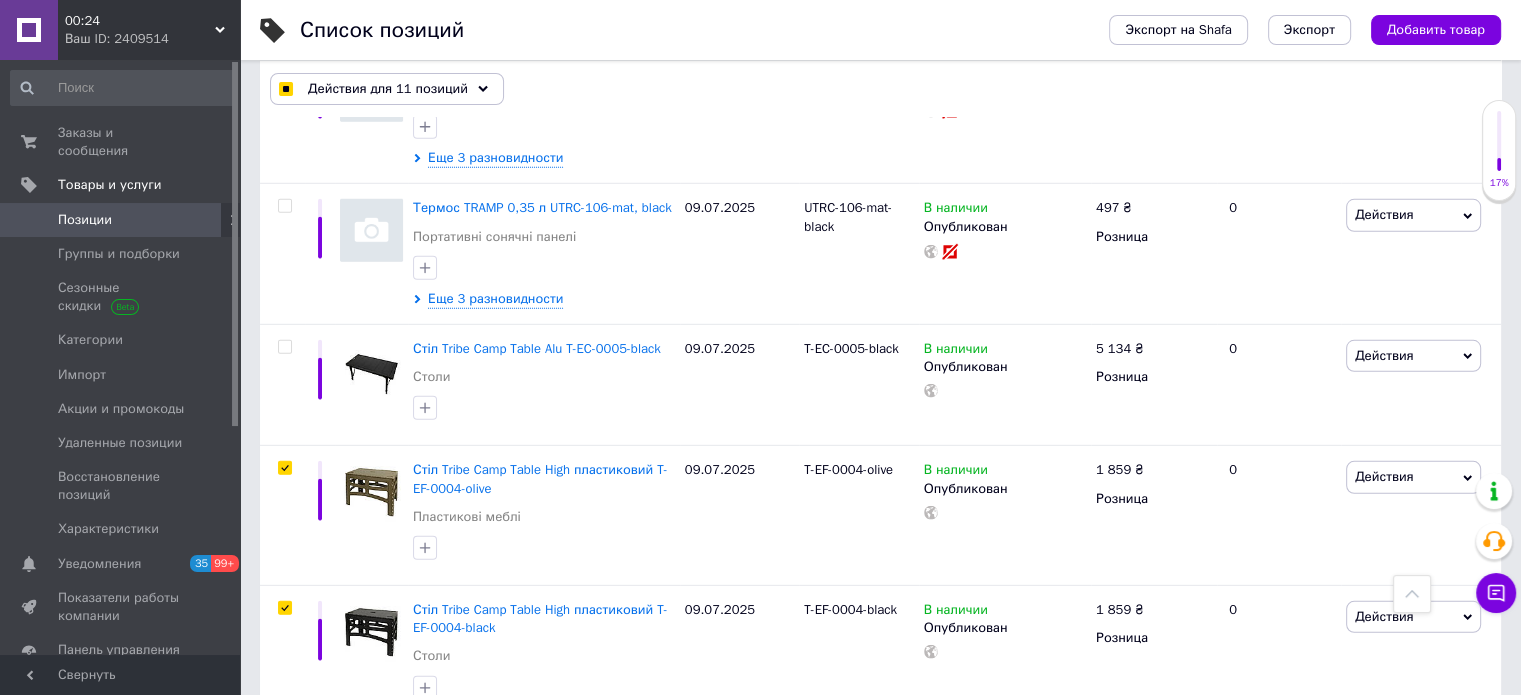 scroll, scrollTop: 5700, scrollLeft: 0, axis: vertical 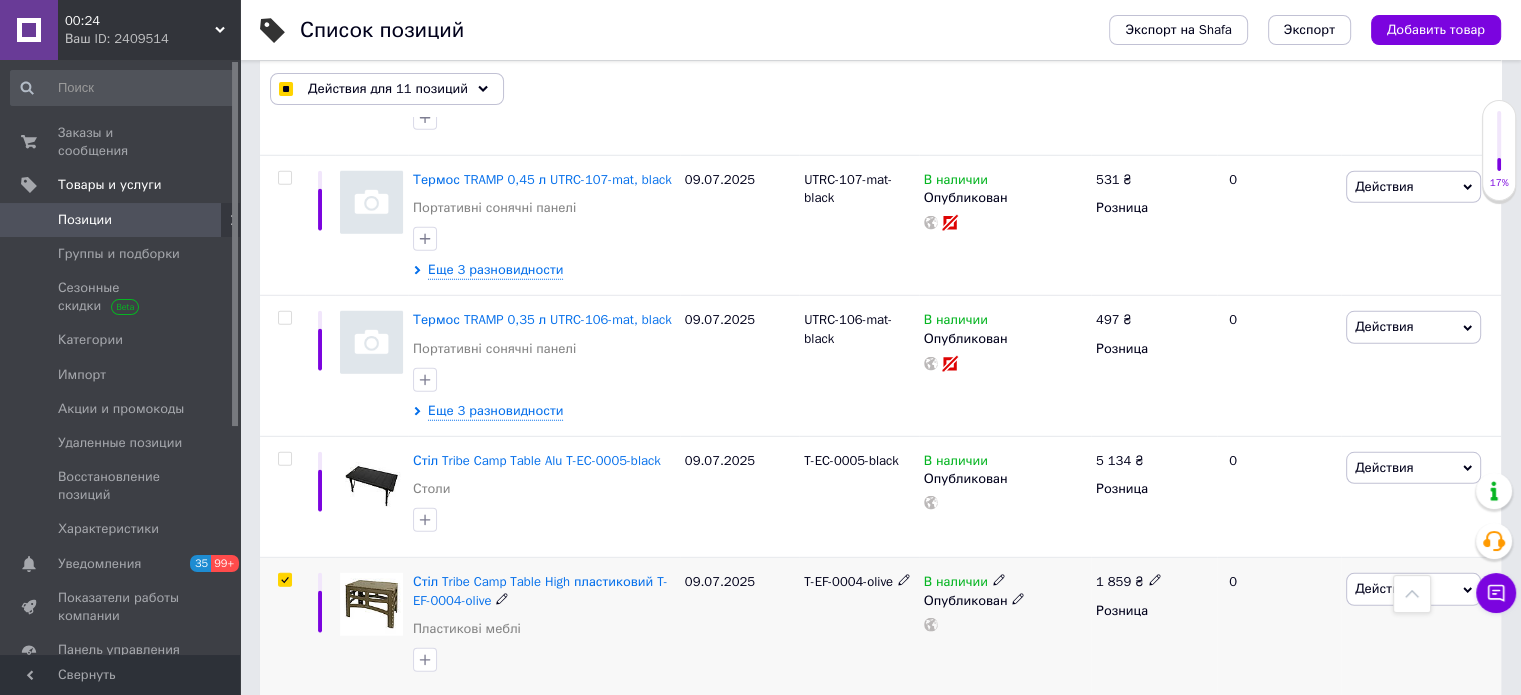 click at bounding box center [284, 580] 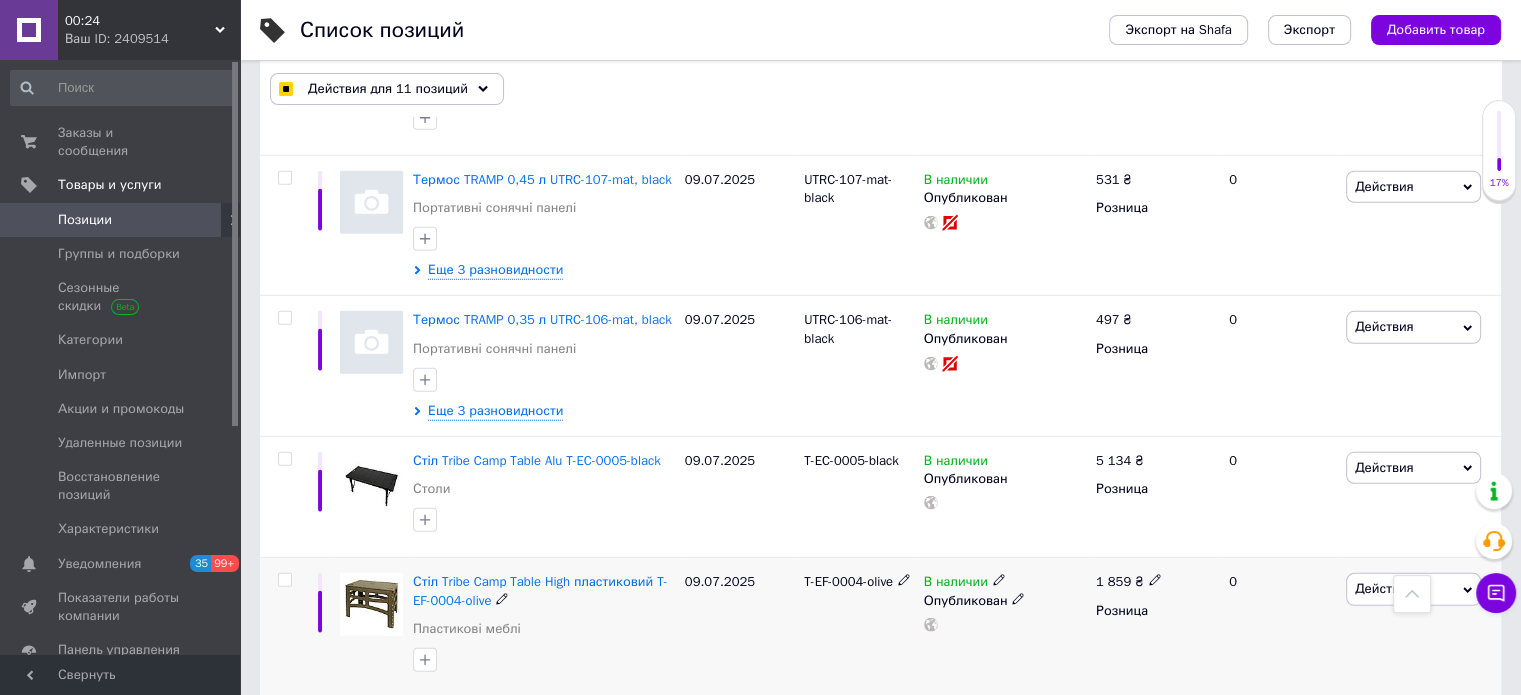 checkbox on "false" 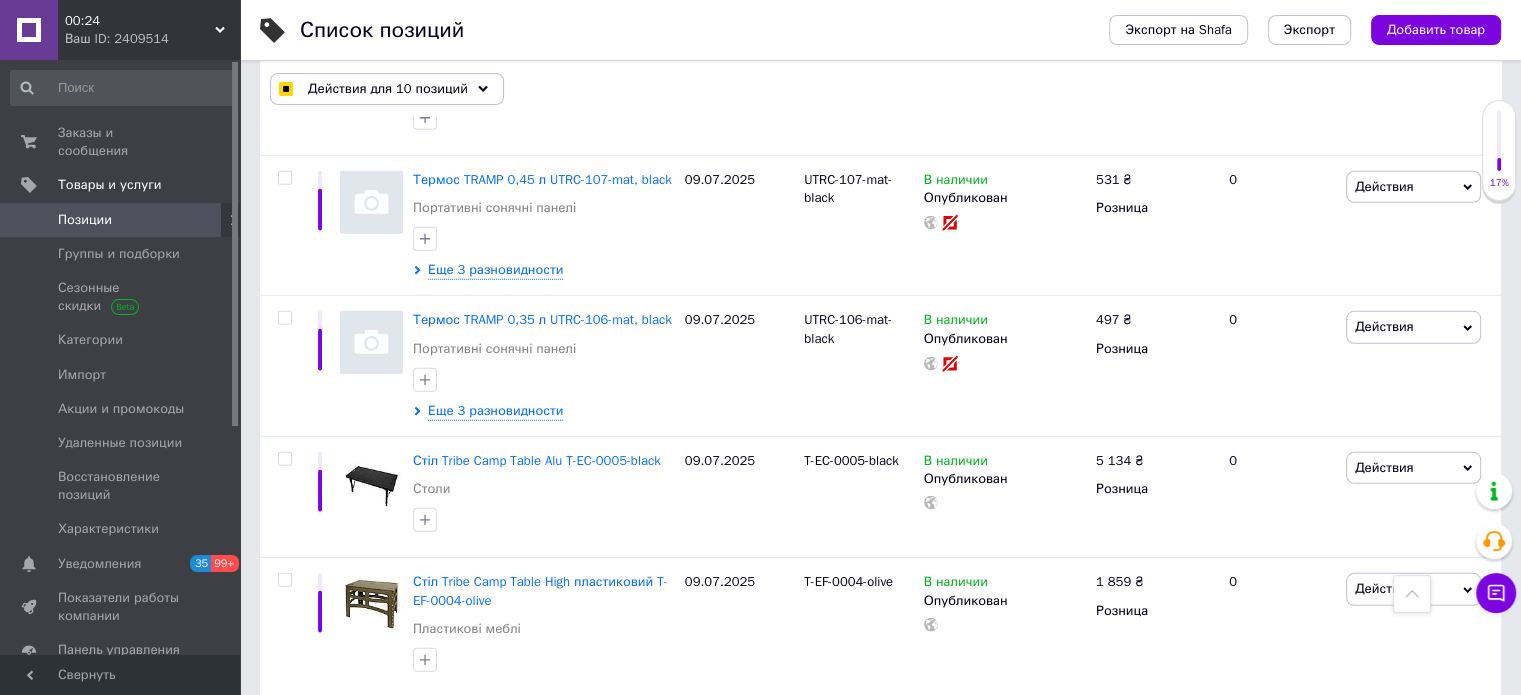 click at bounding box center (284, 720) 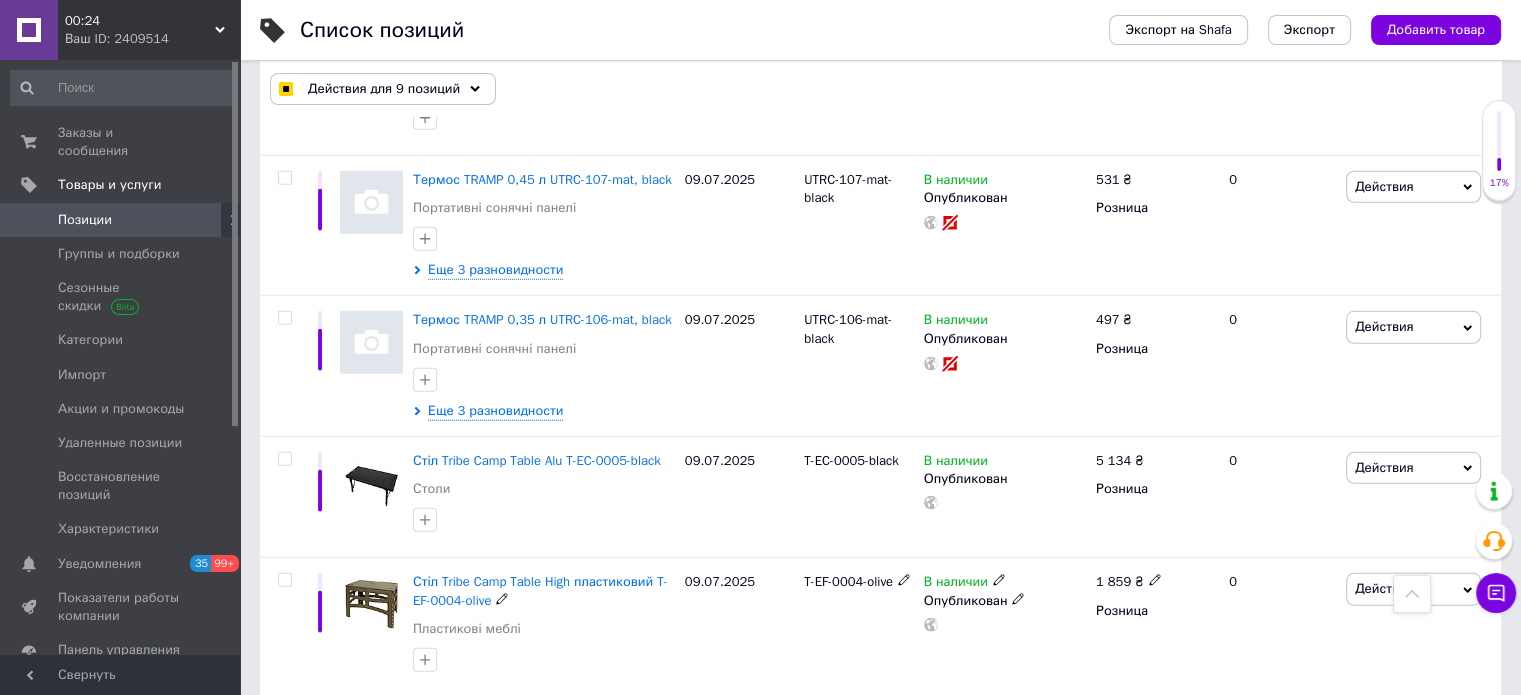 scroll, scrollTop: 5900, scrollLeft: 0, axis: vertical 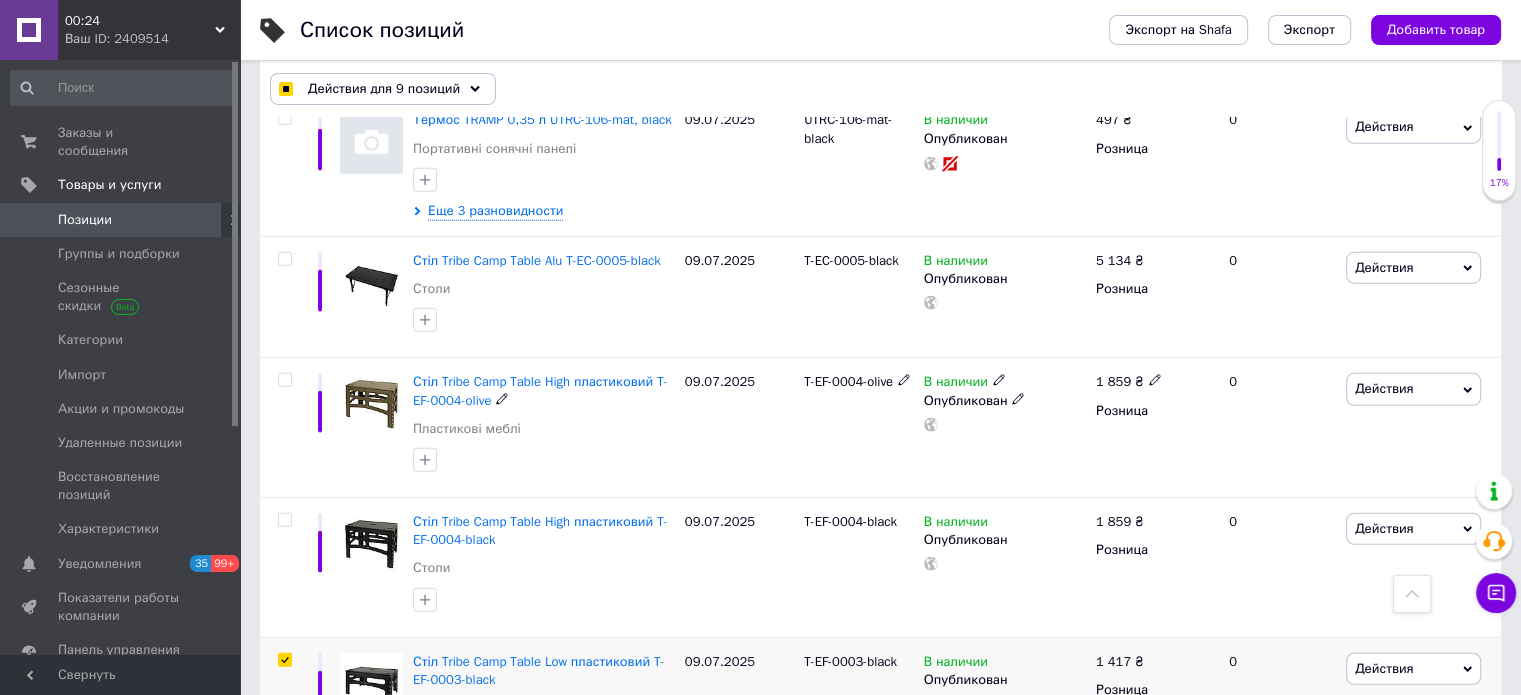 click at bounding box center [284, 660] 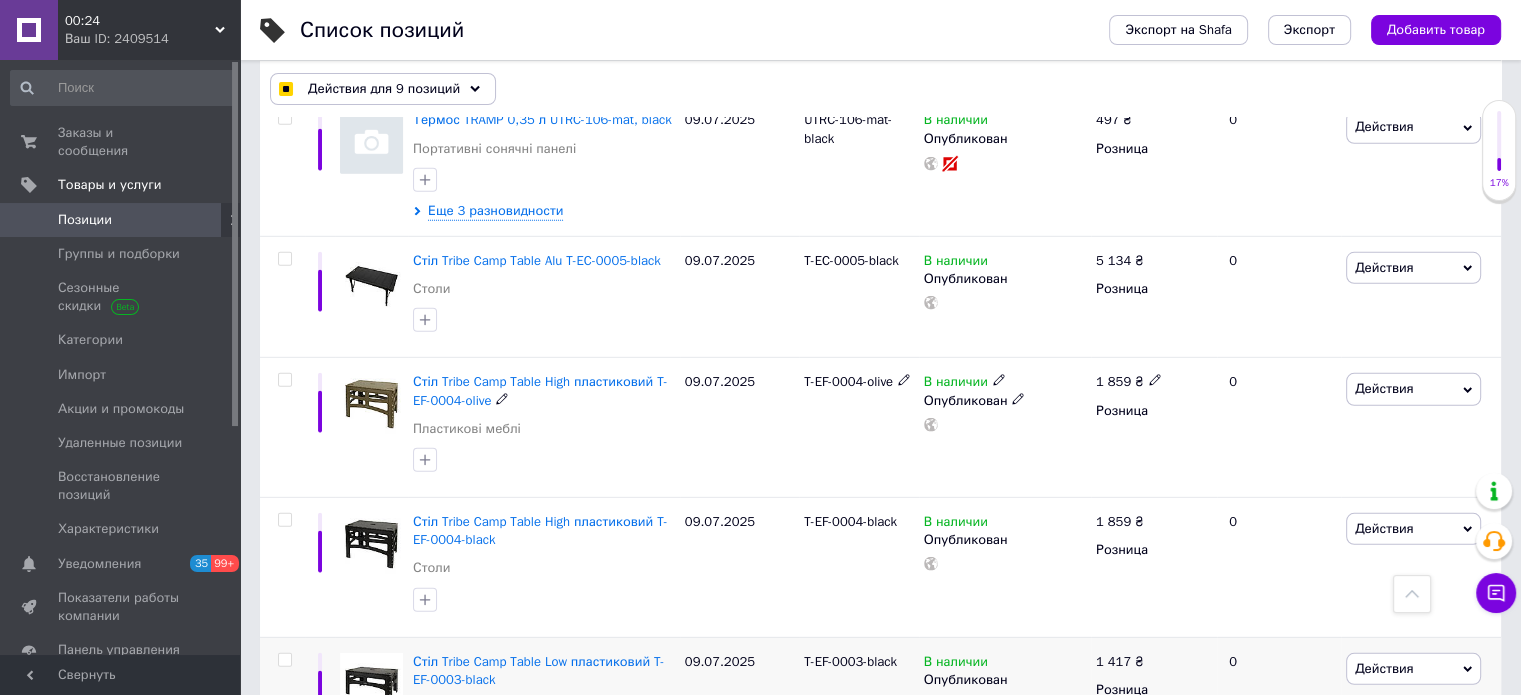 checkbox on "false" 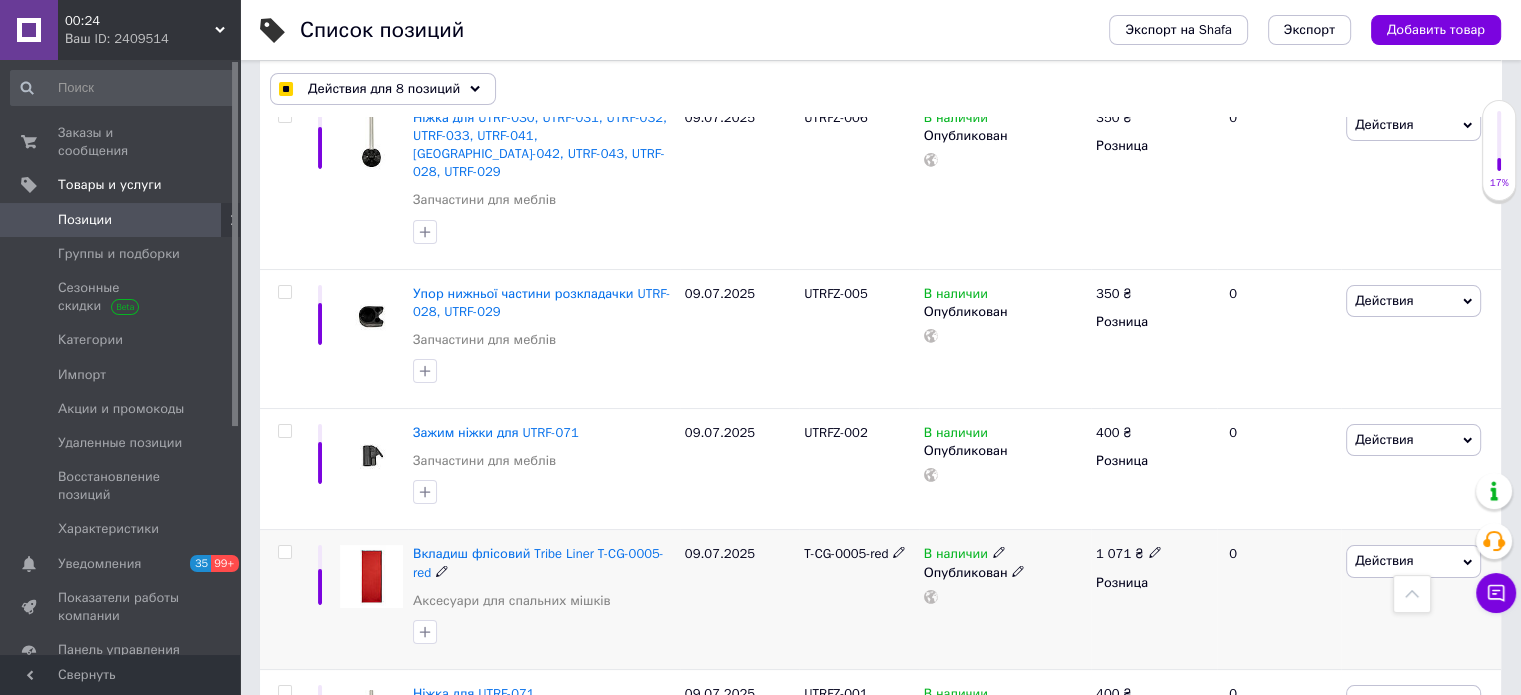 scroll, scrollTop: 8100, scrollLeft: 0, axis: vertical 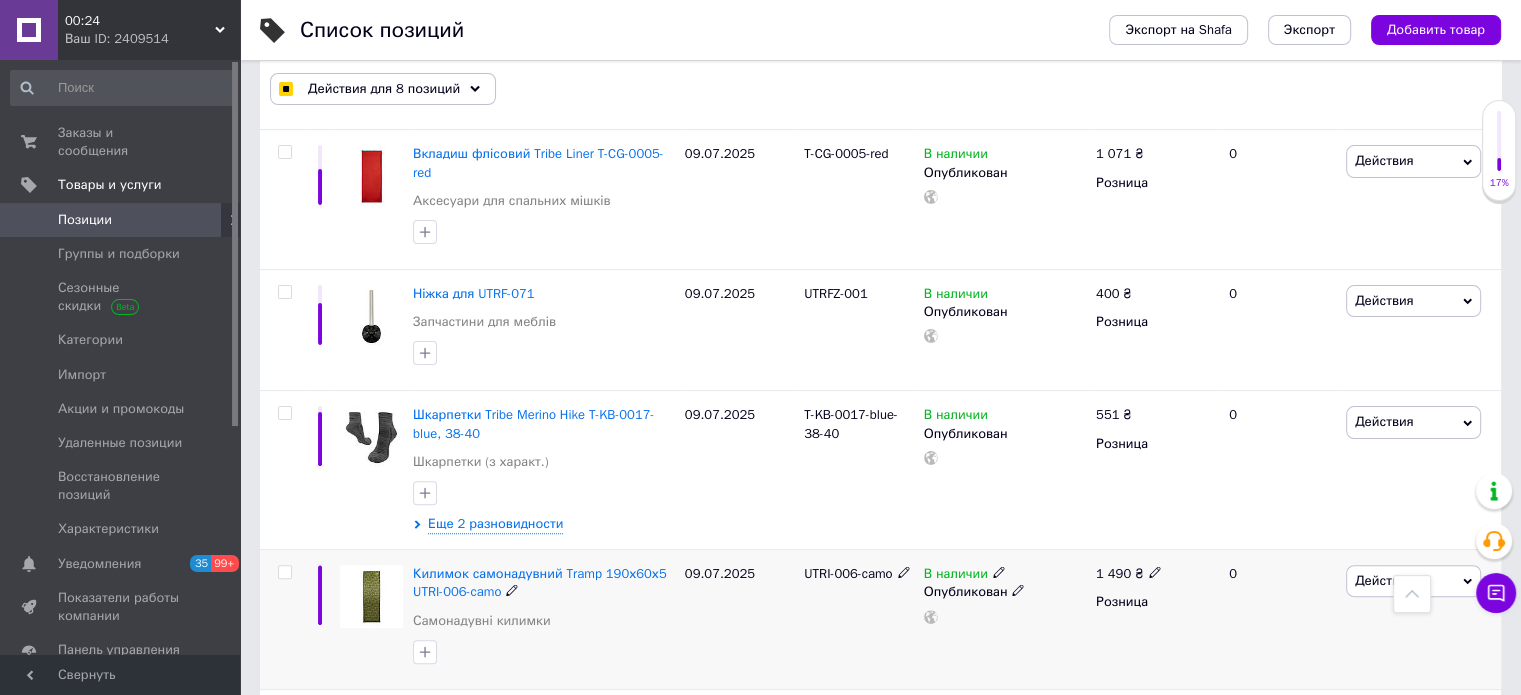 click at bounding box center [285, 572] 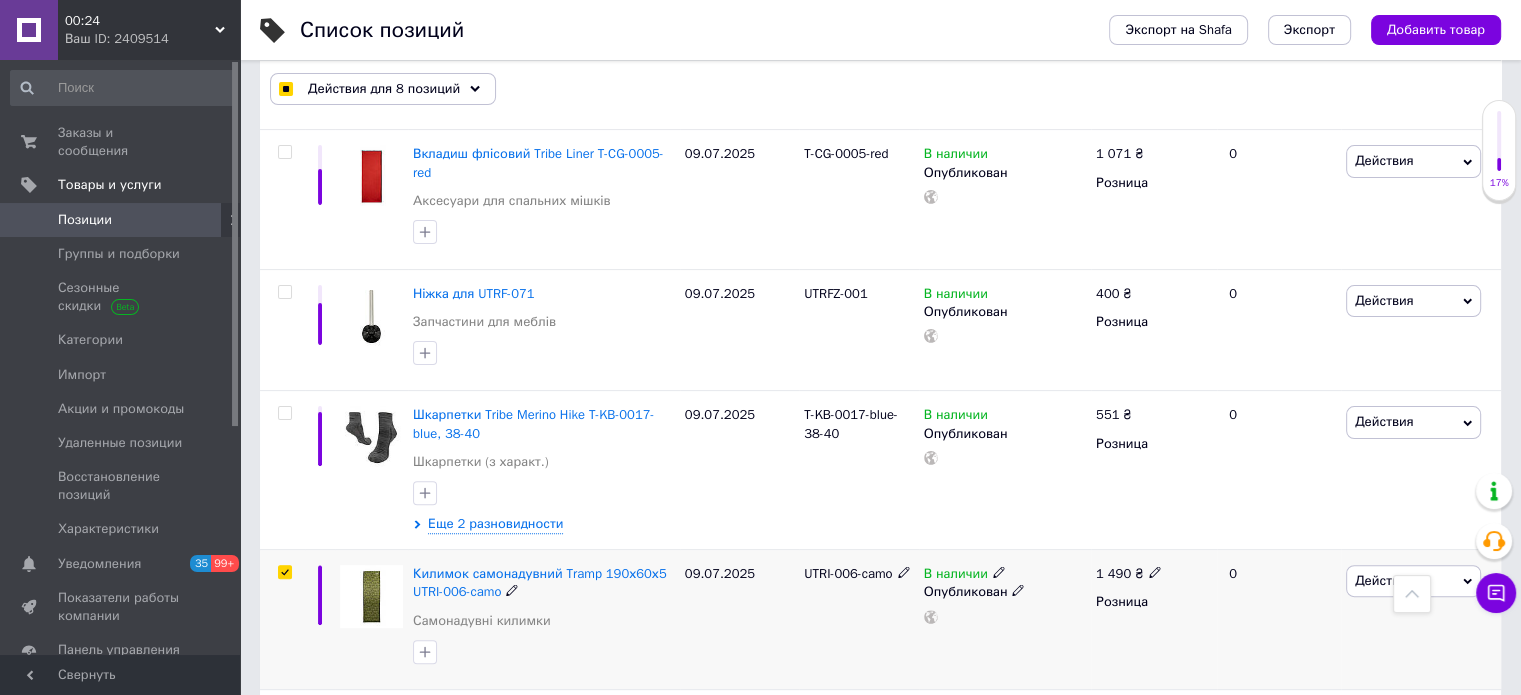 checkbox on "true" 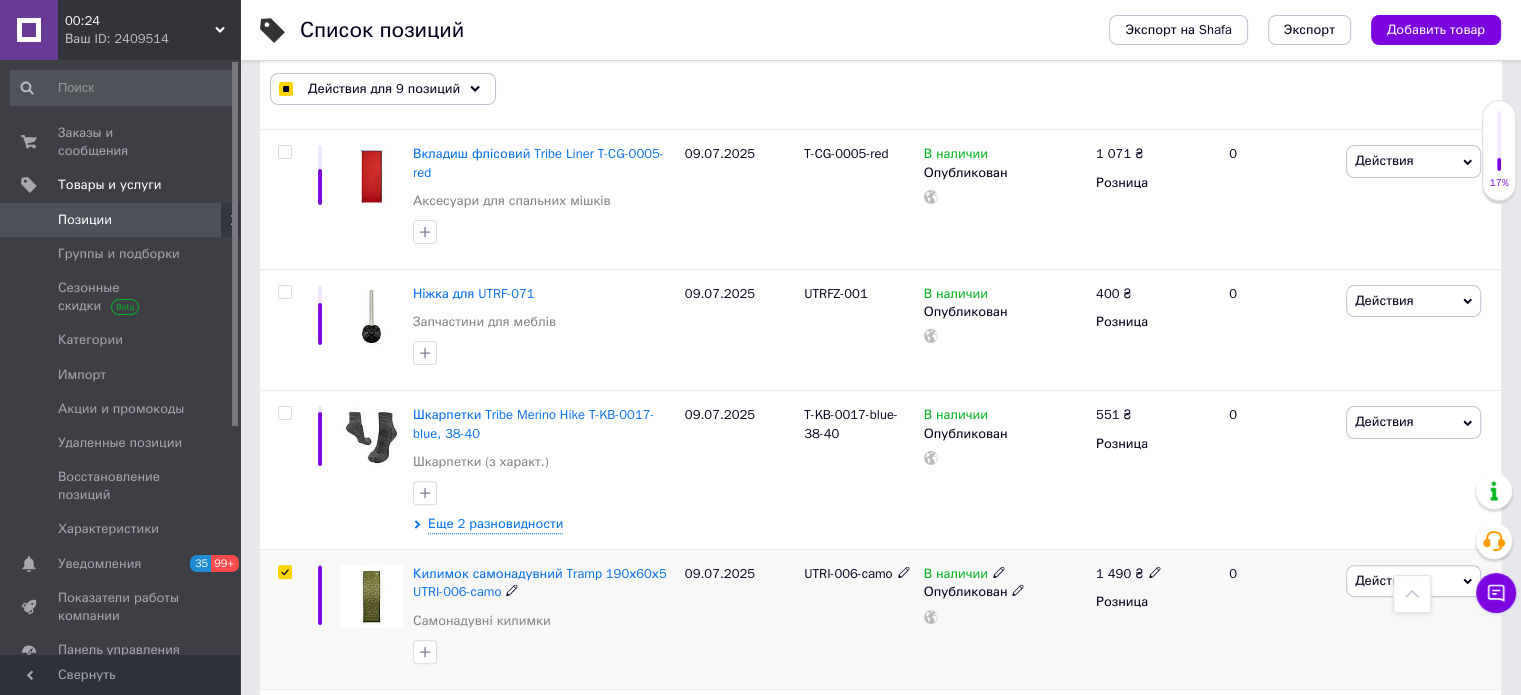checkbox on "true" 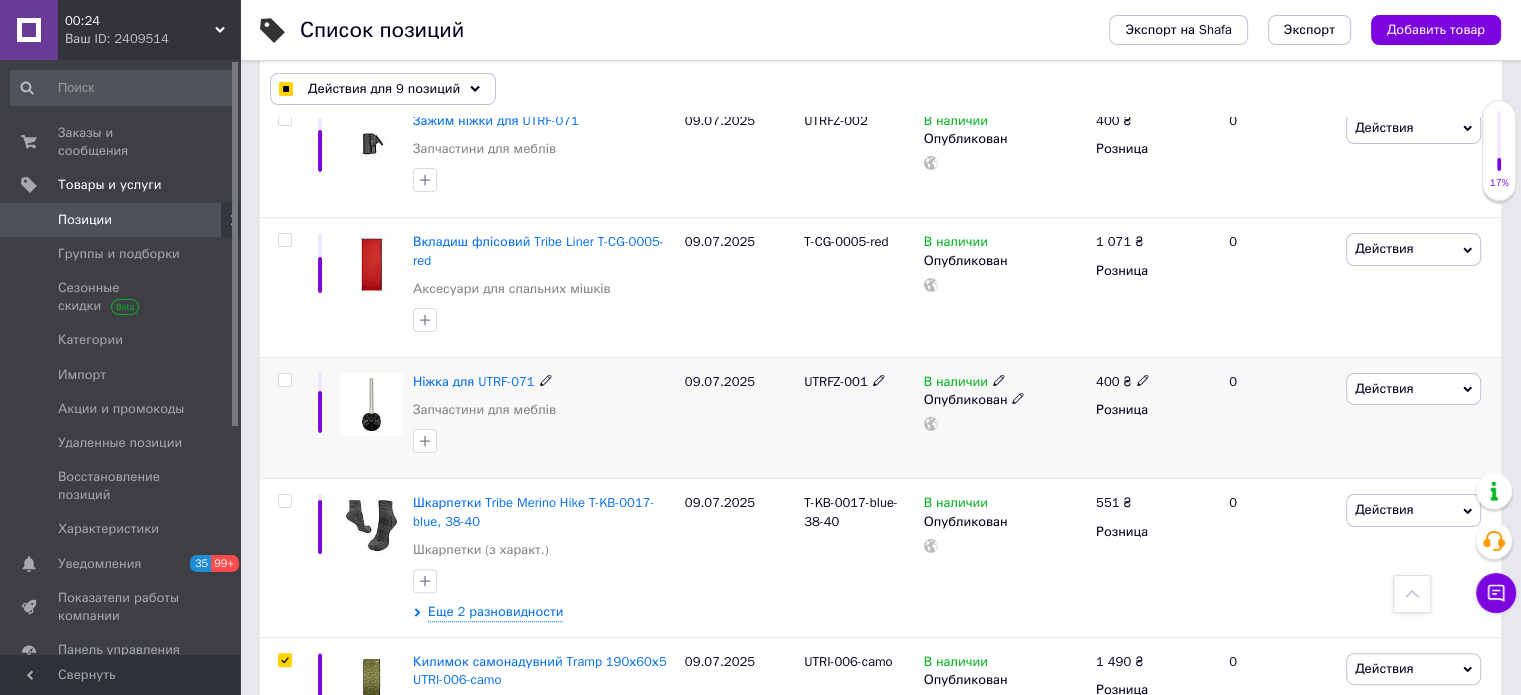 scroll, scrollTop: 7800, scrollLeft: 0, axis: vertical 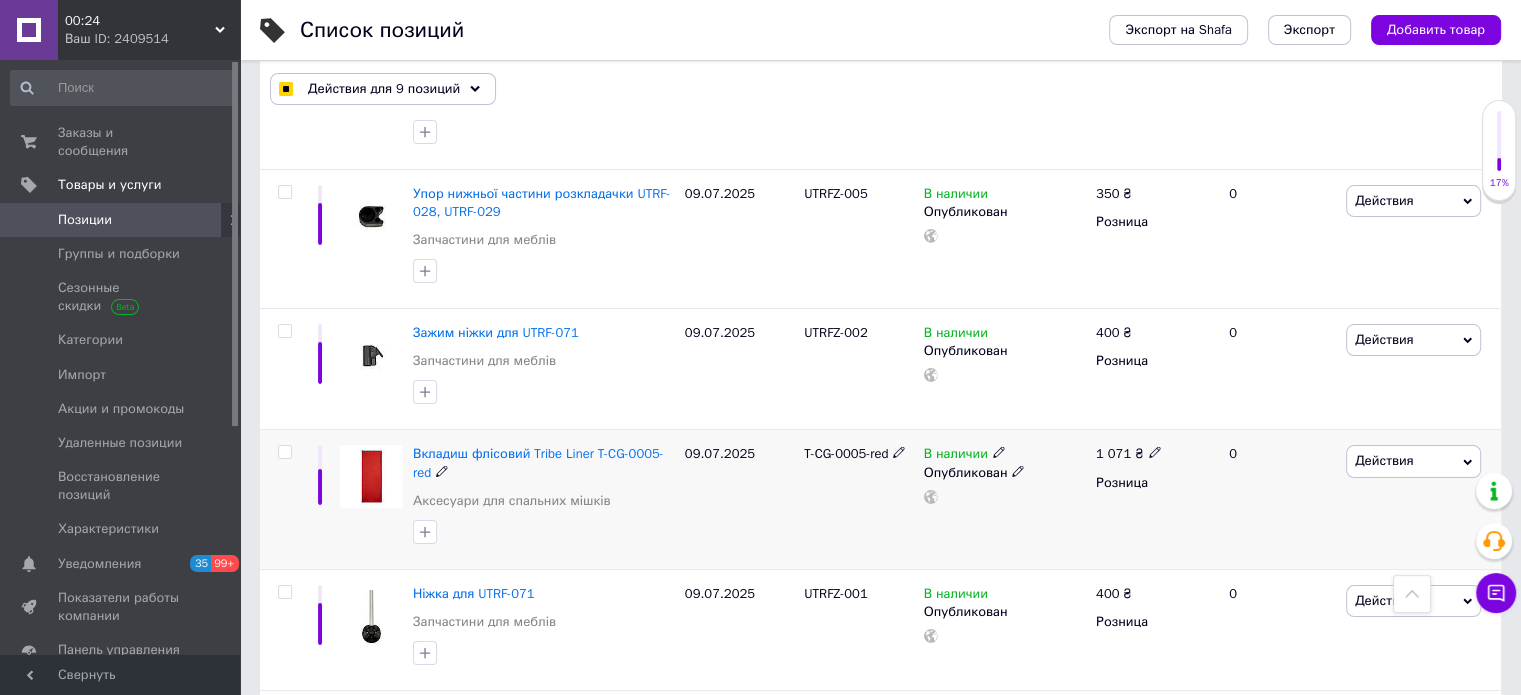 click at bounding box center [285, 452] 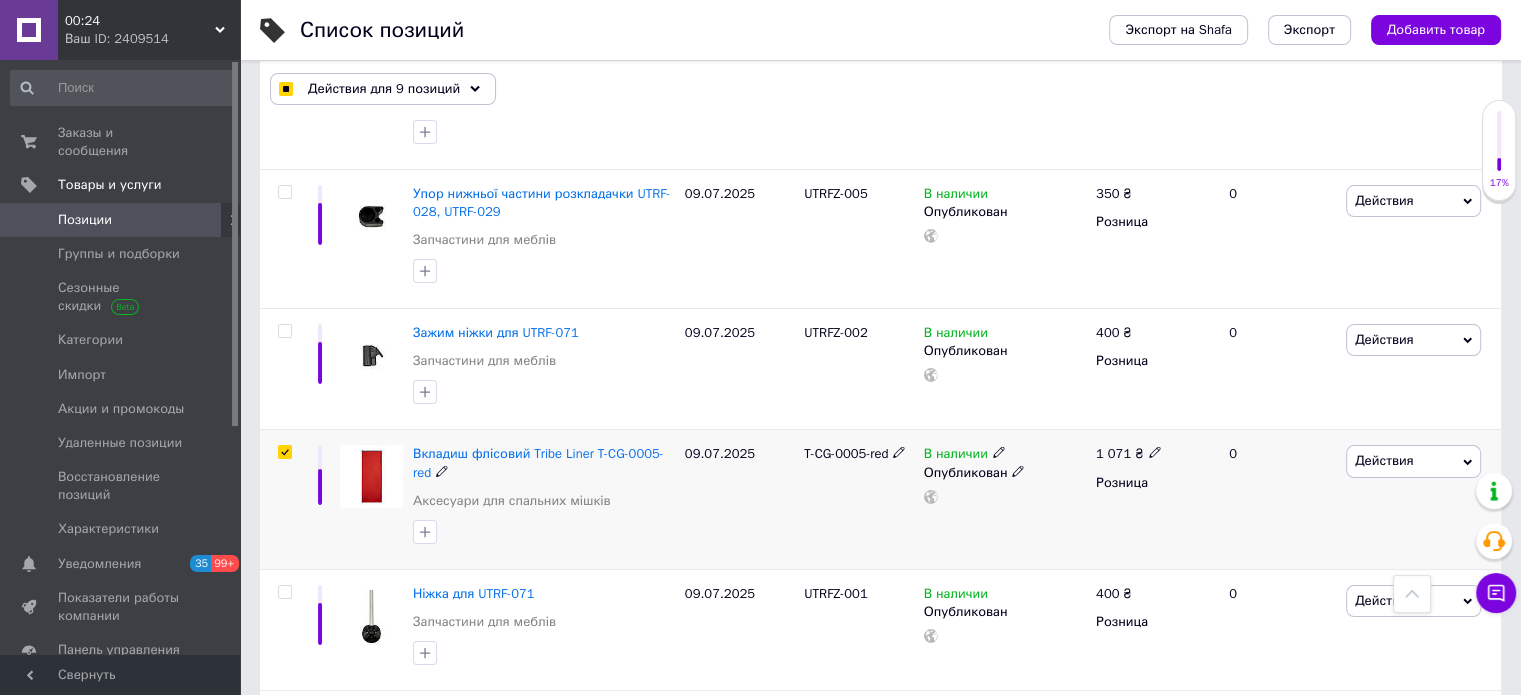 checkbox on "true" 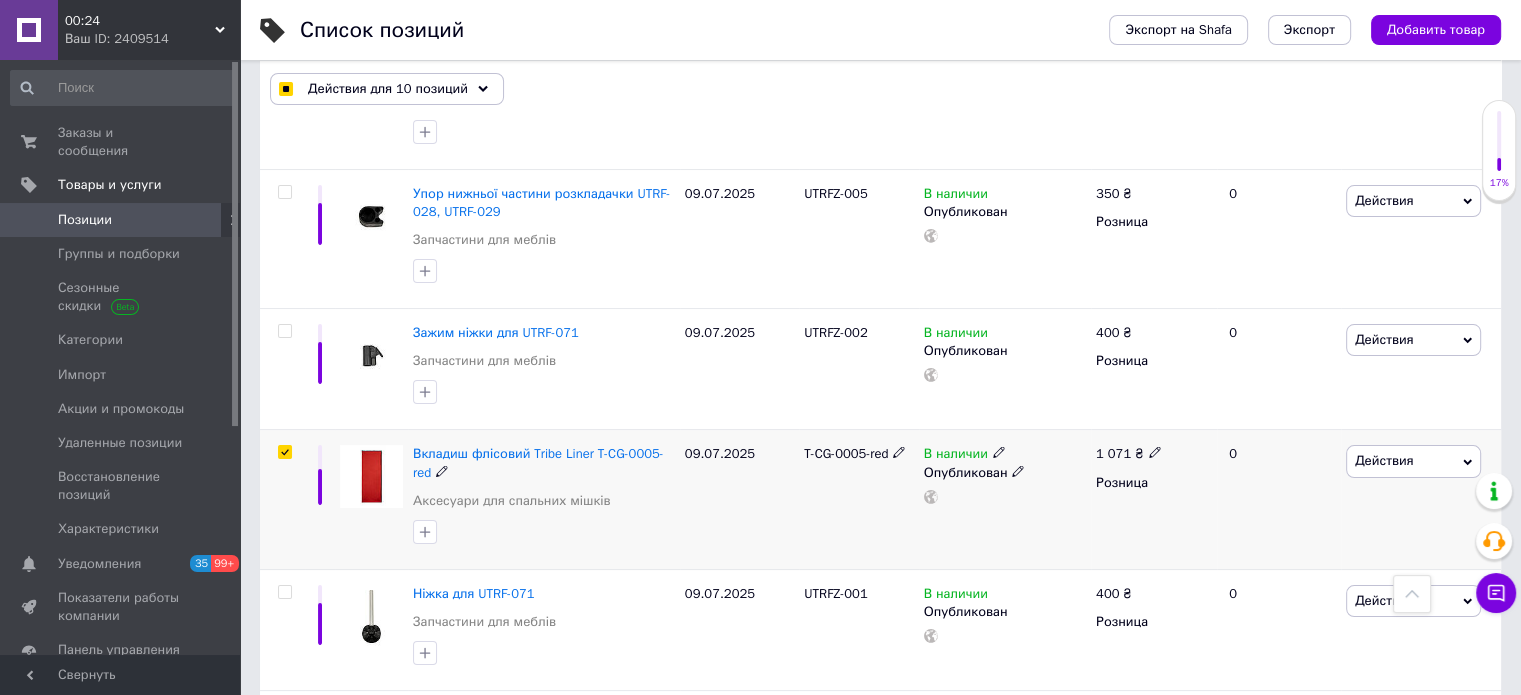 click at bounding box center (284, 452) 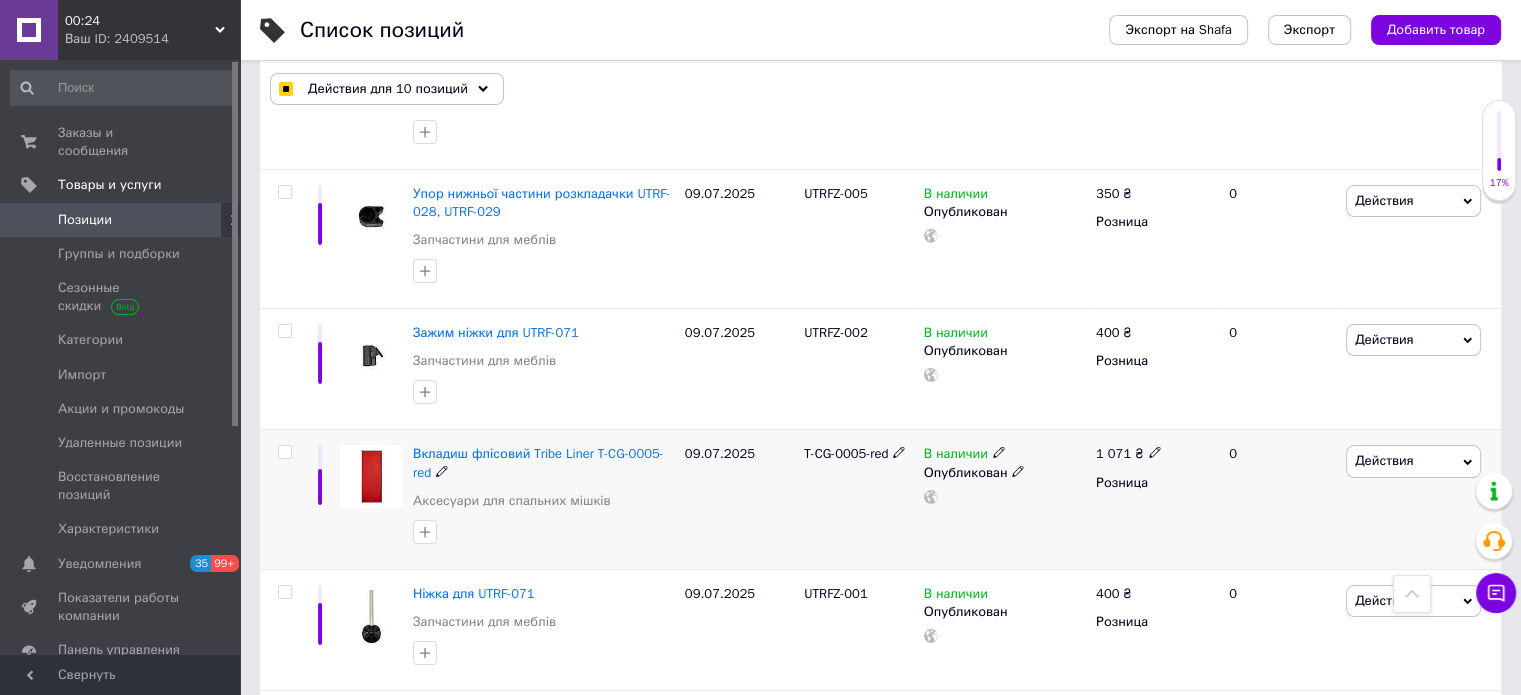 checkbox on "false" 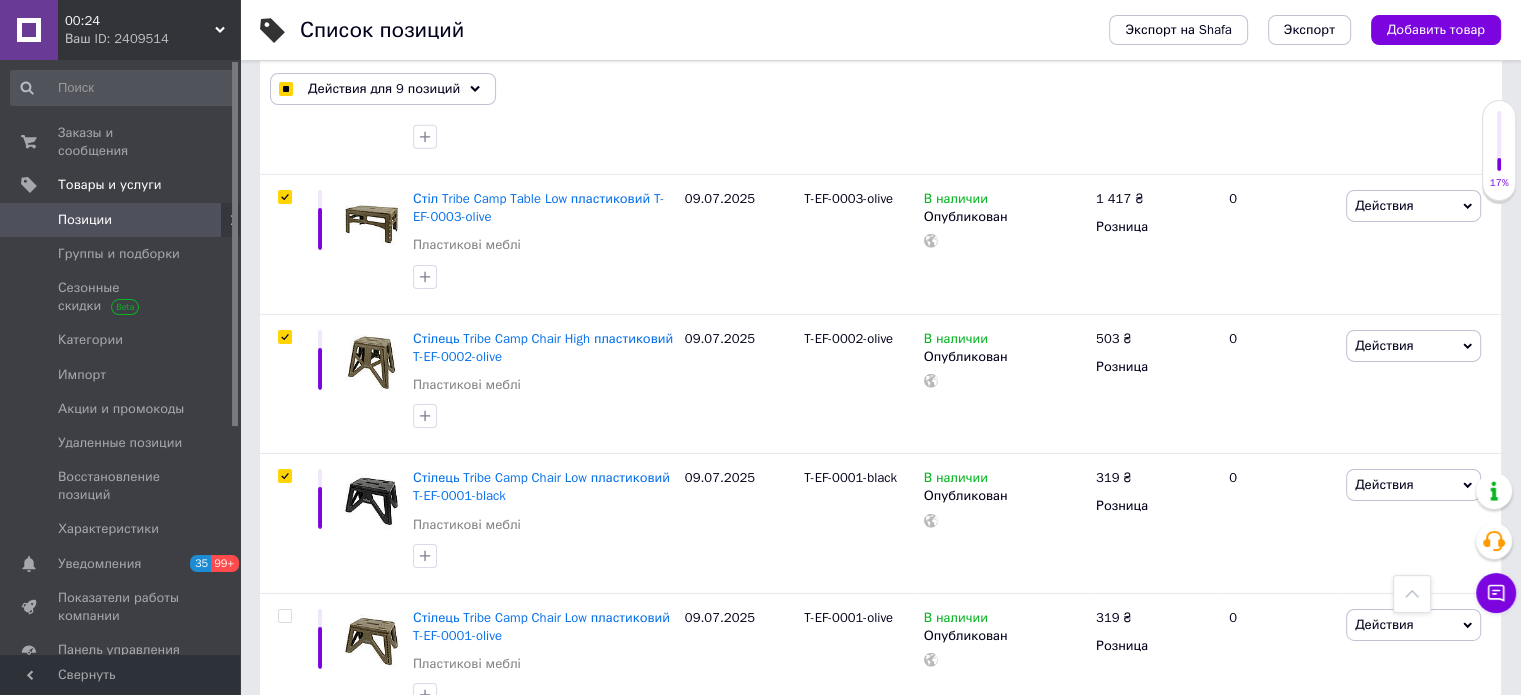 scroll, scrollTop: 6500, scrollLeft: 0, axis: vertical 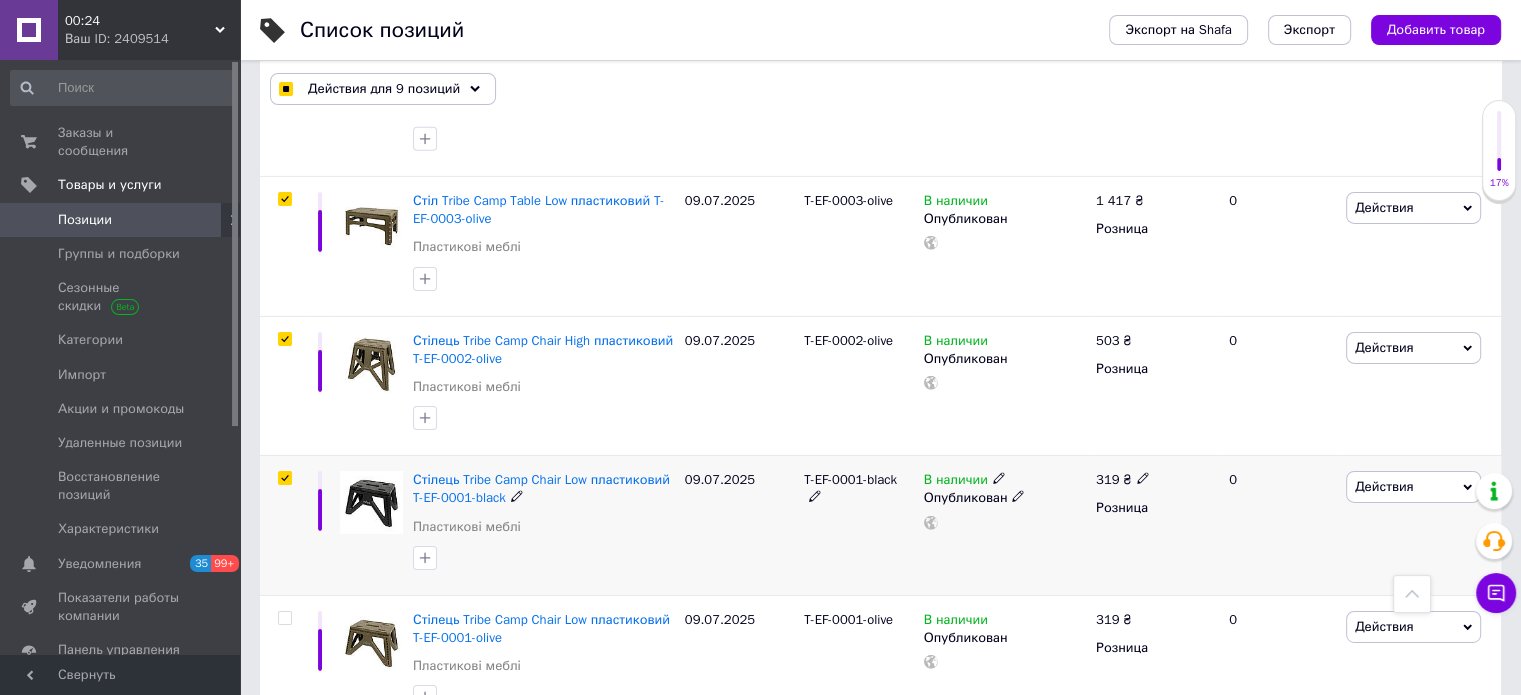 click at bounding box center (282, 526) 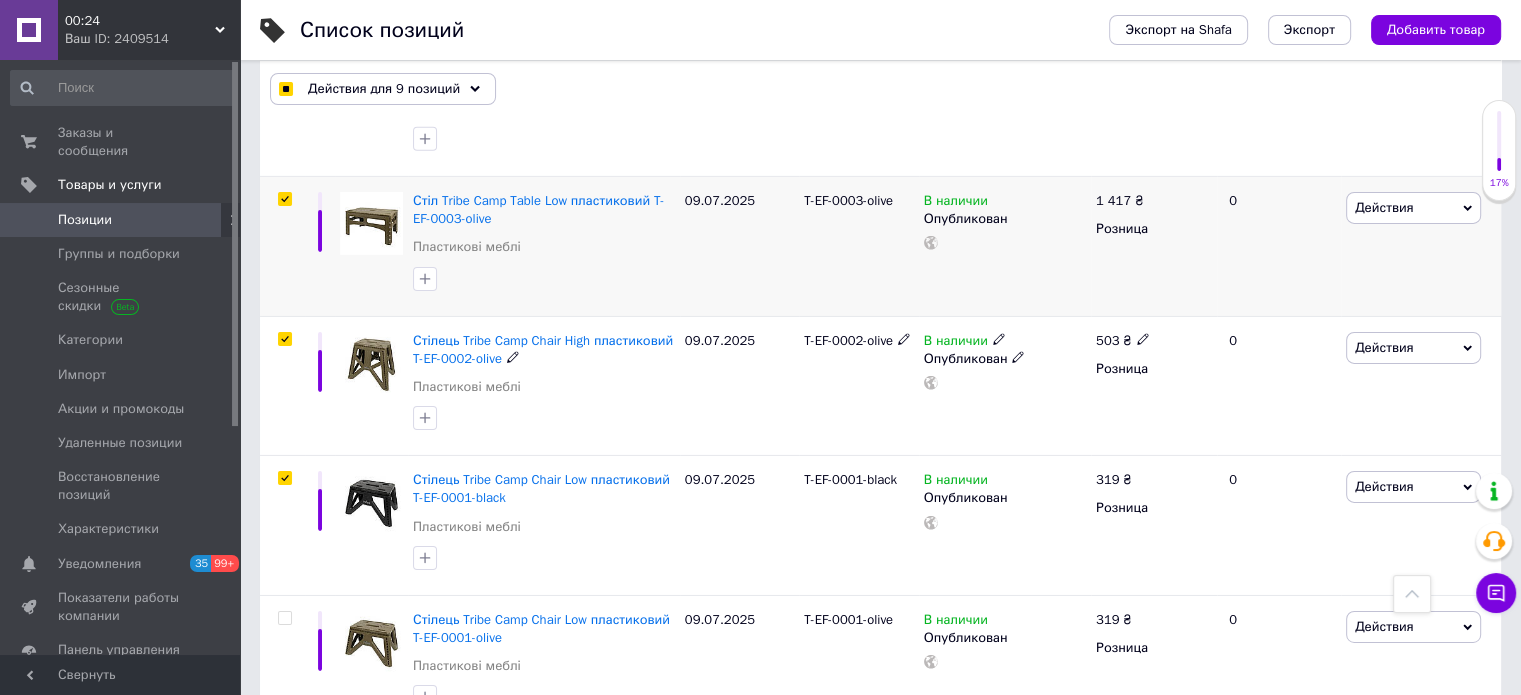 scroll, scrollTop: 6300, scrollLeft: 0, axis: vertical 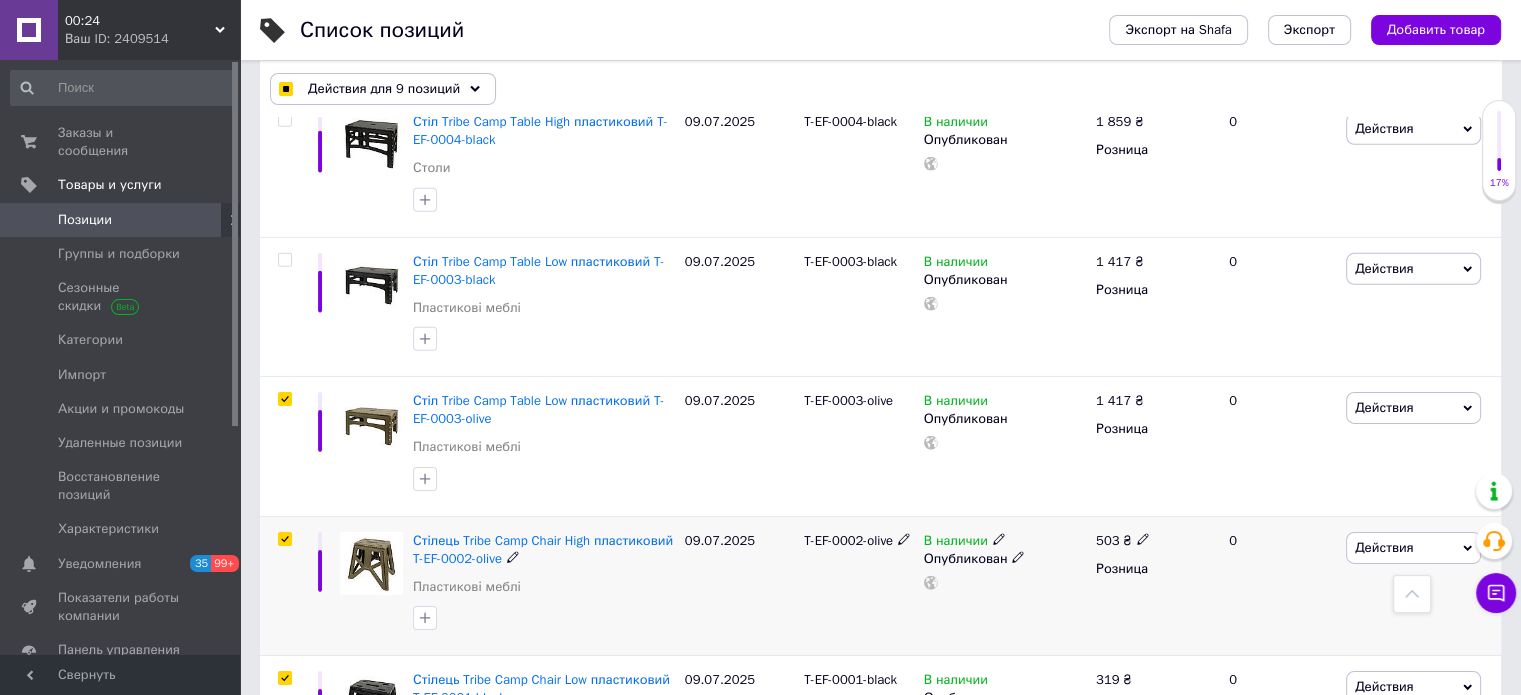 click at bounding box center (284, 539) 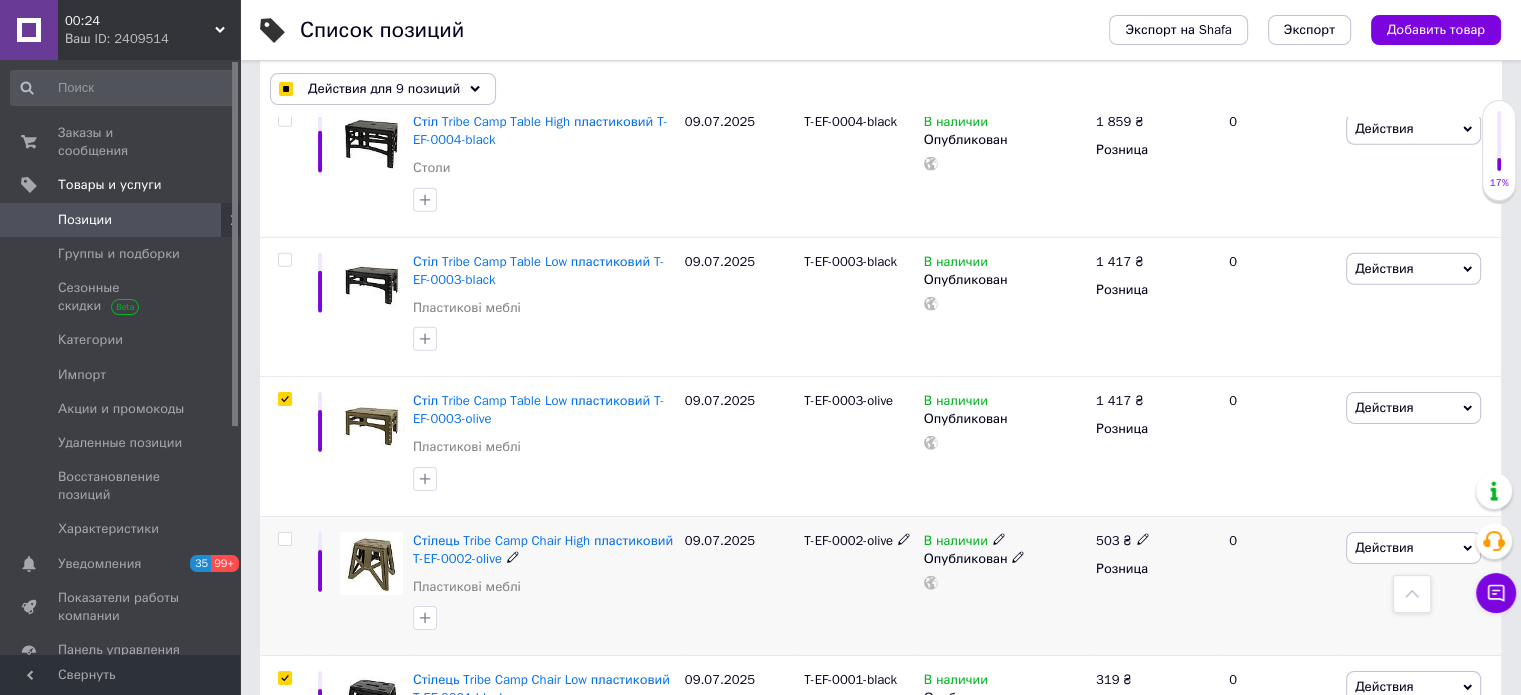 checkbox on "false" 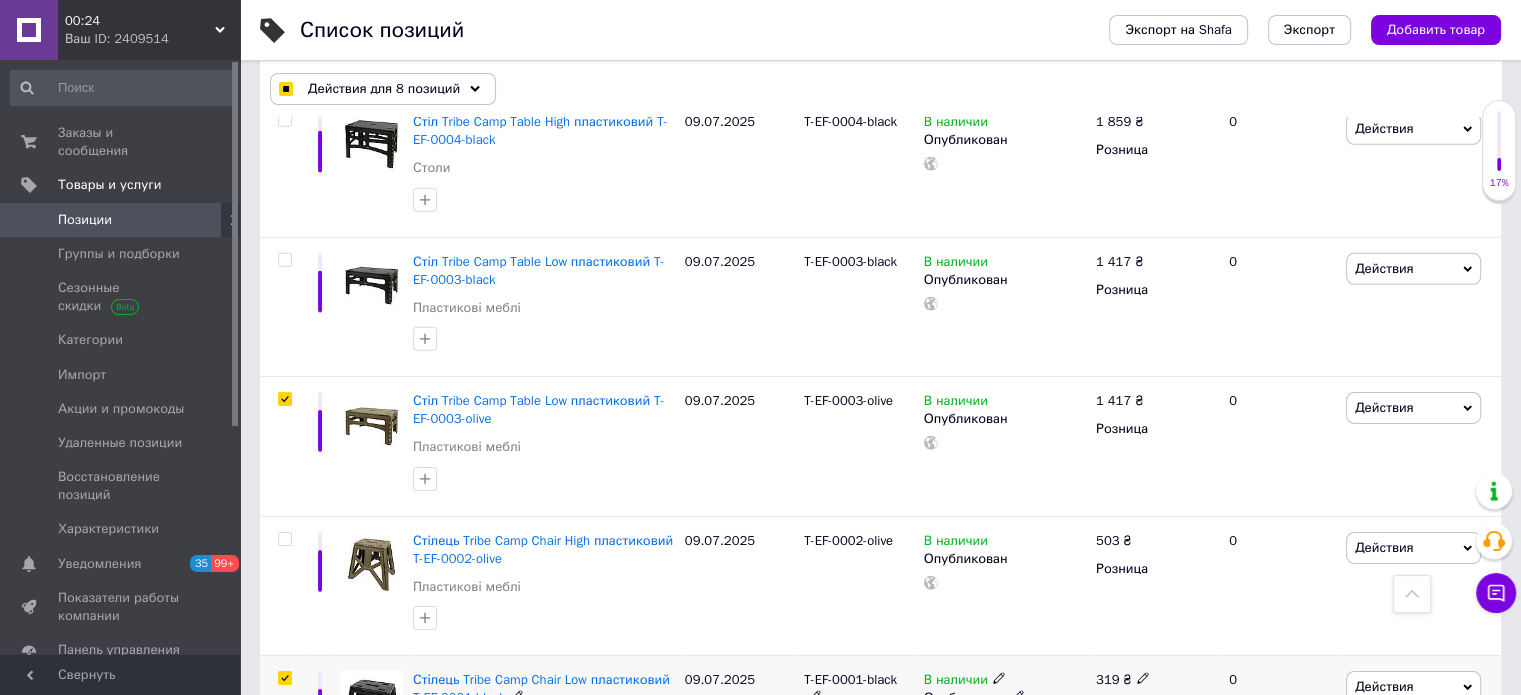 click at bounding box center [285, 678] 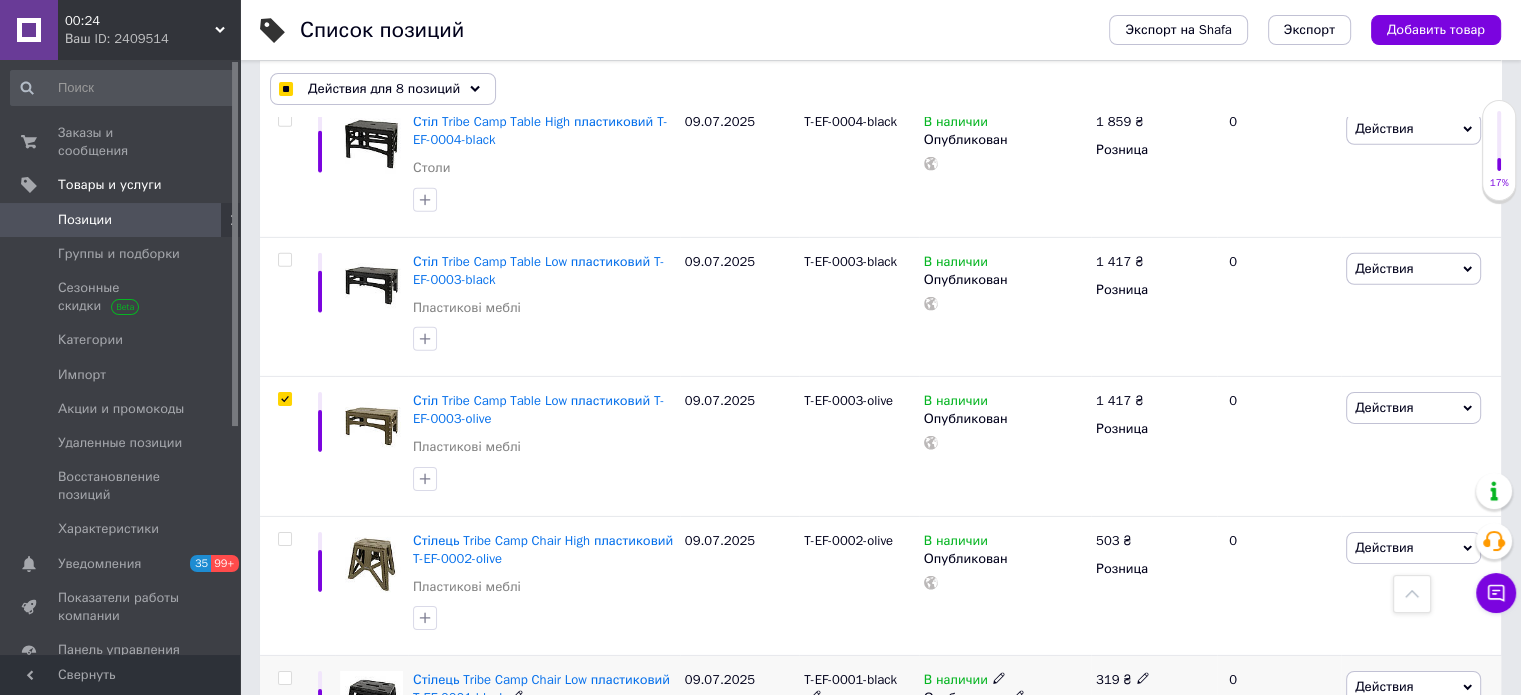 checkbox on "false" 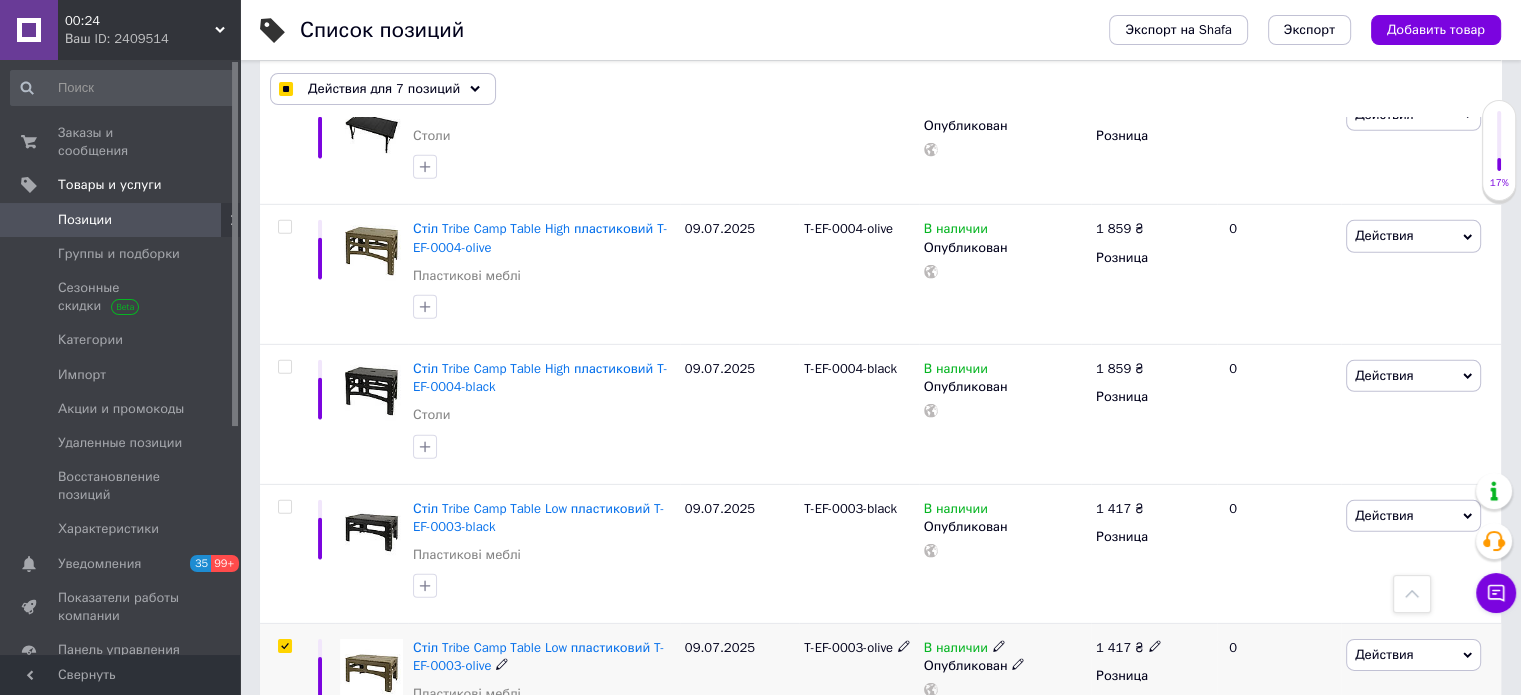 scroll, scrollTop: 6100, scrollLeft: 0, axis: vertical 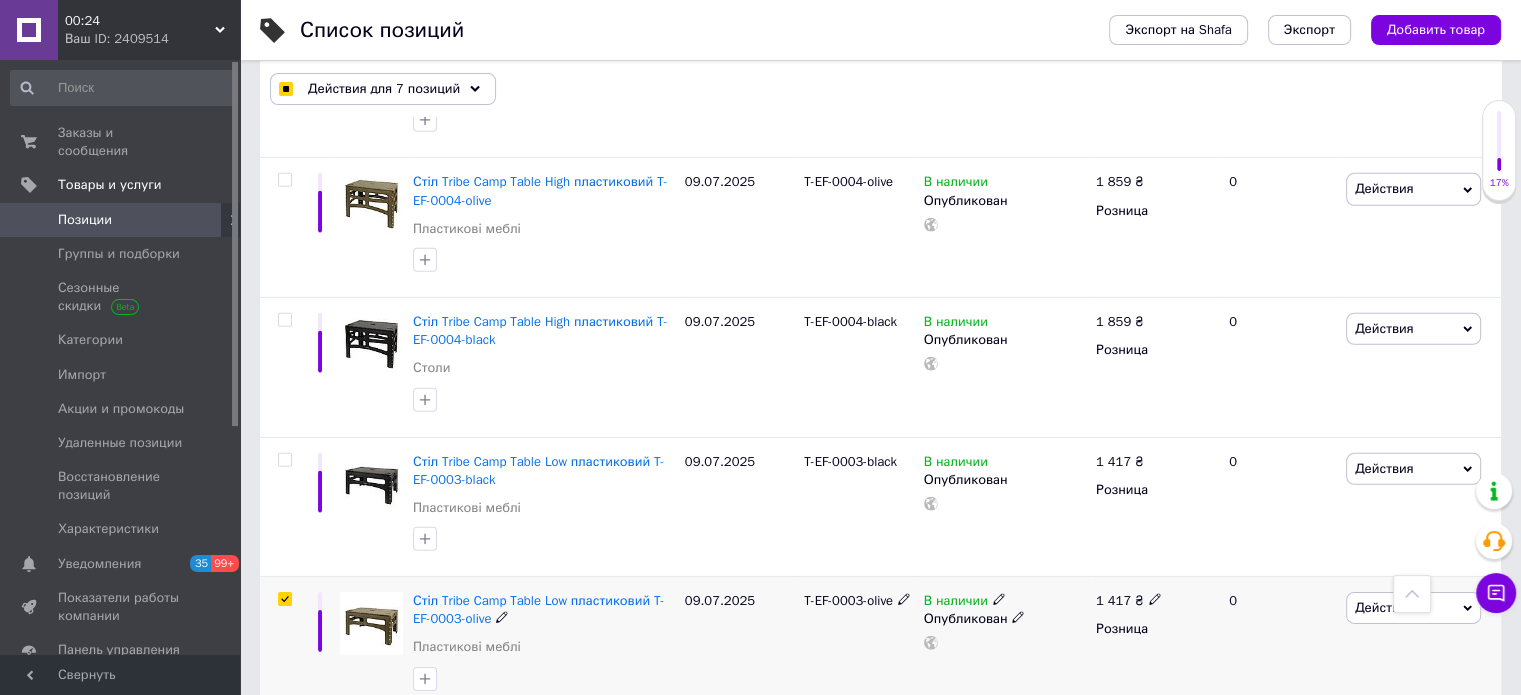 click at bounding box center (284, 599) 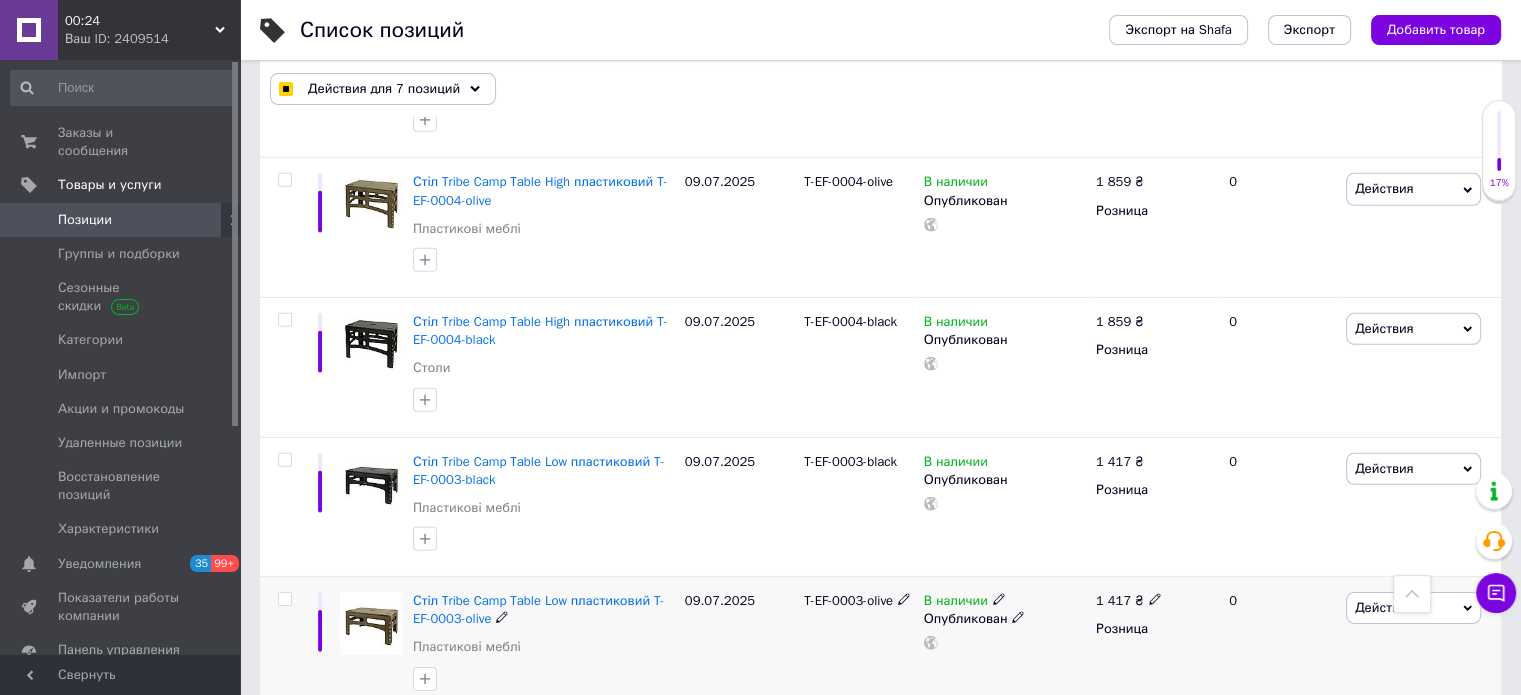 checkbox on "false" 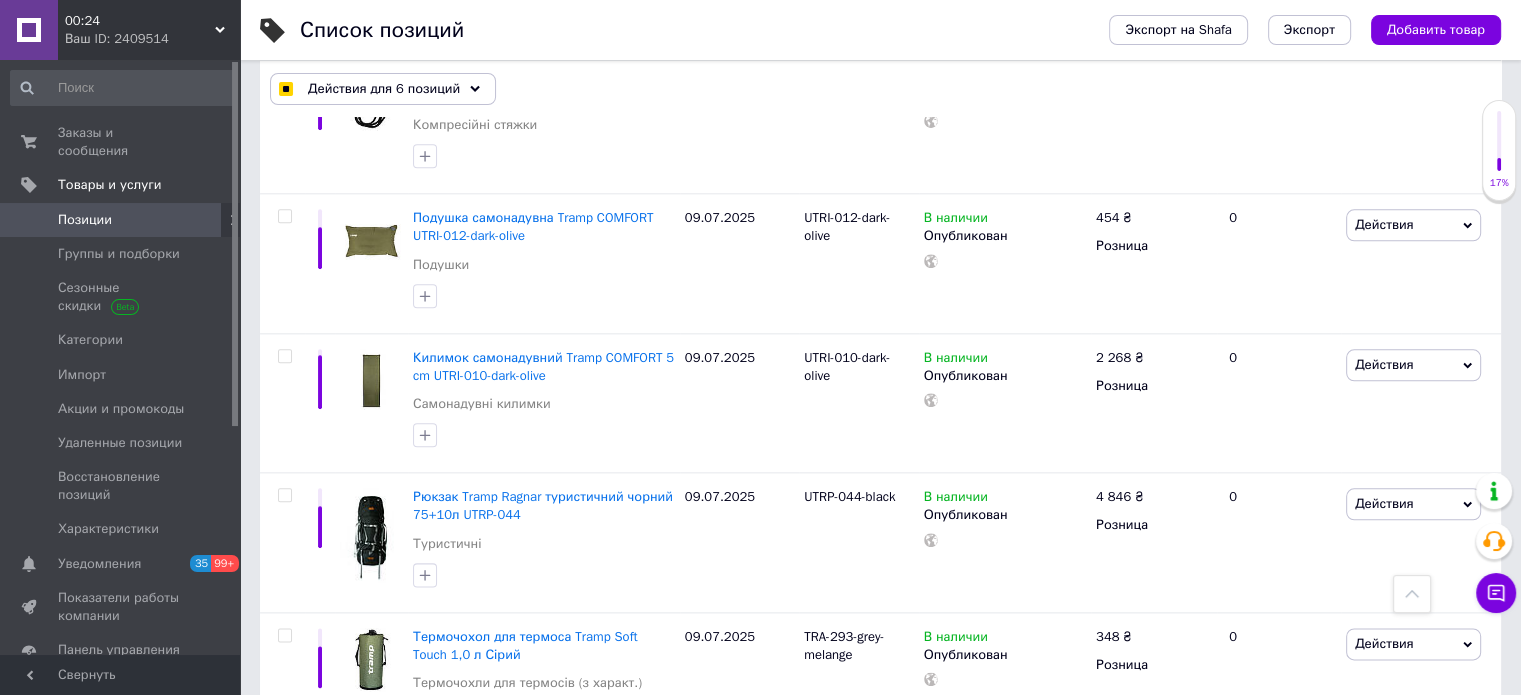 scroll, scrollTop: 9900, scrollLeft: 0, axis: vertical 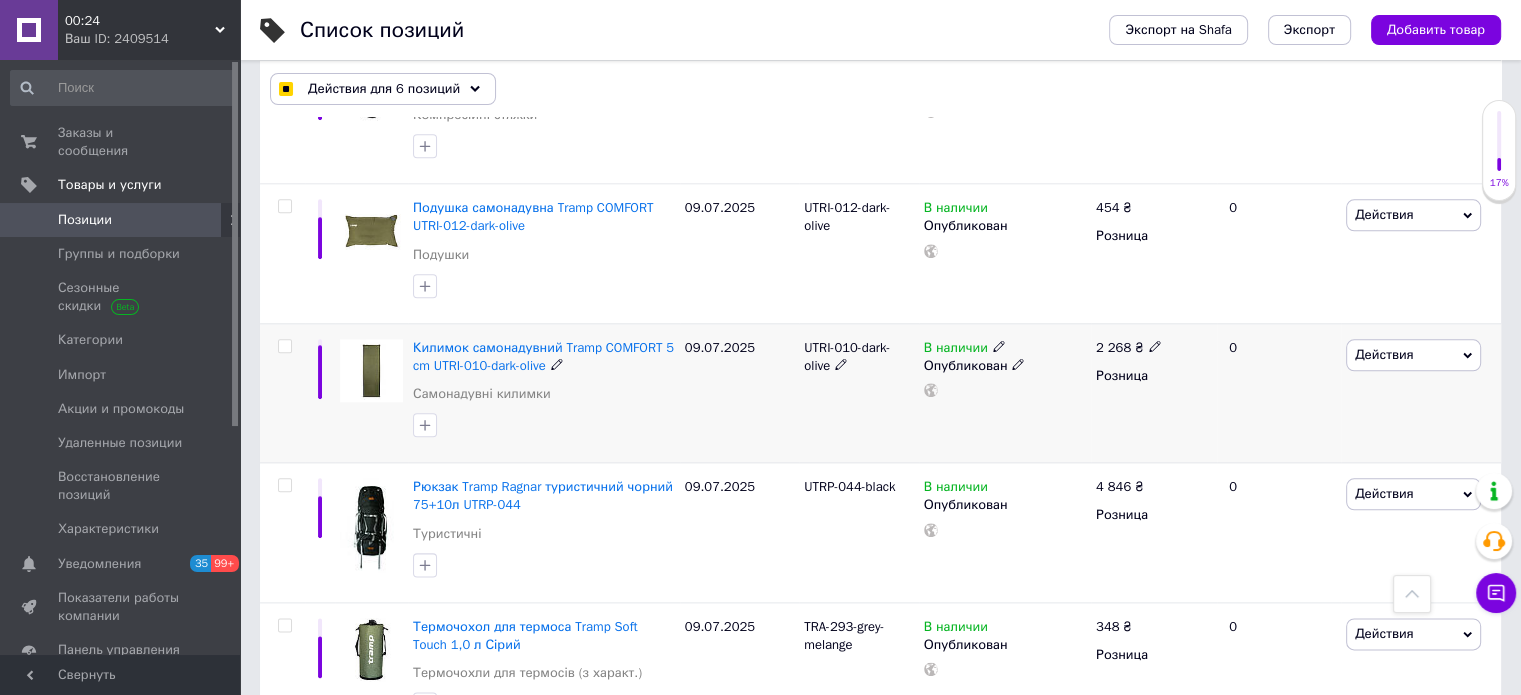 click at bounding box center (284, 346) 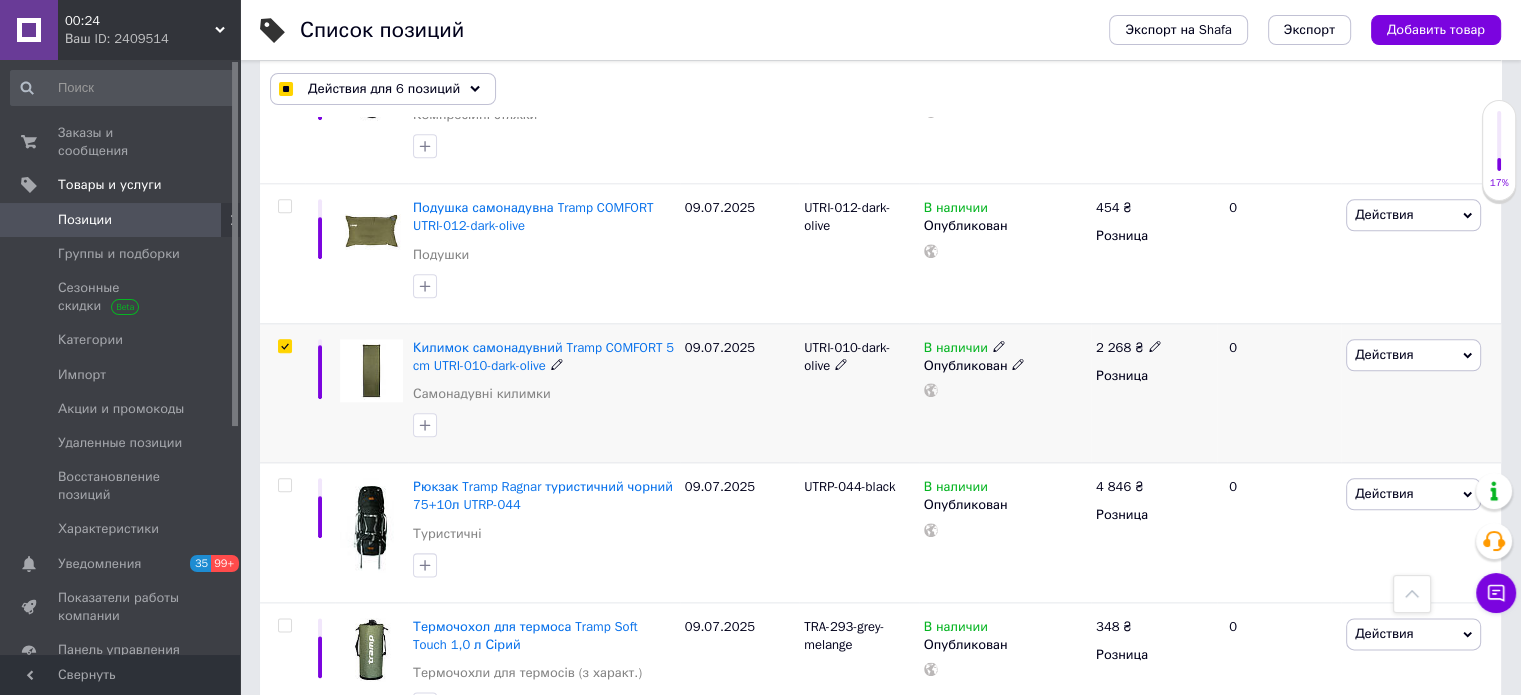 checkbox on "true" 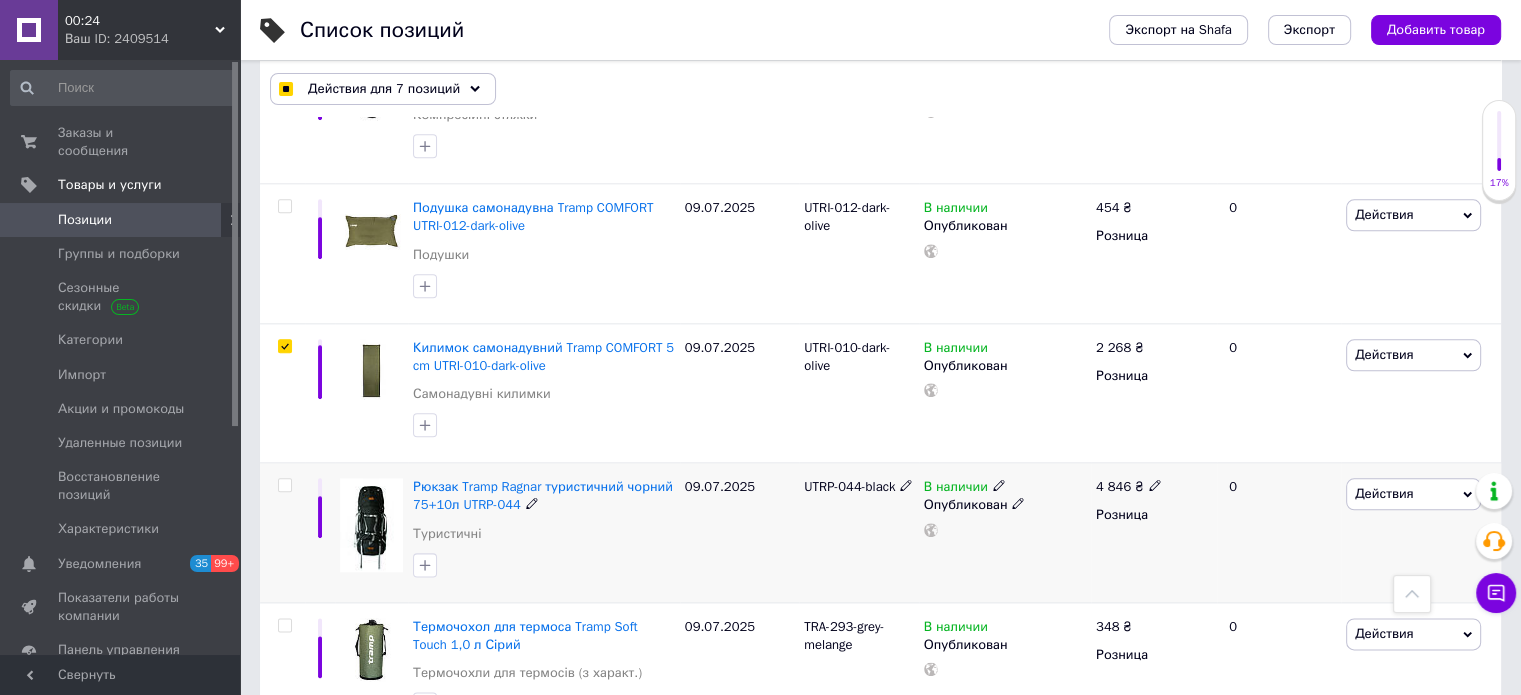 click at bounding box center (284, 485) 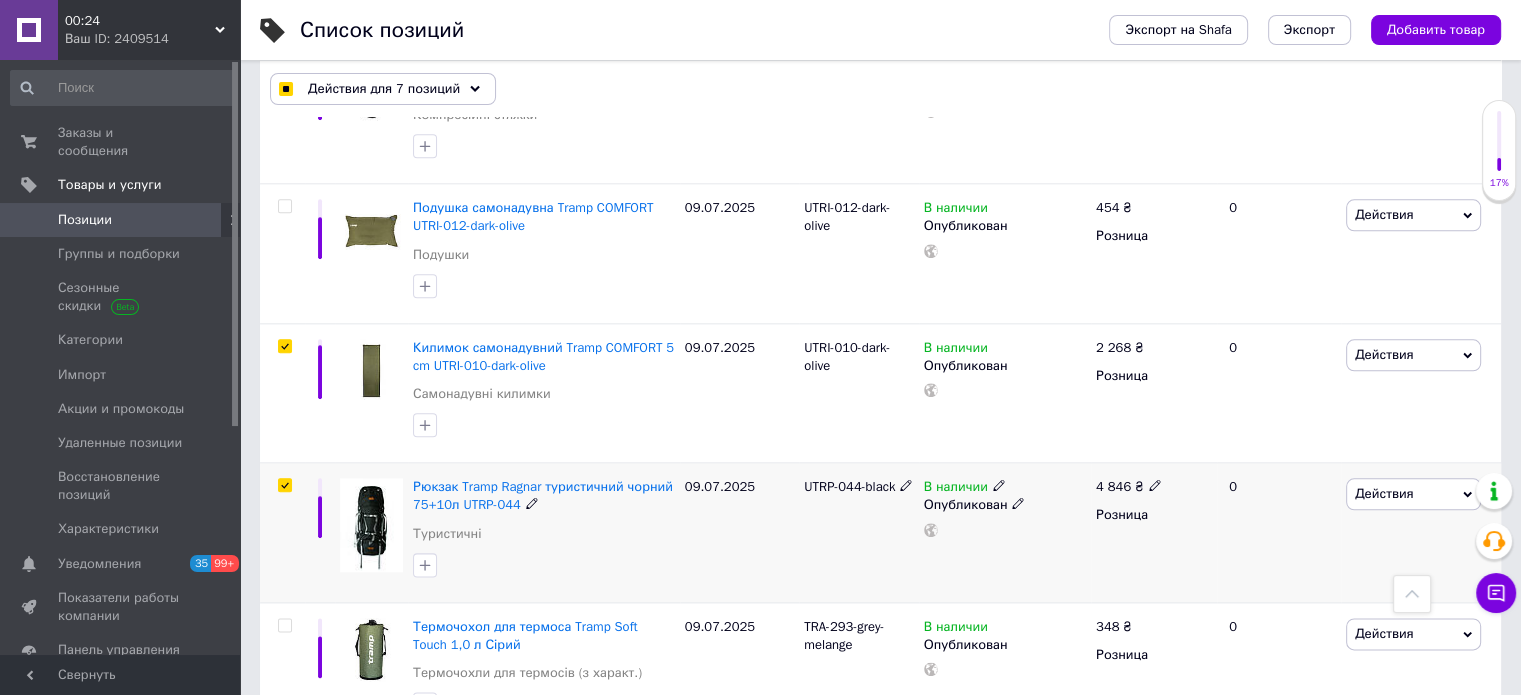 checkbox on "true" 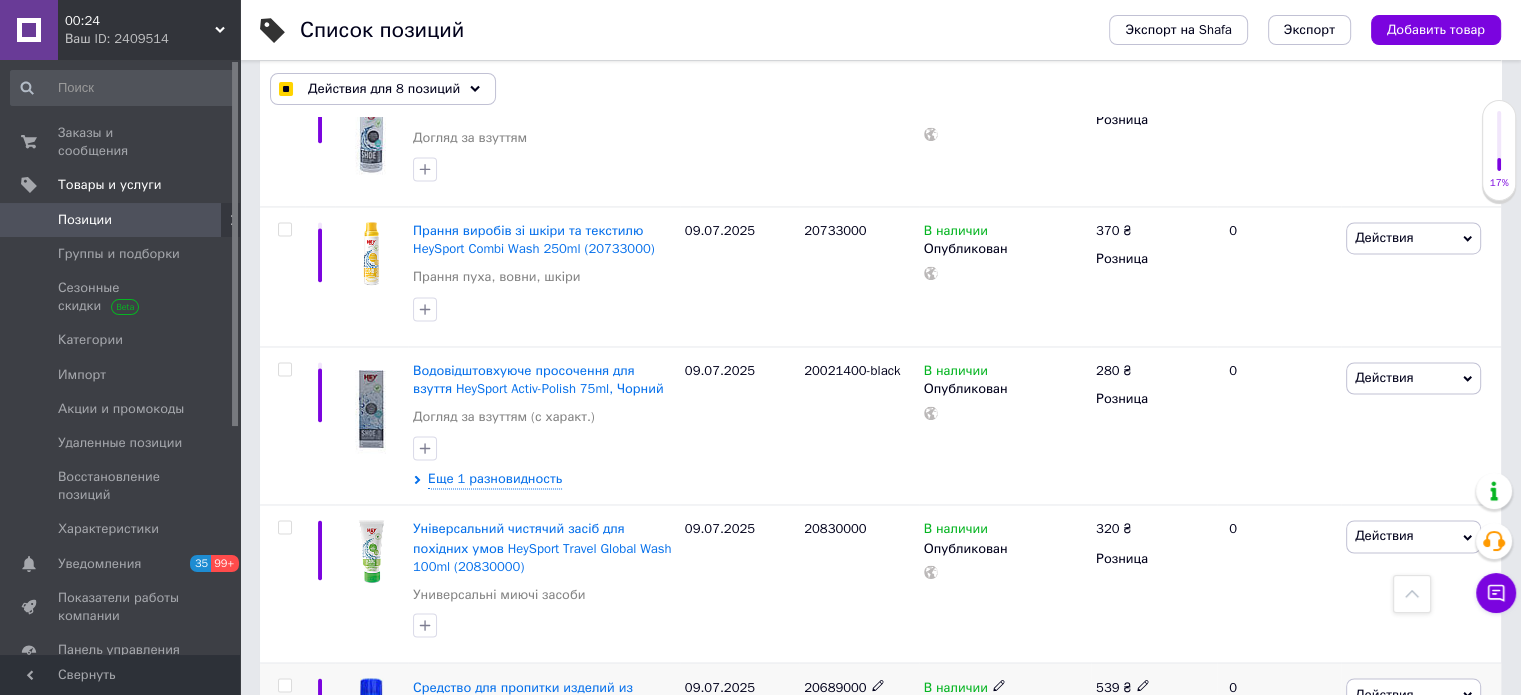 scroll, scrollTop: 11100, scrollLeft: 0, axis: vertical 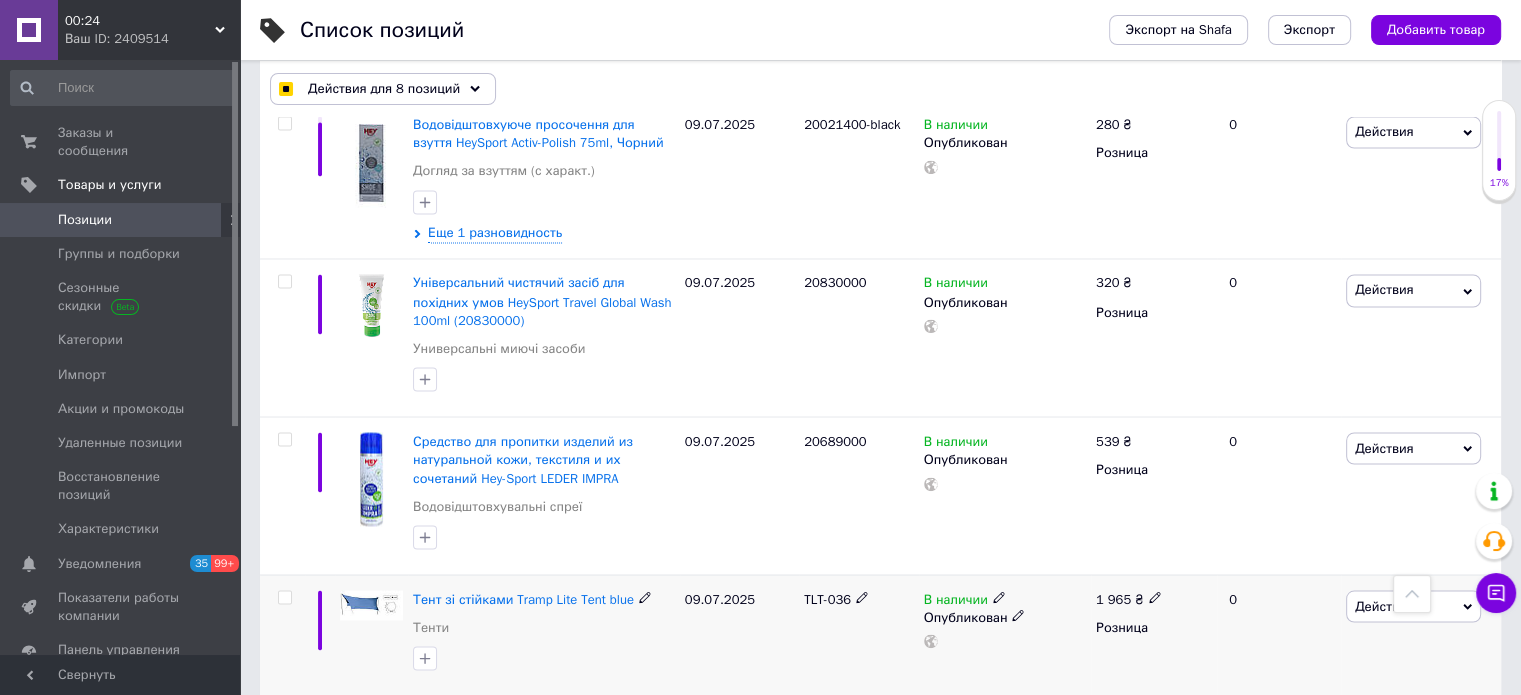 click at bounding box center [284, 597] 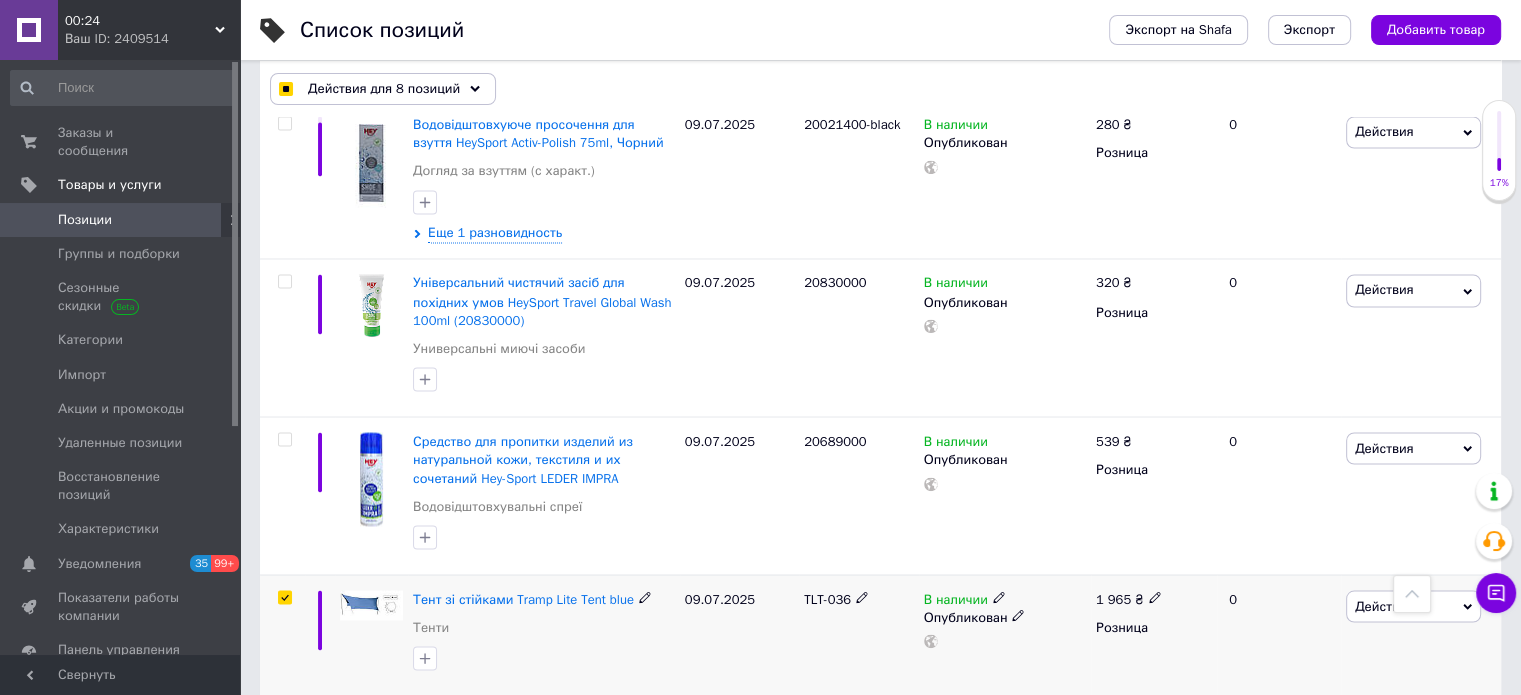 checkbox on "true" 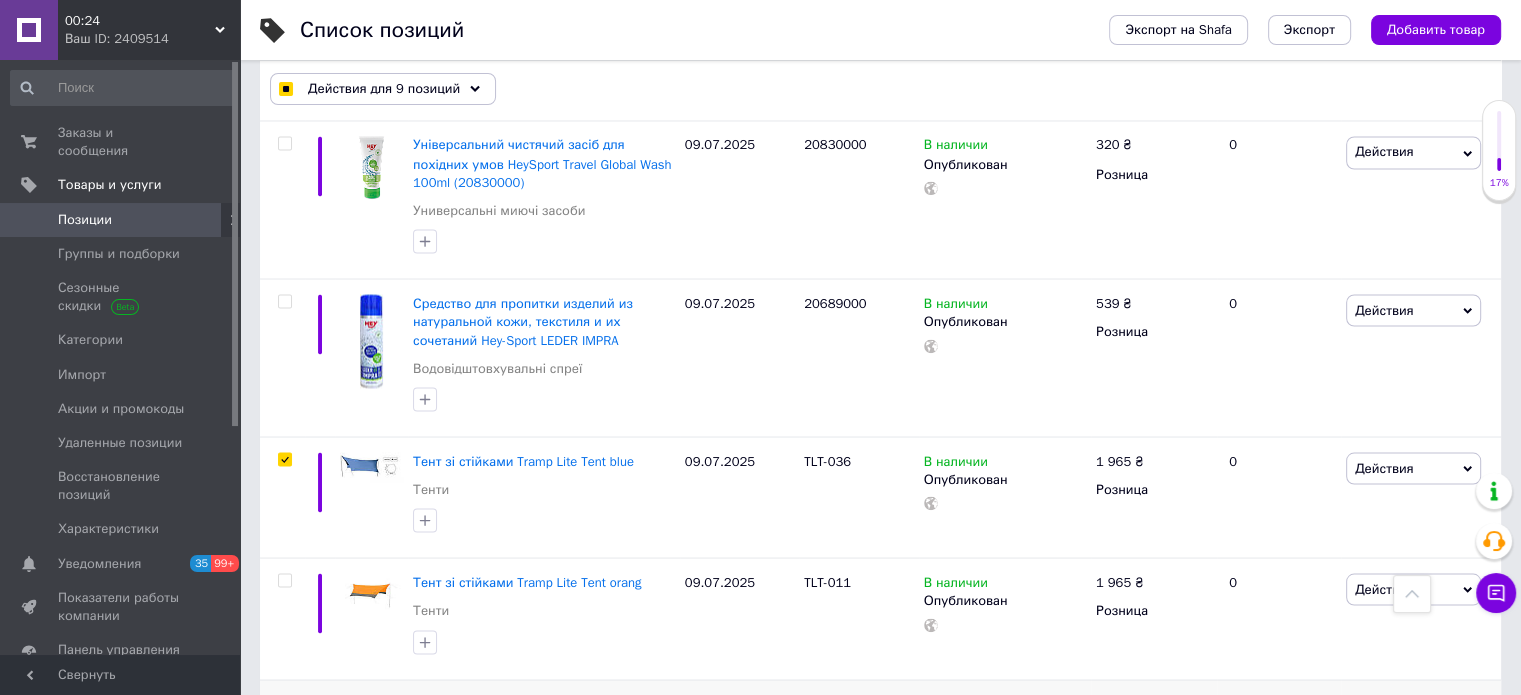scroll, scrollTop: 11400, scrollLeft: 0, axis: vertical 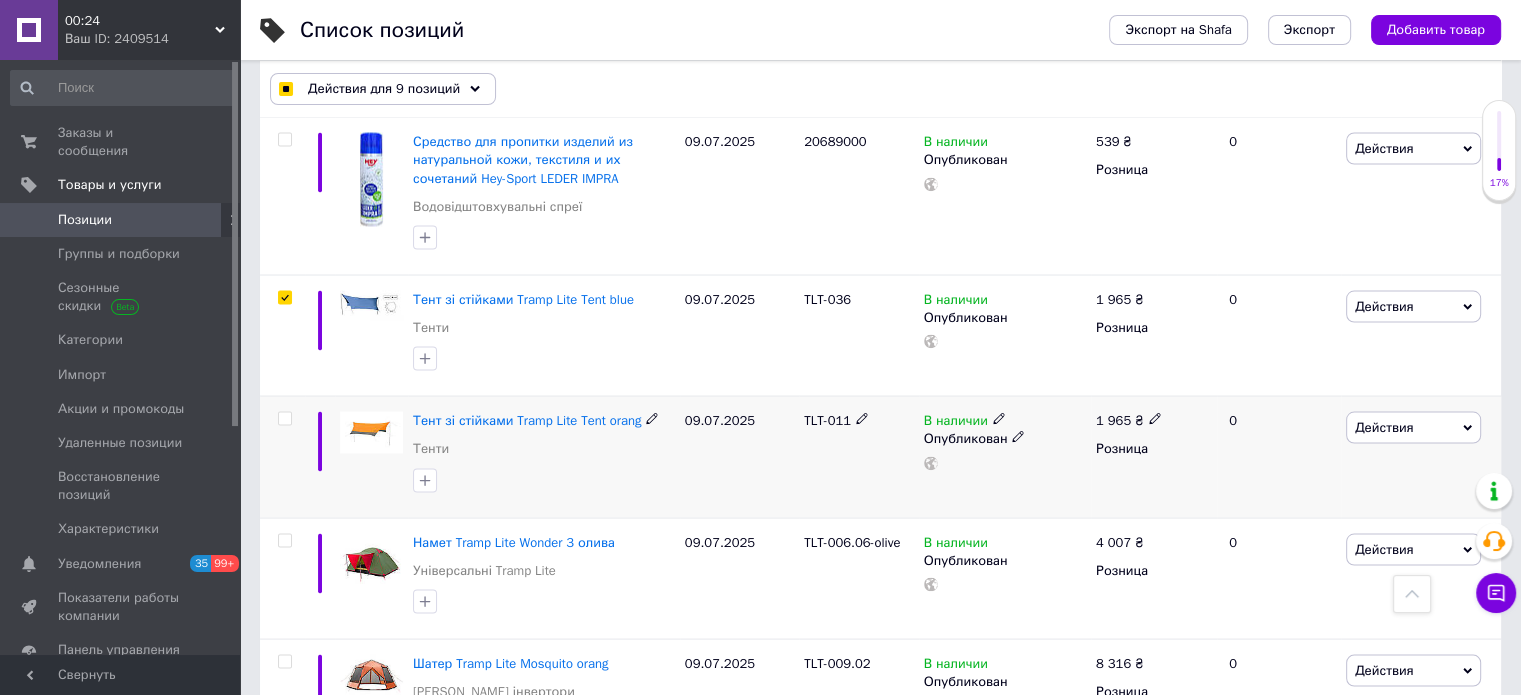 click at bounding box center (284, 418) 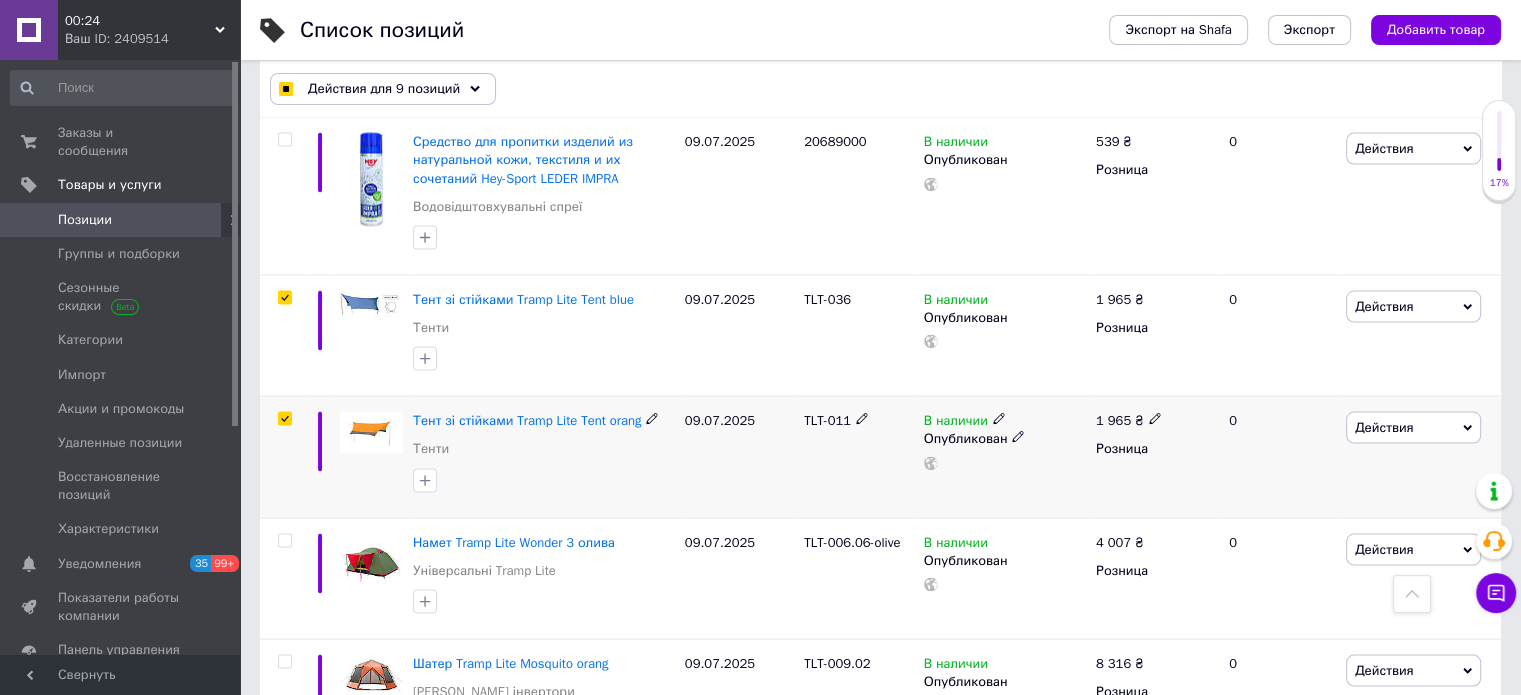 checkbox on "true" 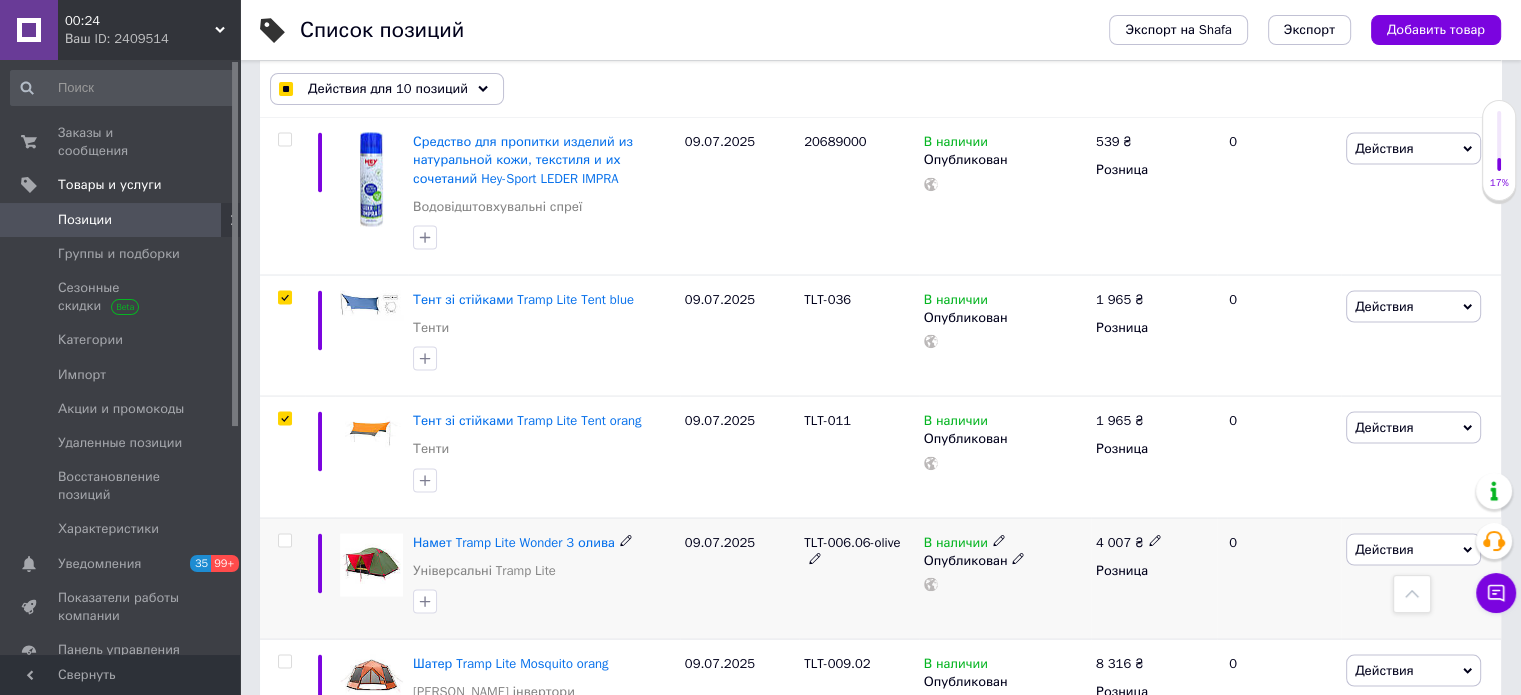 click at bounding box center (284, 540) 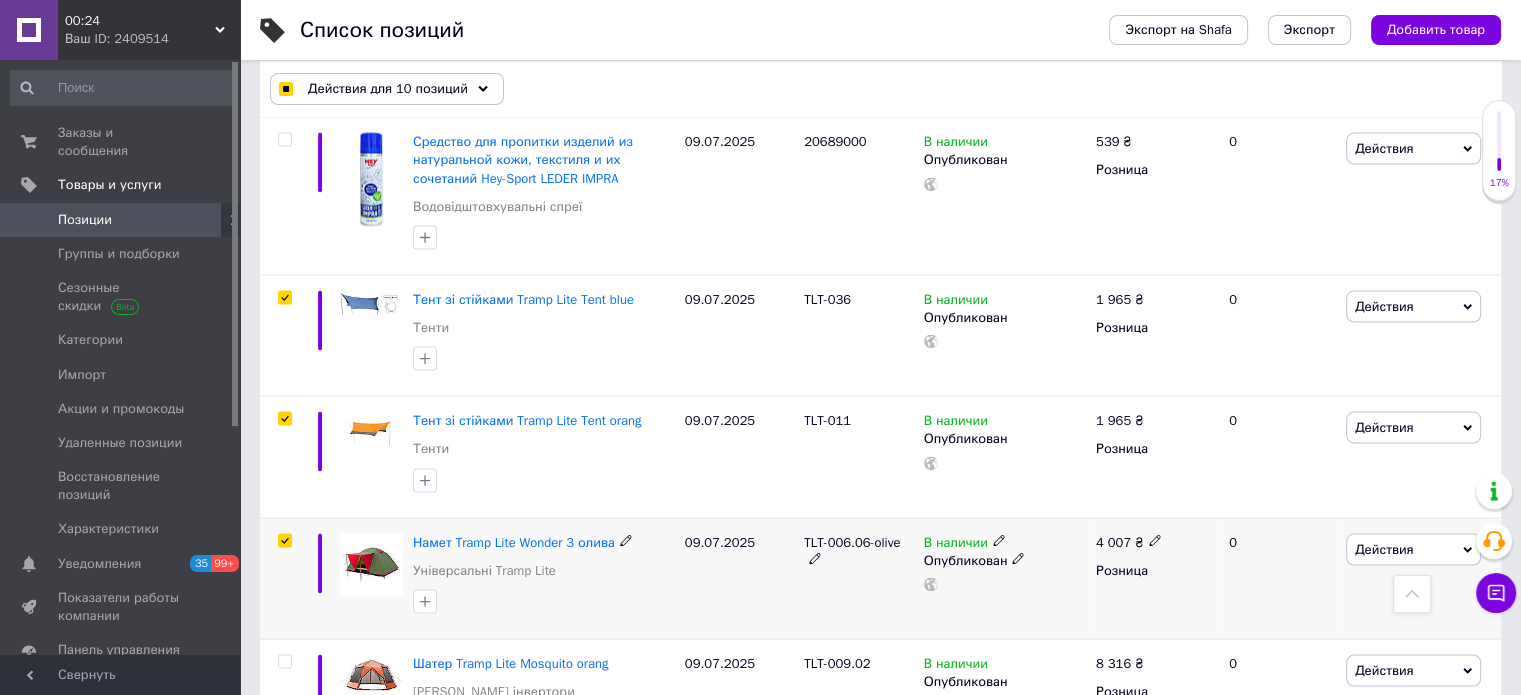 checkbox on "true" 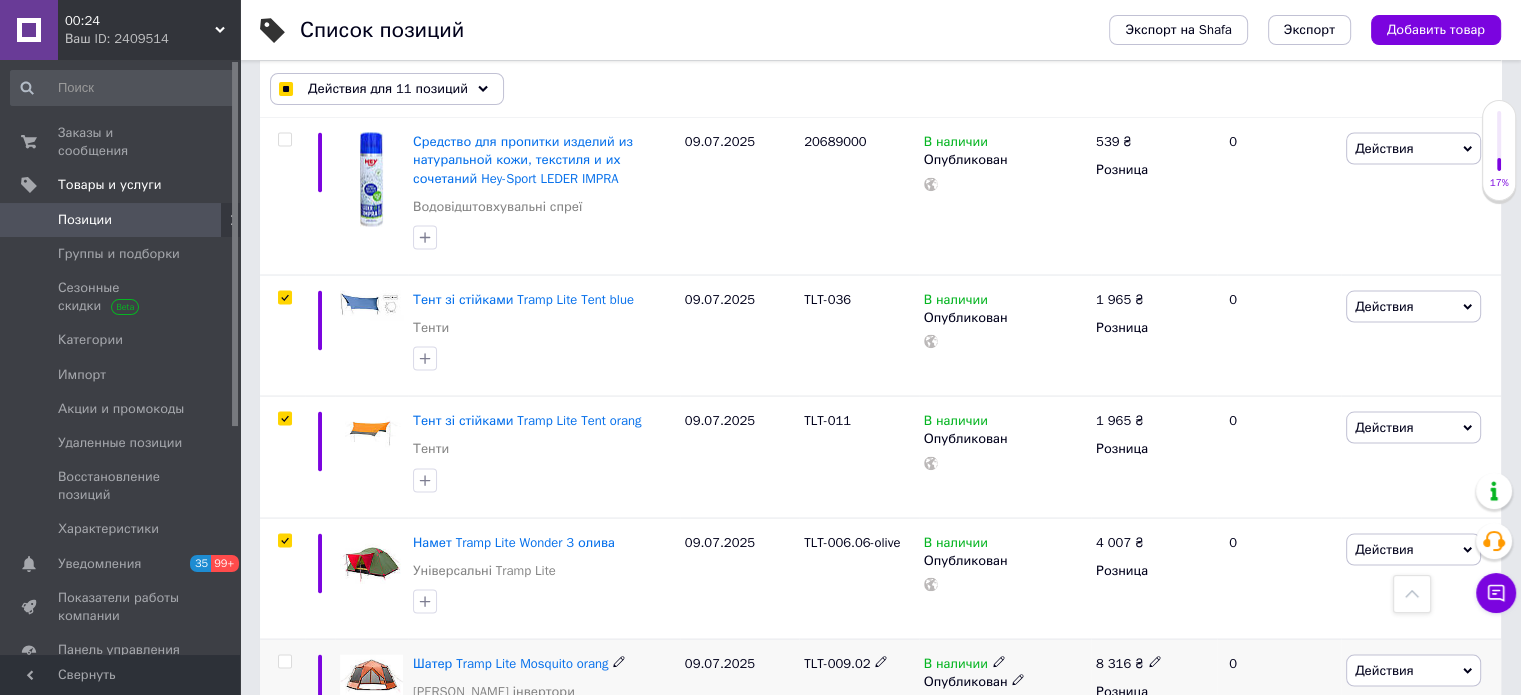 click at bounding box center [284, 661] 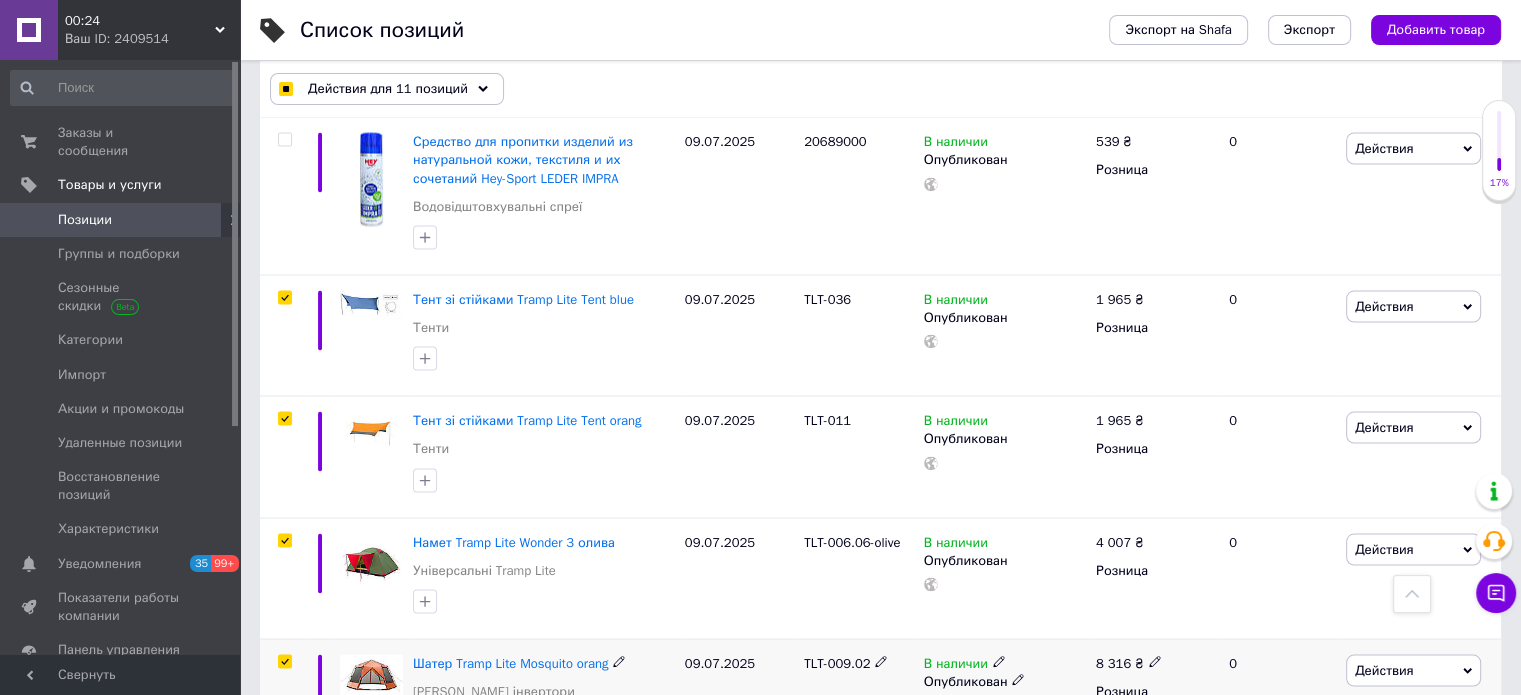 checkbox on "true" 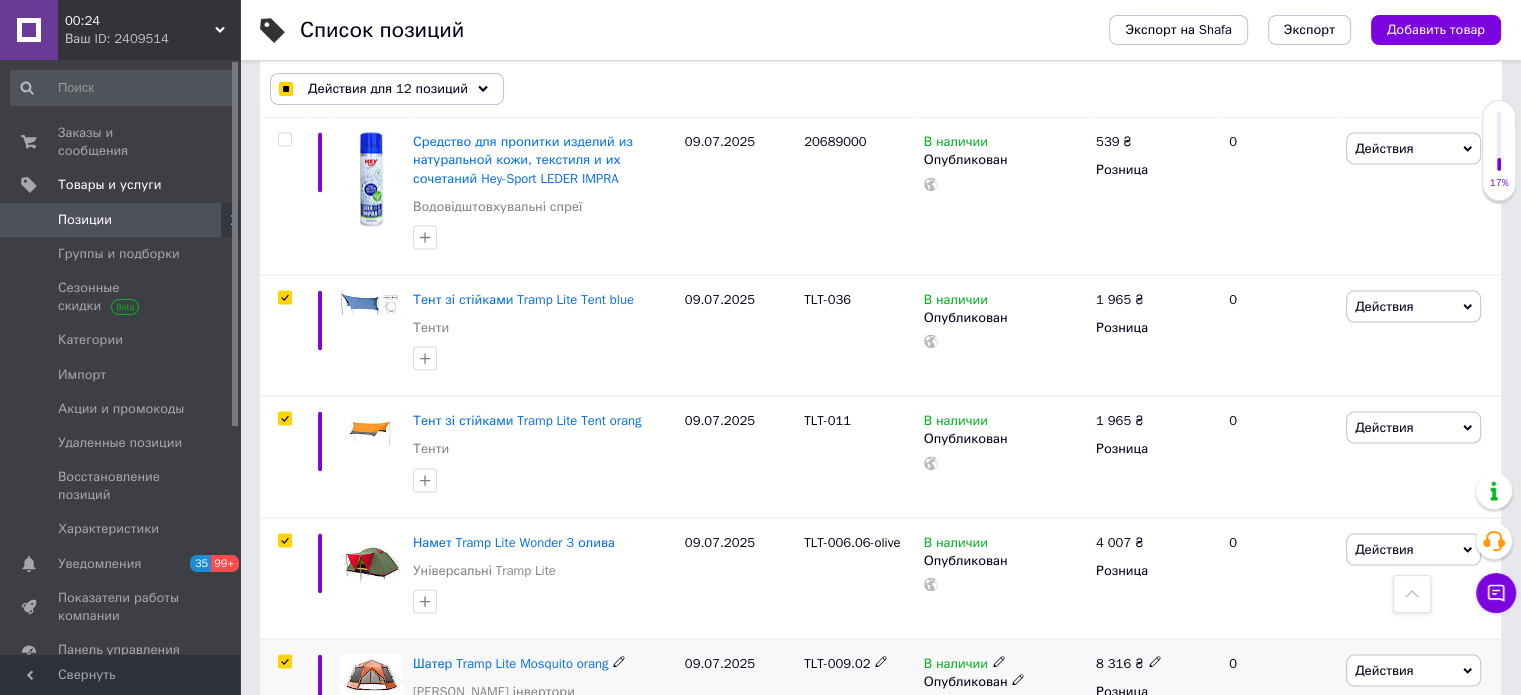 checkbox on "true" 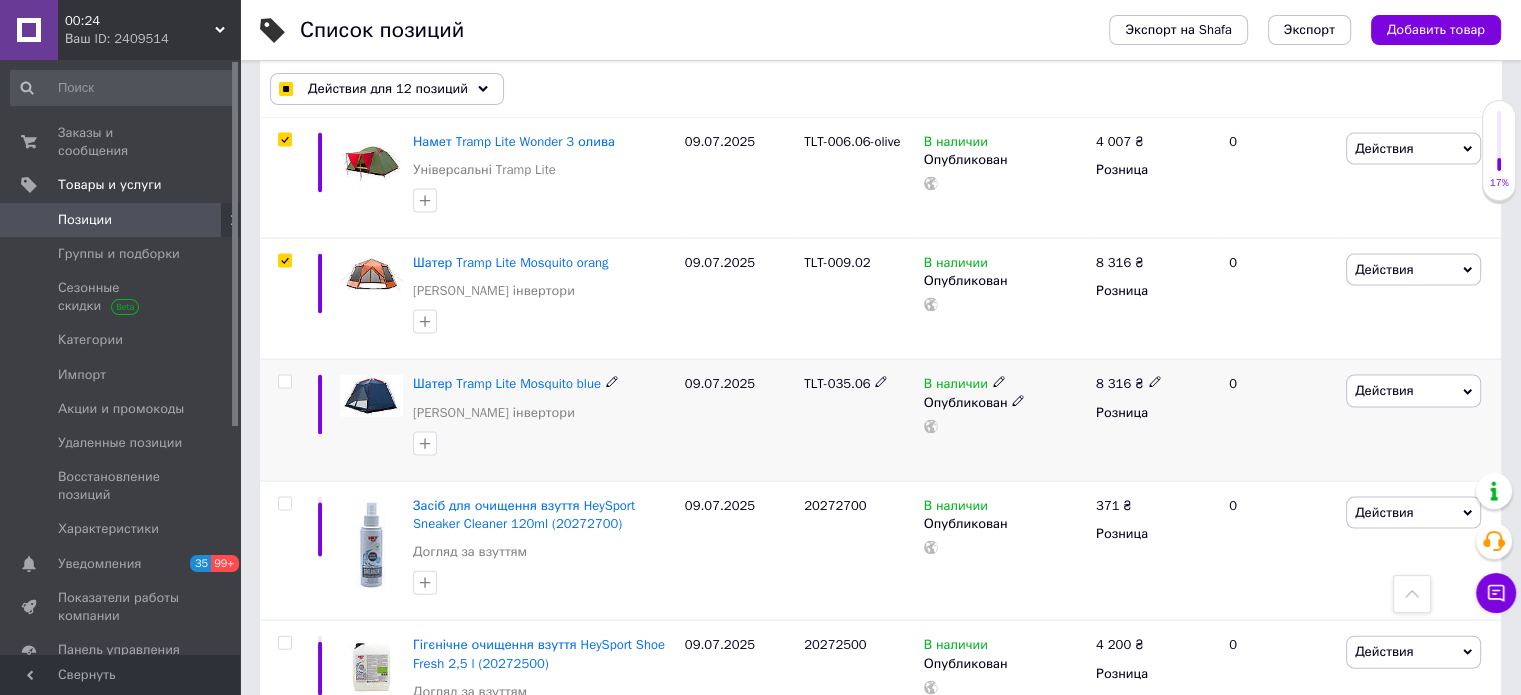 click at bounding box center (284, 382) 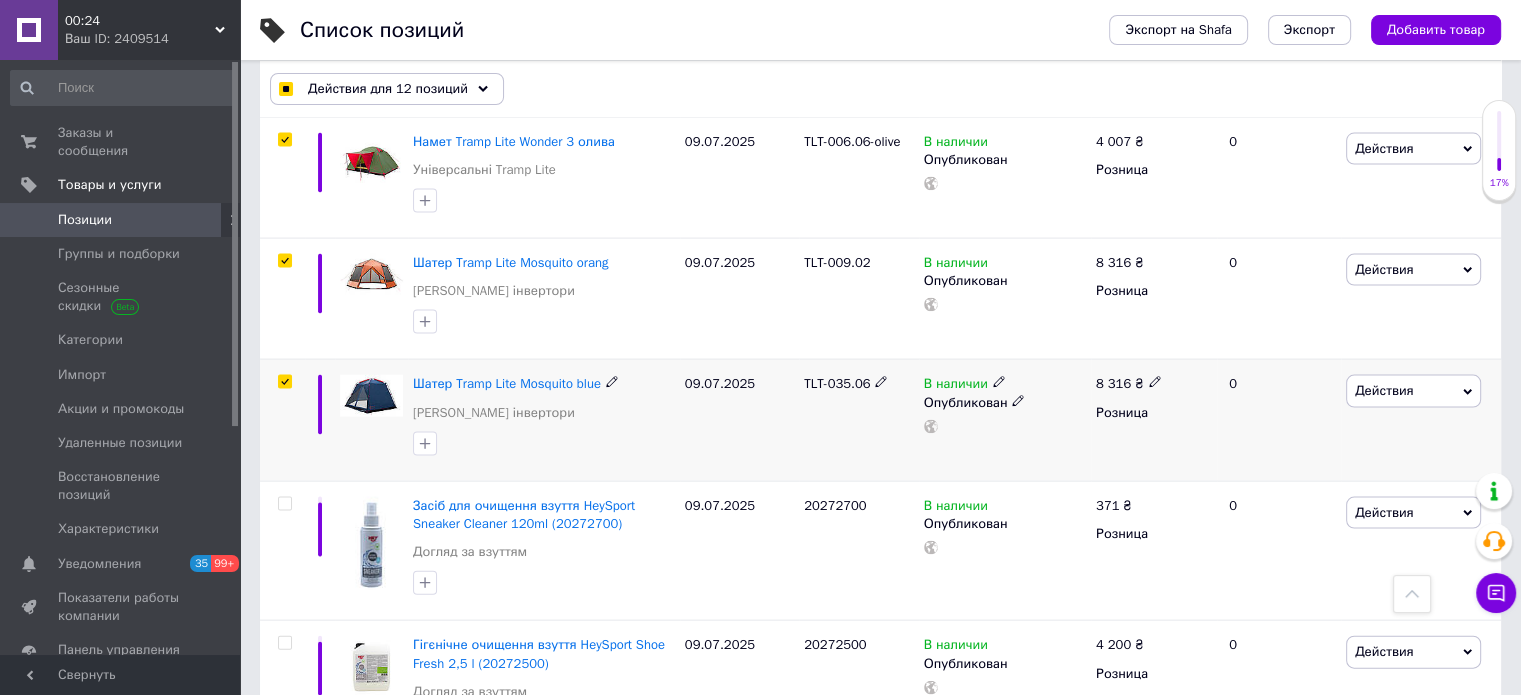 checkbox on "true" 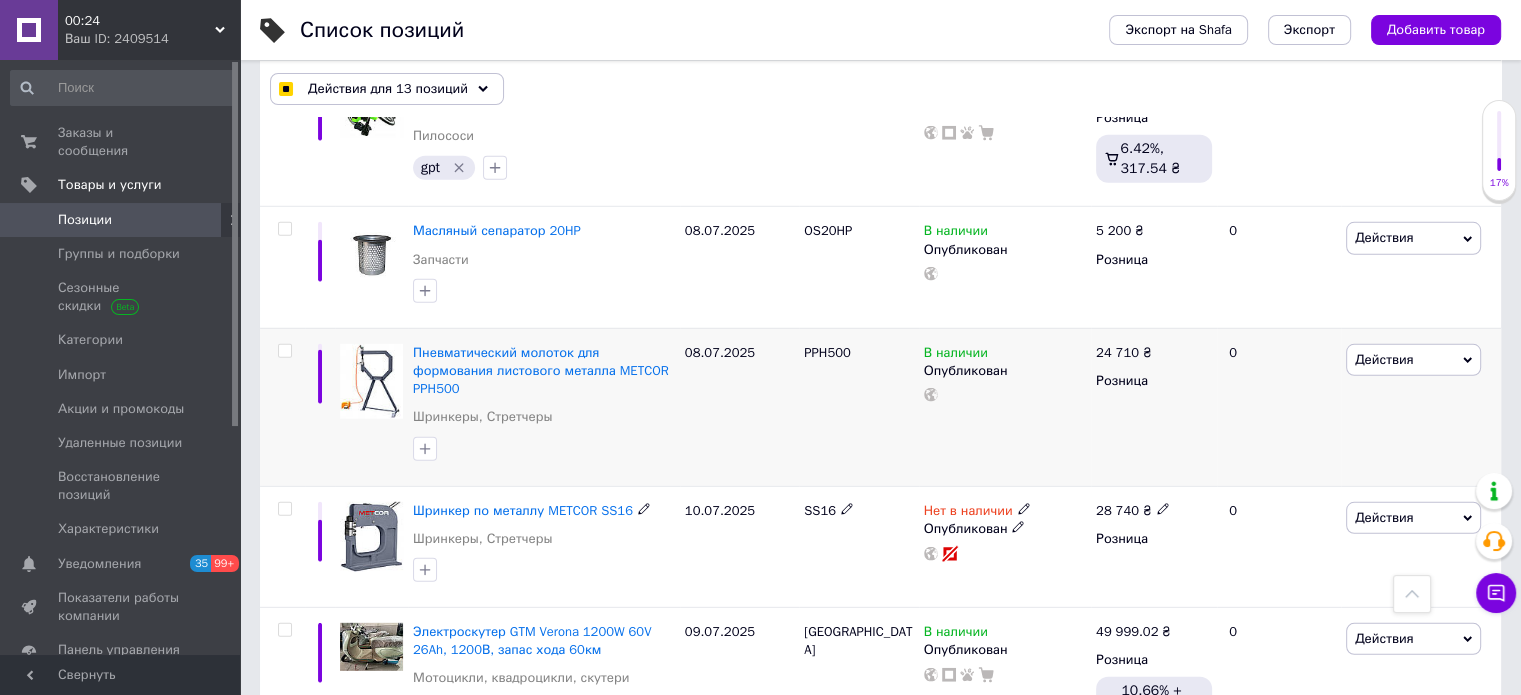 scroll, scrollTop: 13300, scrollLeft: 0, axis: vertical 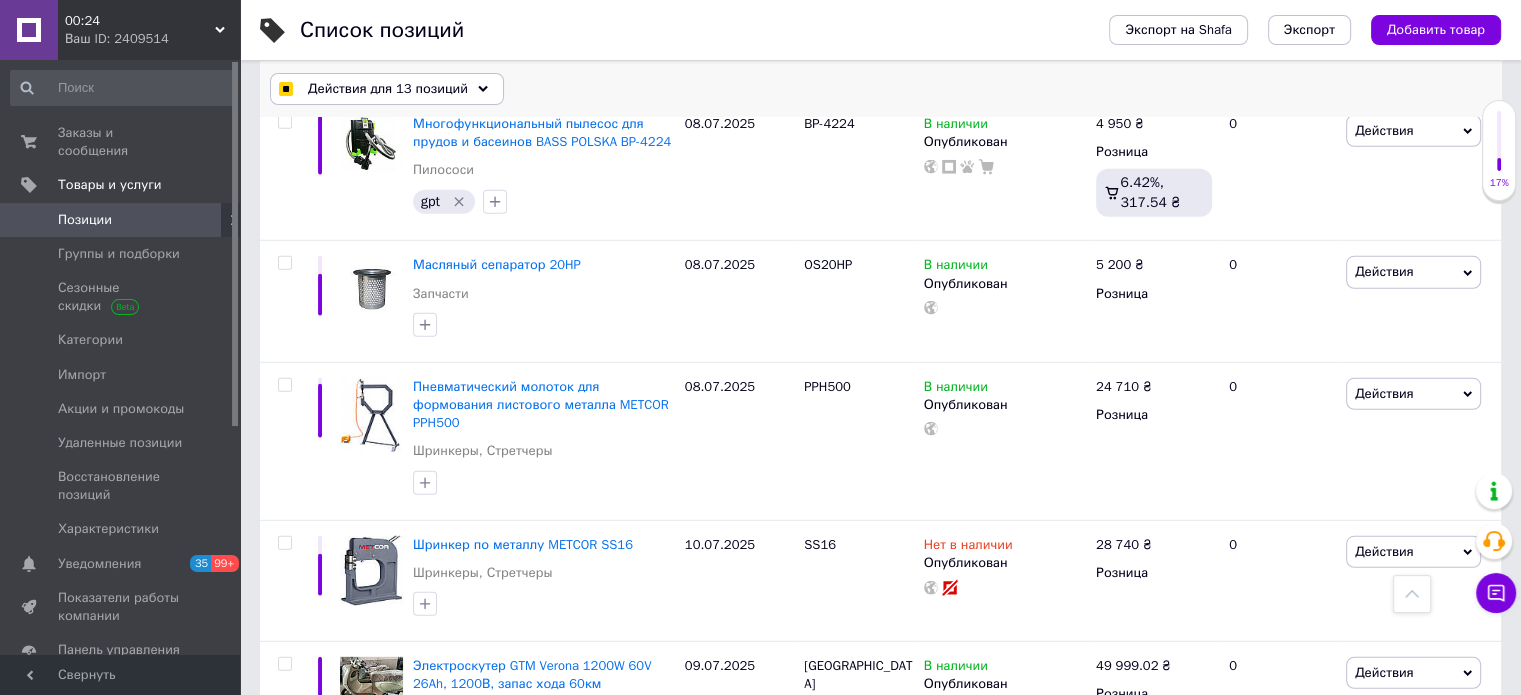 click on "Действия для 13 позиций" at bounding box center (387, 89) 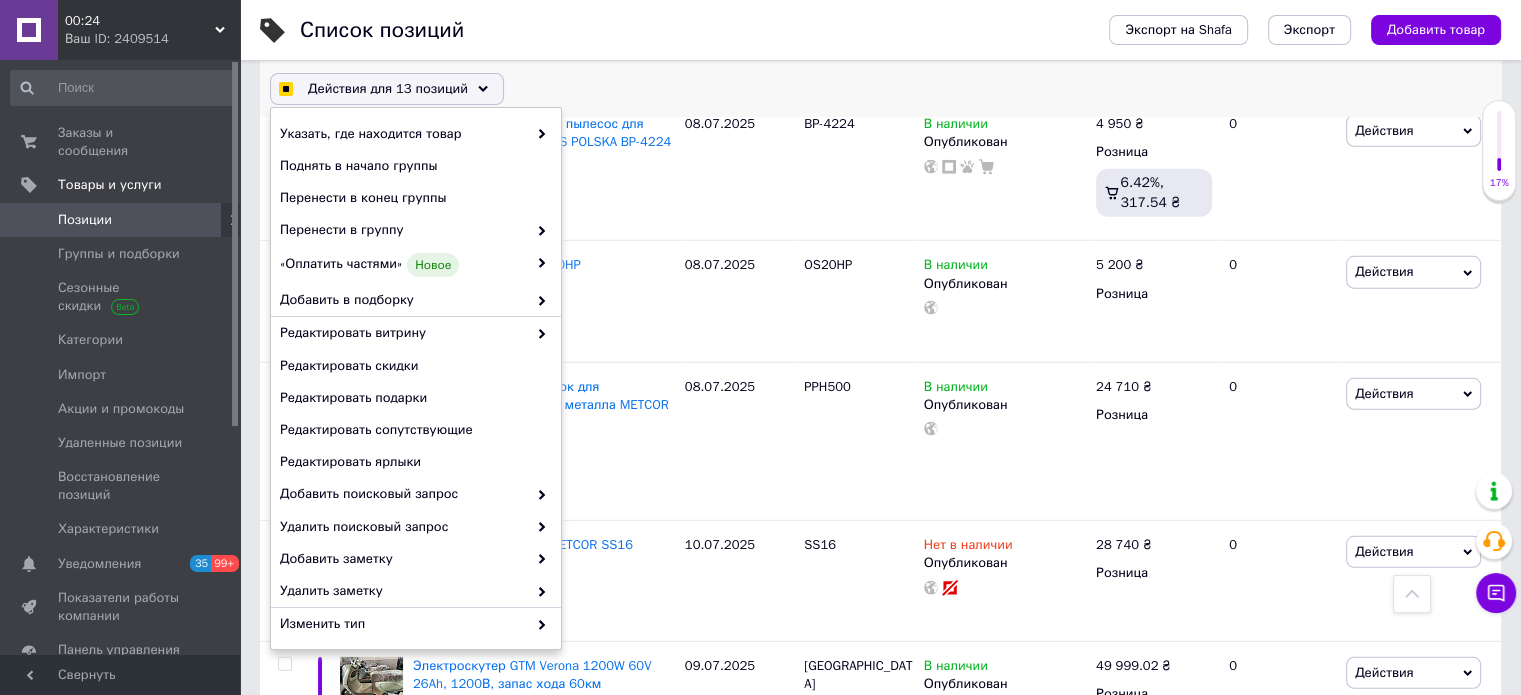 checkbox on "true" 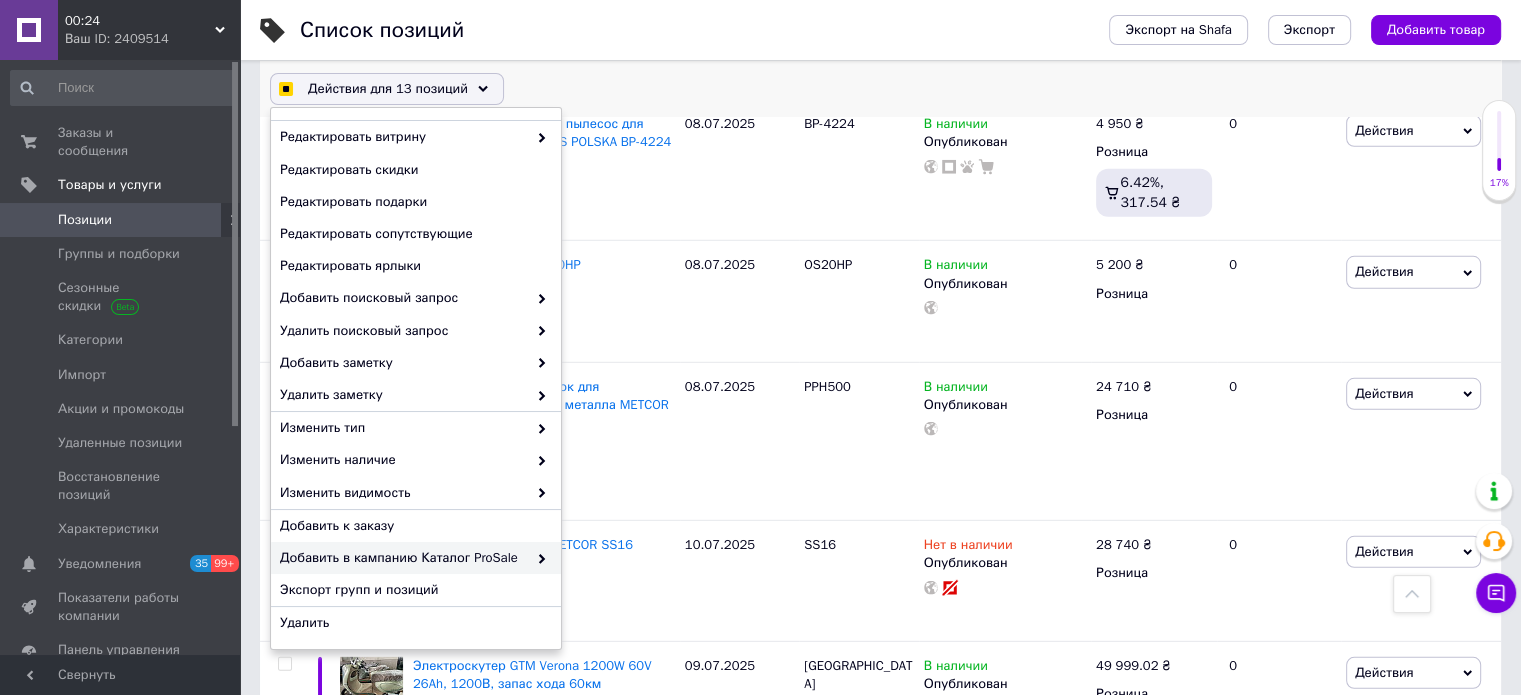 click on "Добавить в кампанию Каталог ProSale" at bounding box center (403, 558) 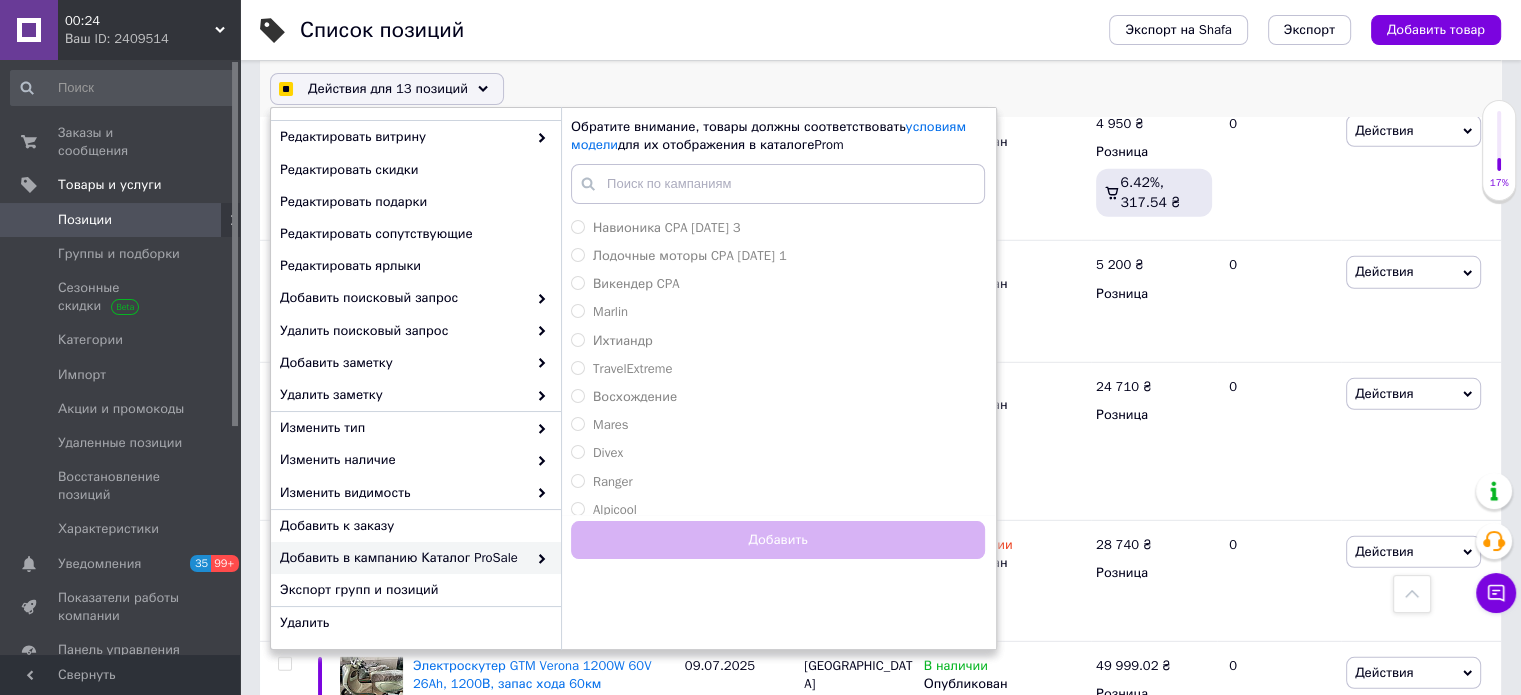 click at bounding box center (537, 558) 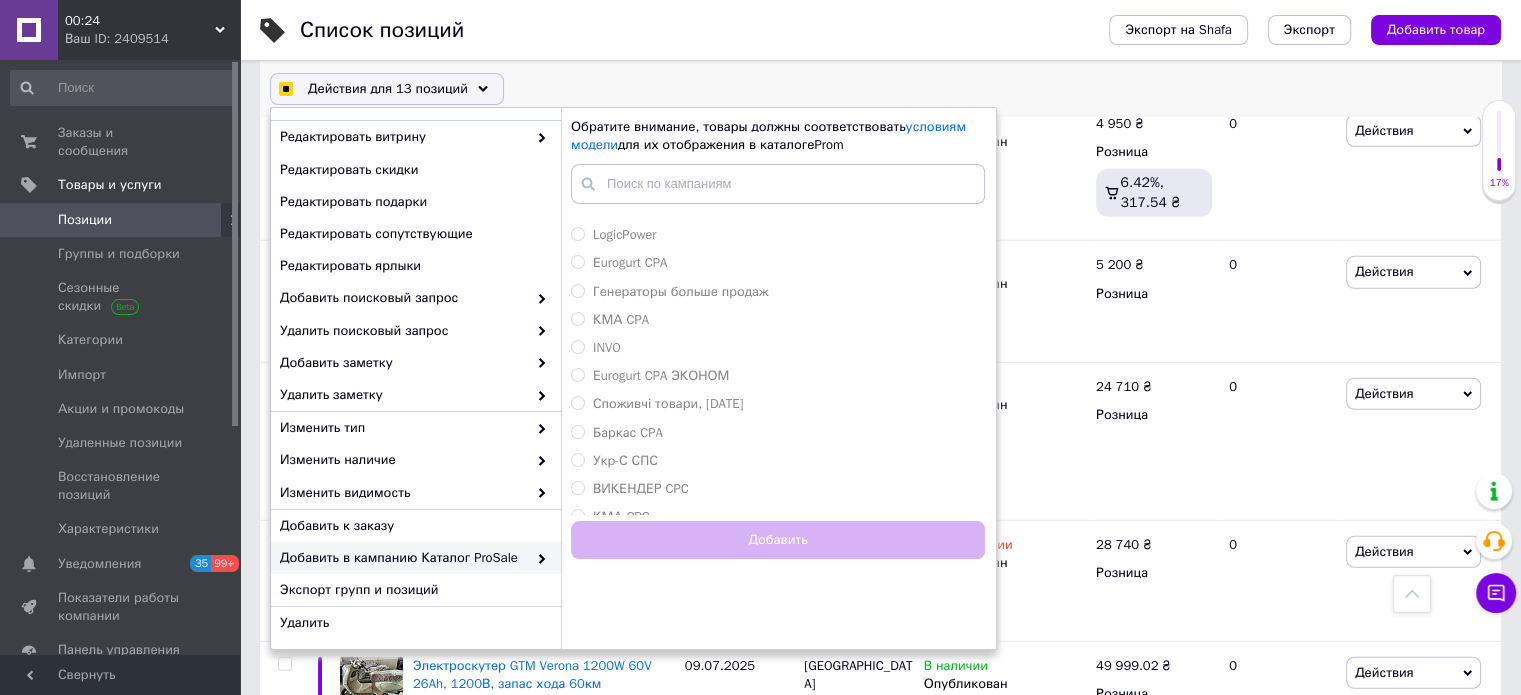 scroll, scrollTop: 602, scrollLeft: 0, axis: vertical 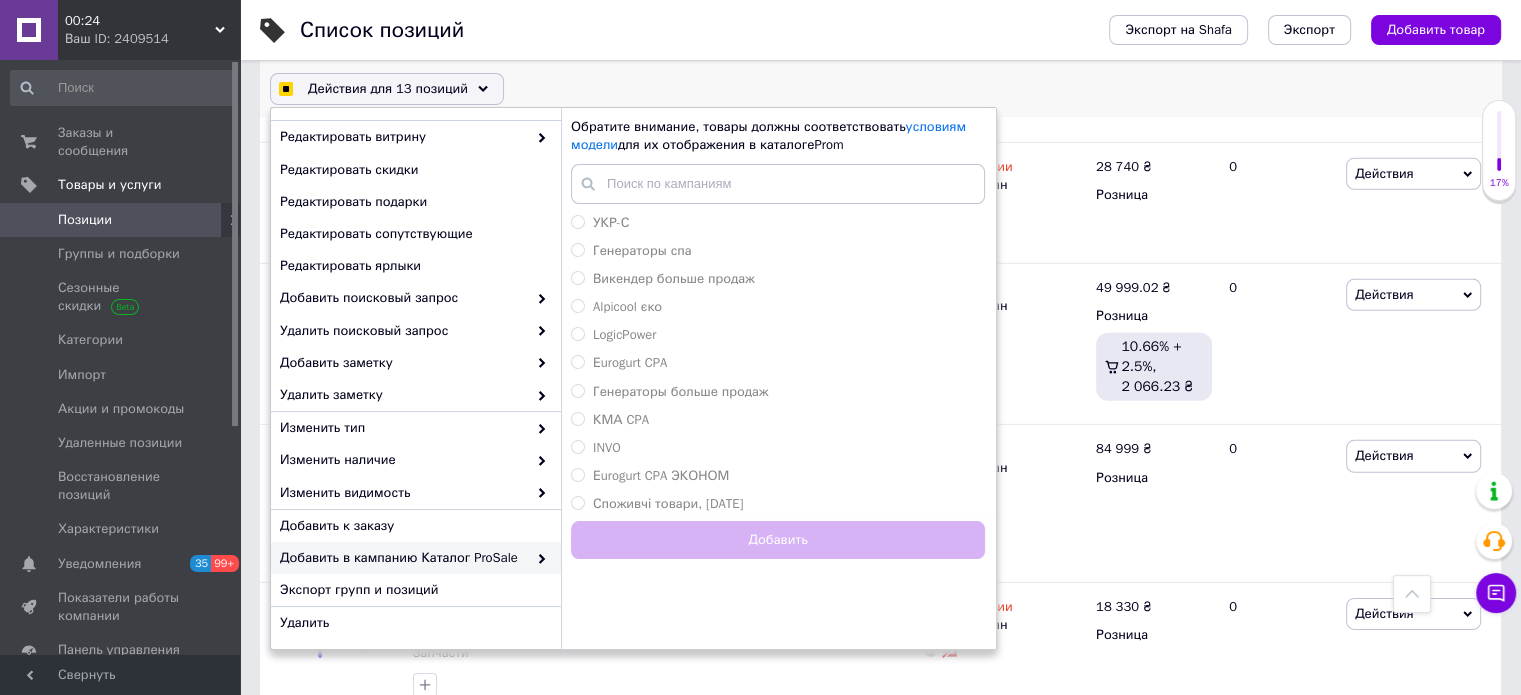 checkbox on "true" 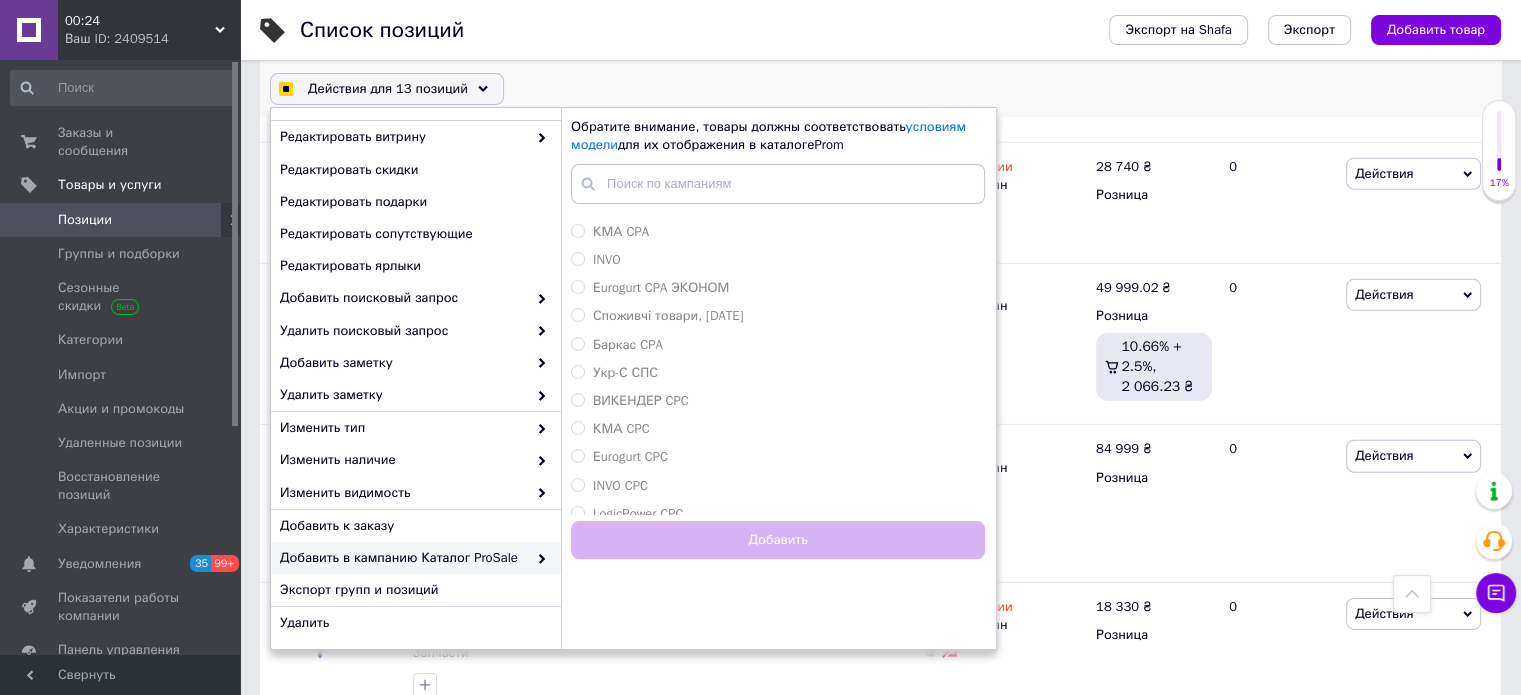 scroll, scrollTop: 602, scrollLeft: 0, axis: vertical 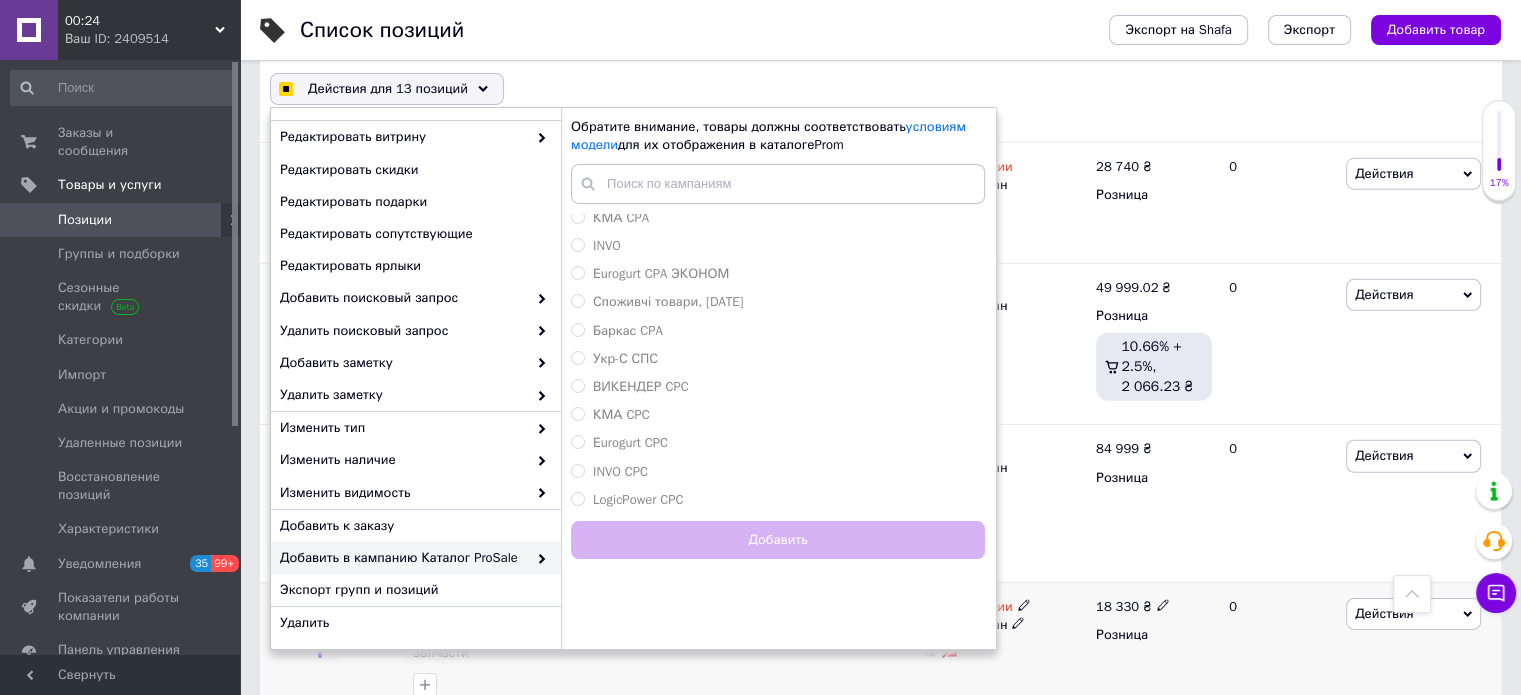 click on "Нет в наличии Опубликован" at bounding box center [1005, 652] 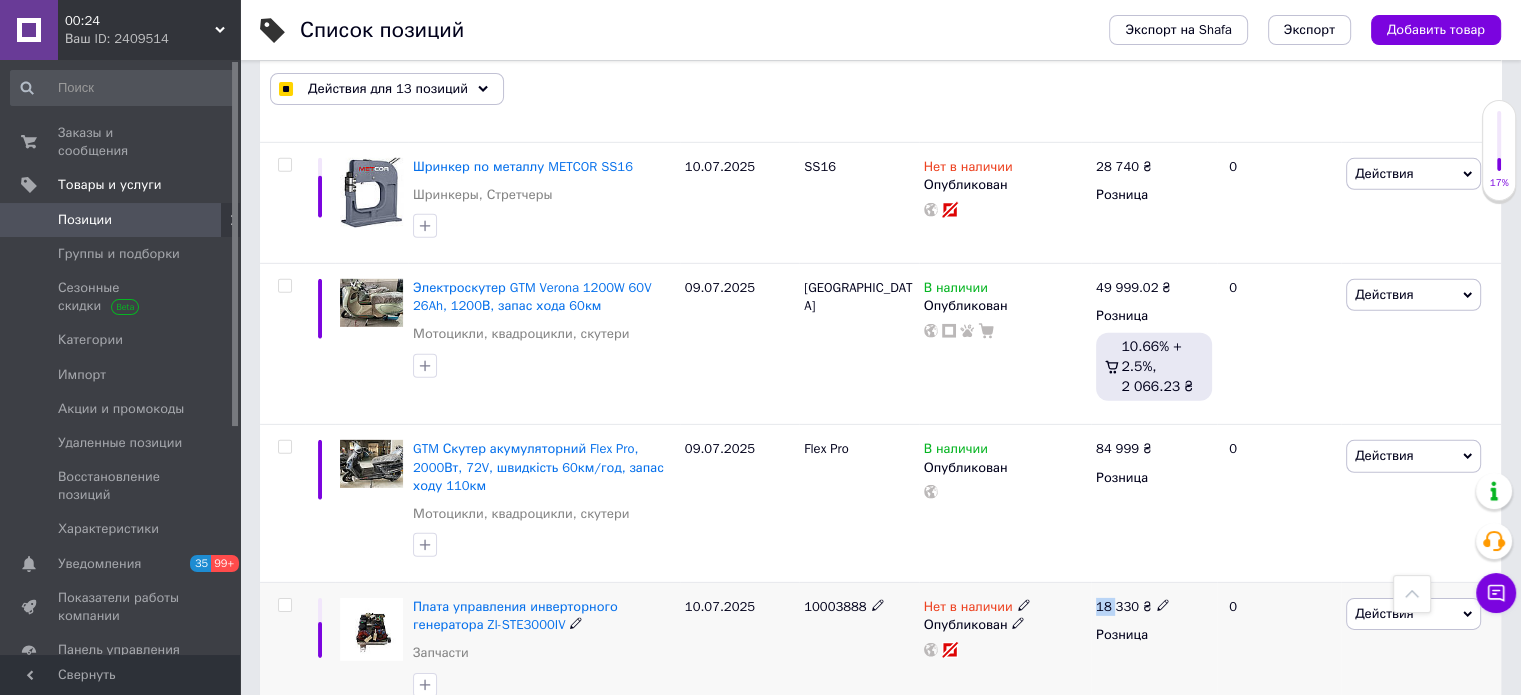click on "Нет в наличии Опубликован" at bounding box center (1005, 652) 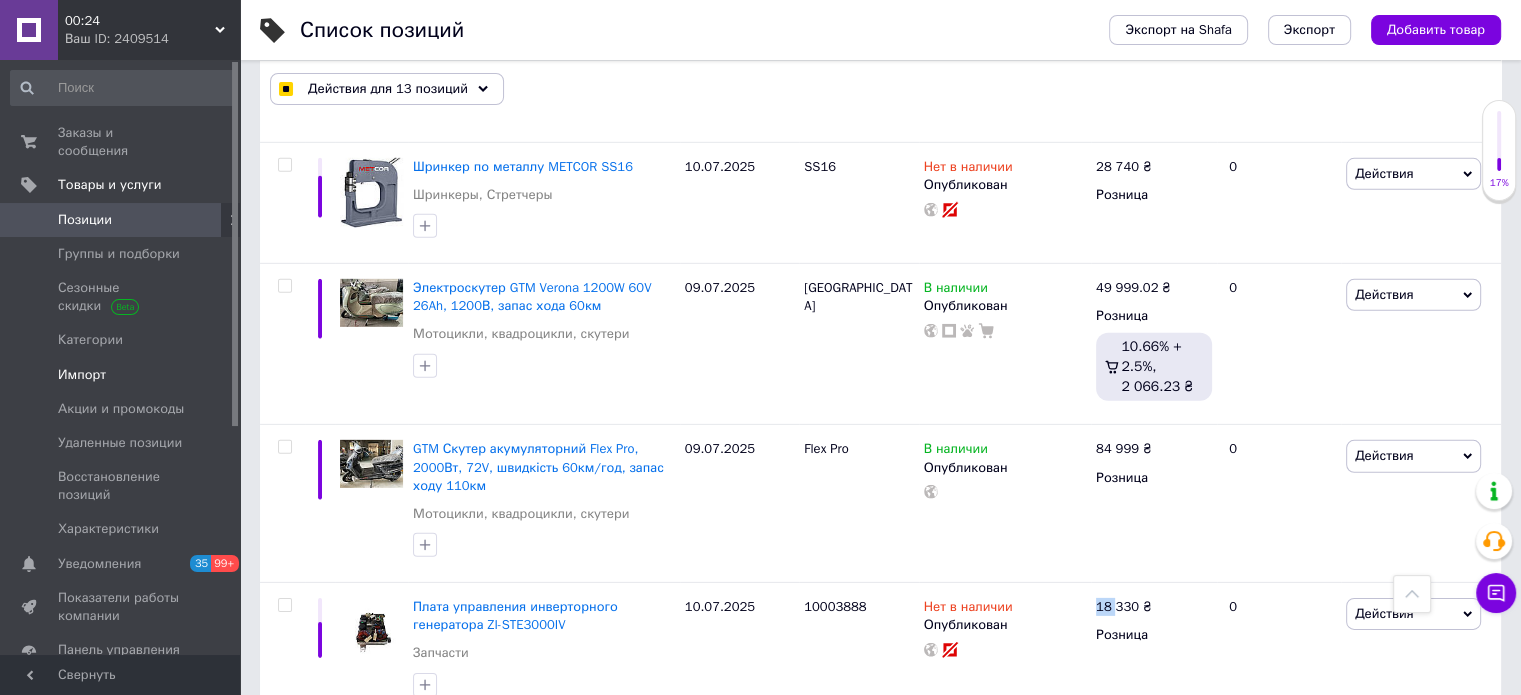 click on "Импорт" at bounding box center (121, 375) 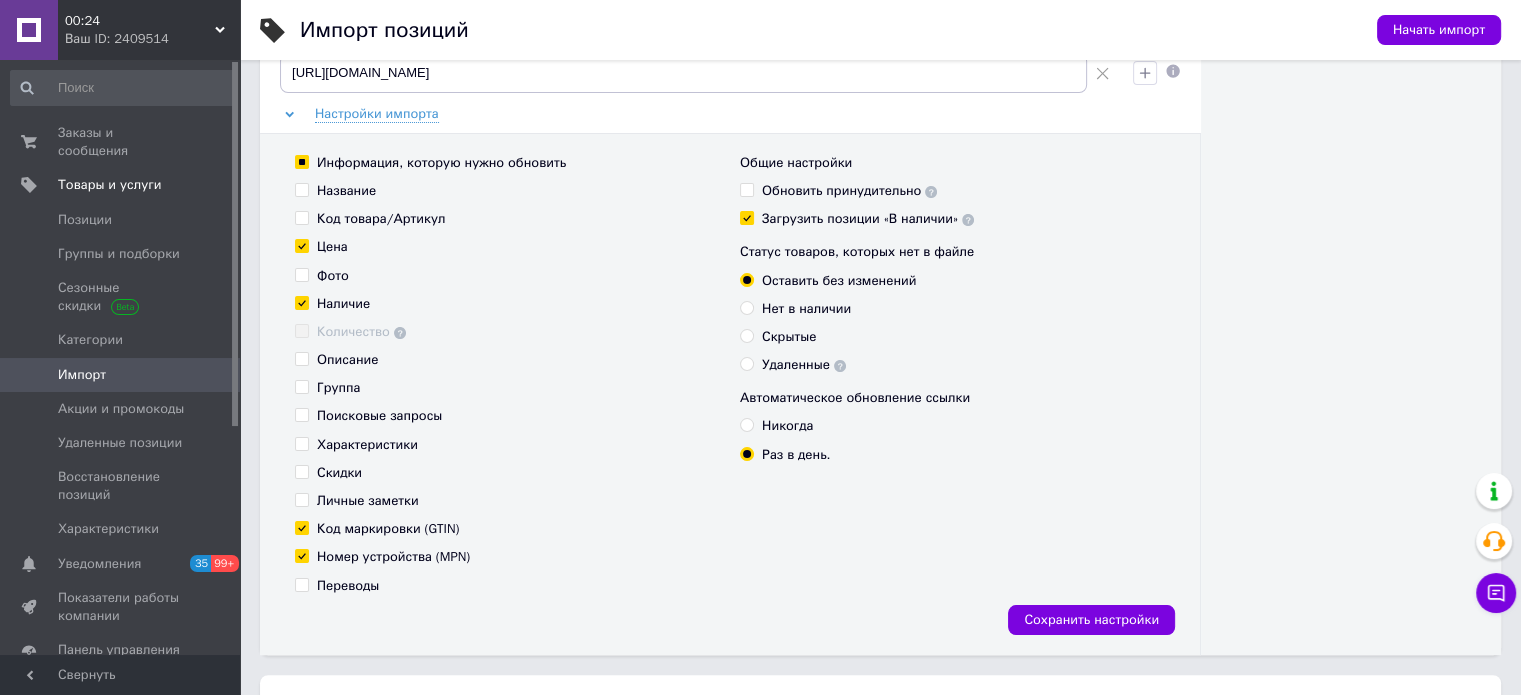 scroll, scrollTop: 500, scrollLeft: 0, axis: vertical 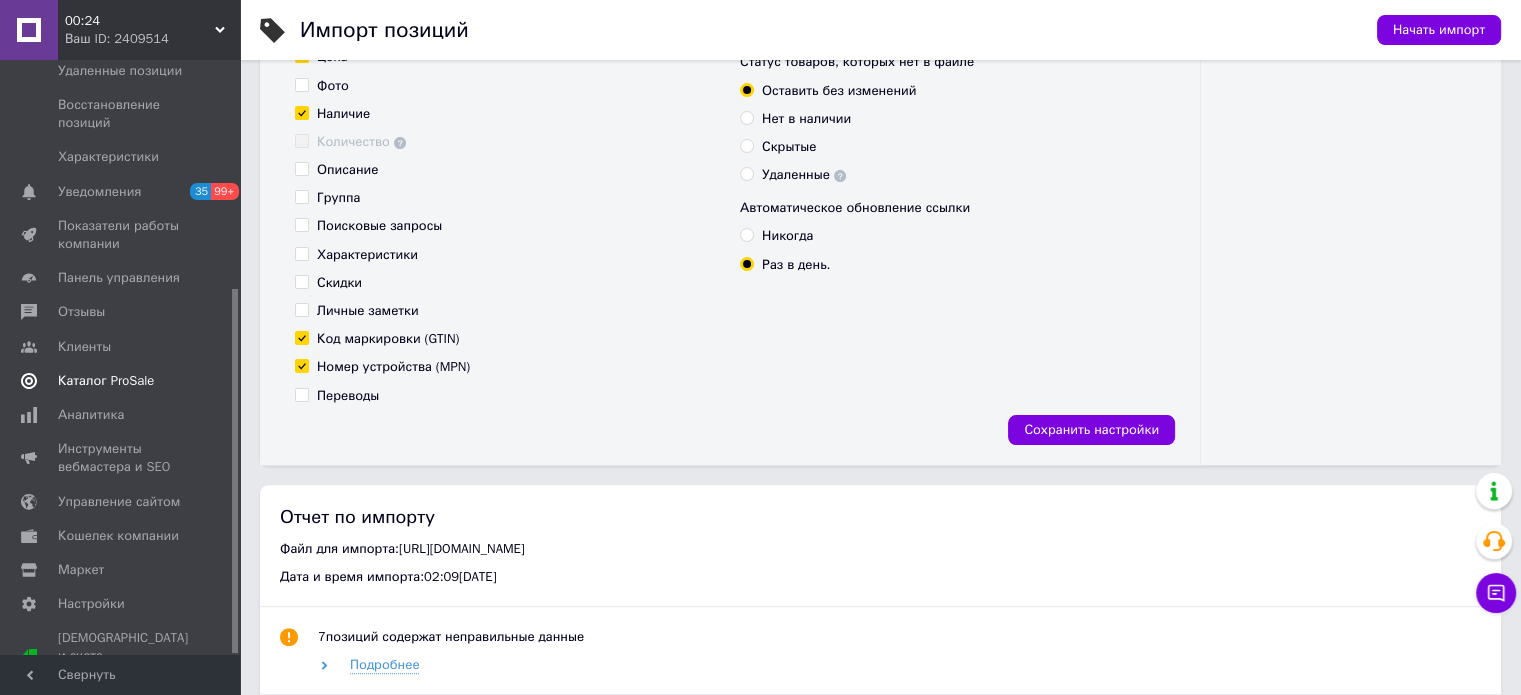 click on "Каталог ProSale" at bounding box center [123, 381] 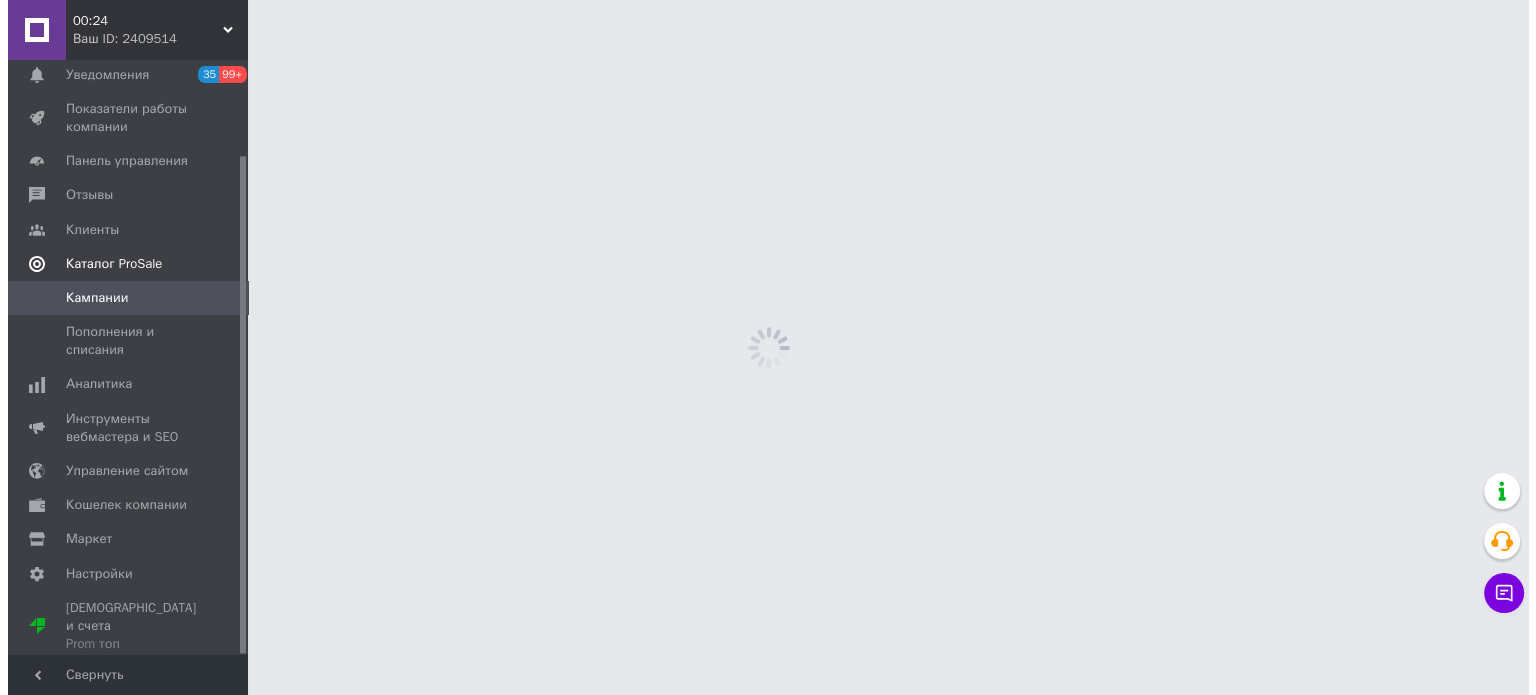 scroll, scrollTop: 0, scrollLeft: 0, axis: both 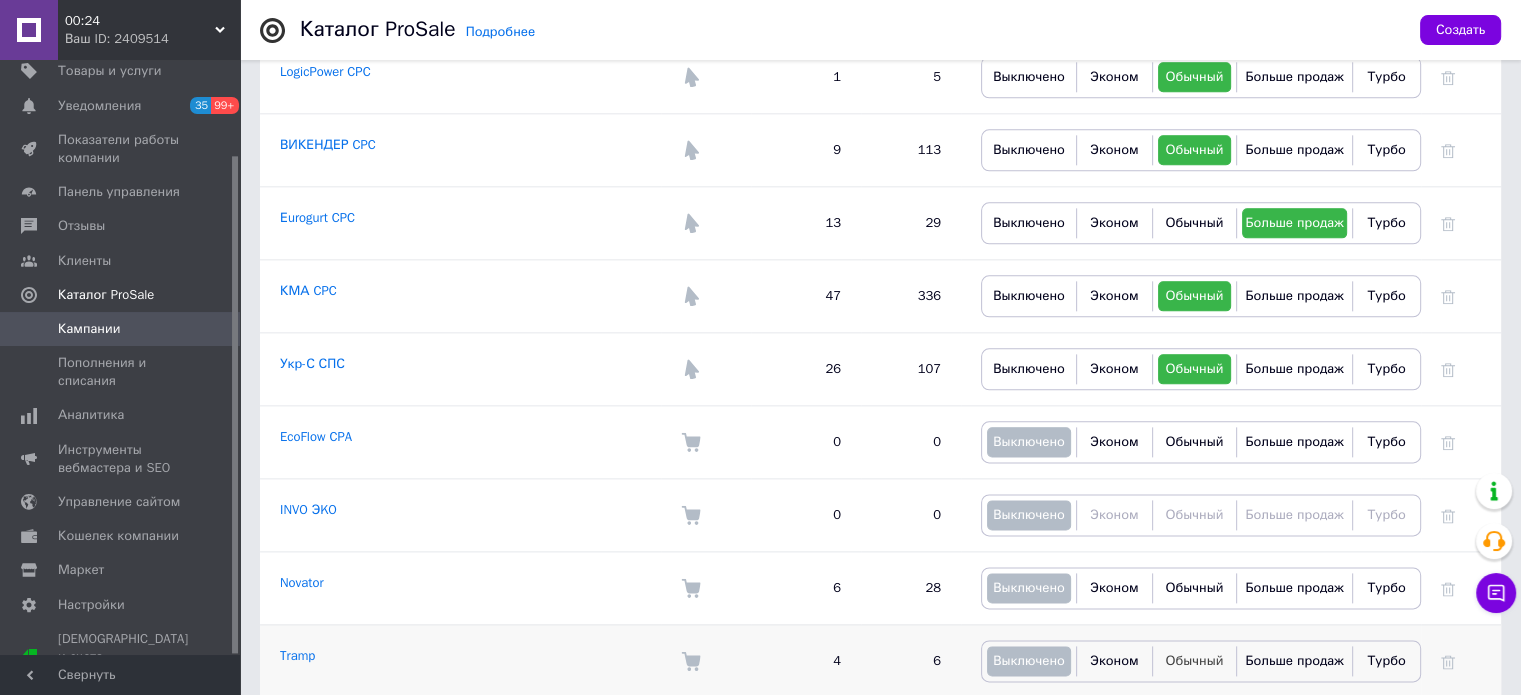 click on "Обычный" at bounding box center [1194, 660] 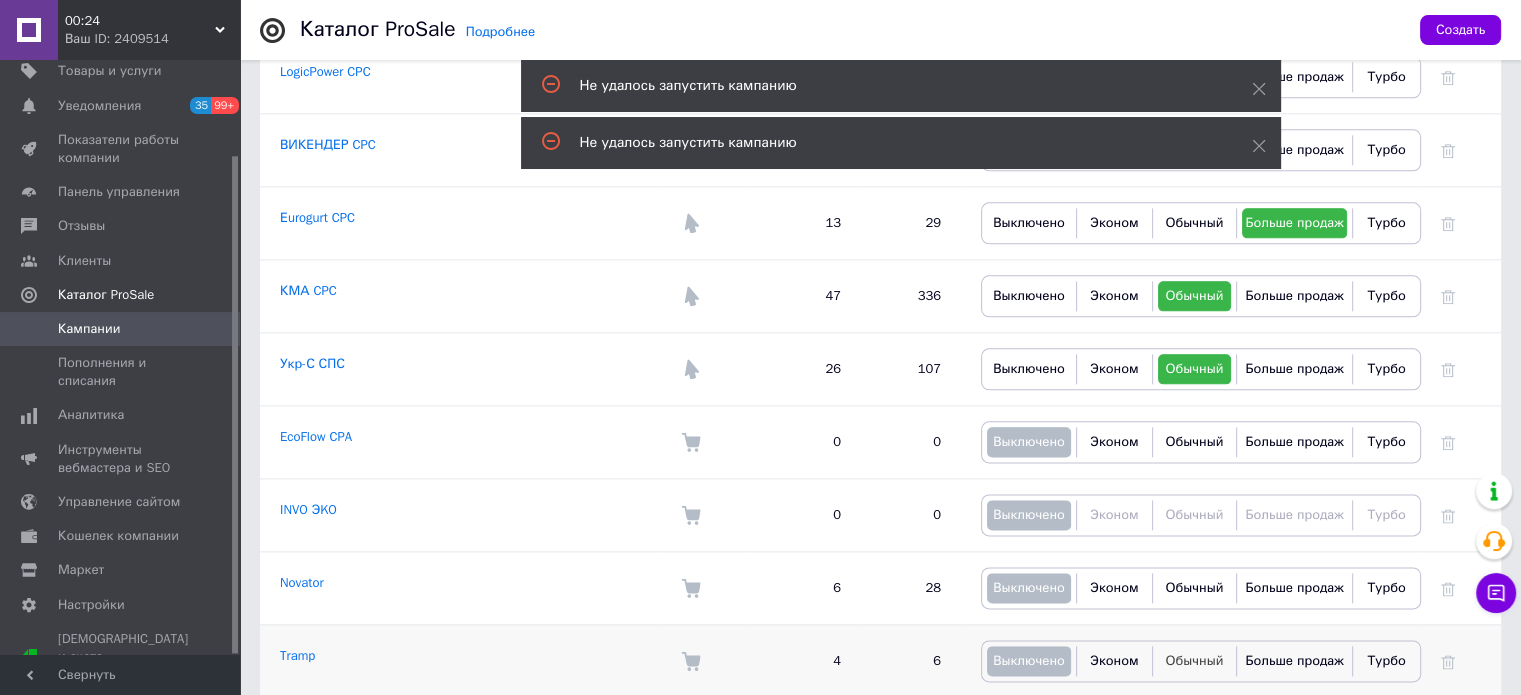 click on "Обычный" at bounding box center [1194, 660] 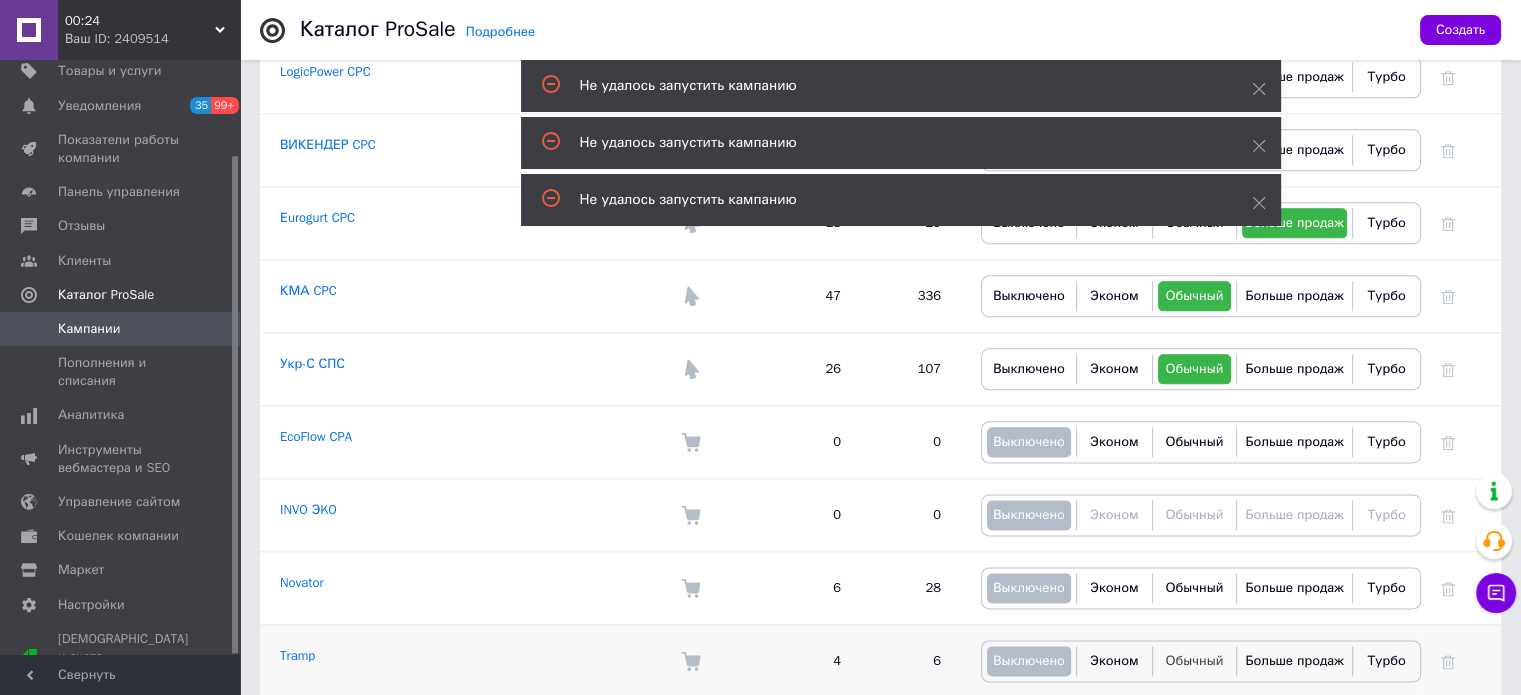 click on "Обычный" at bounding box center [1194, 660] 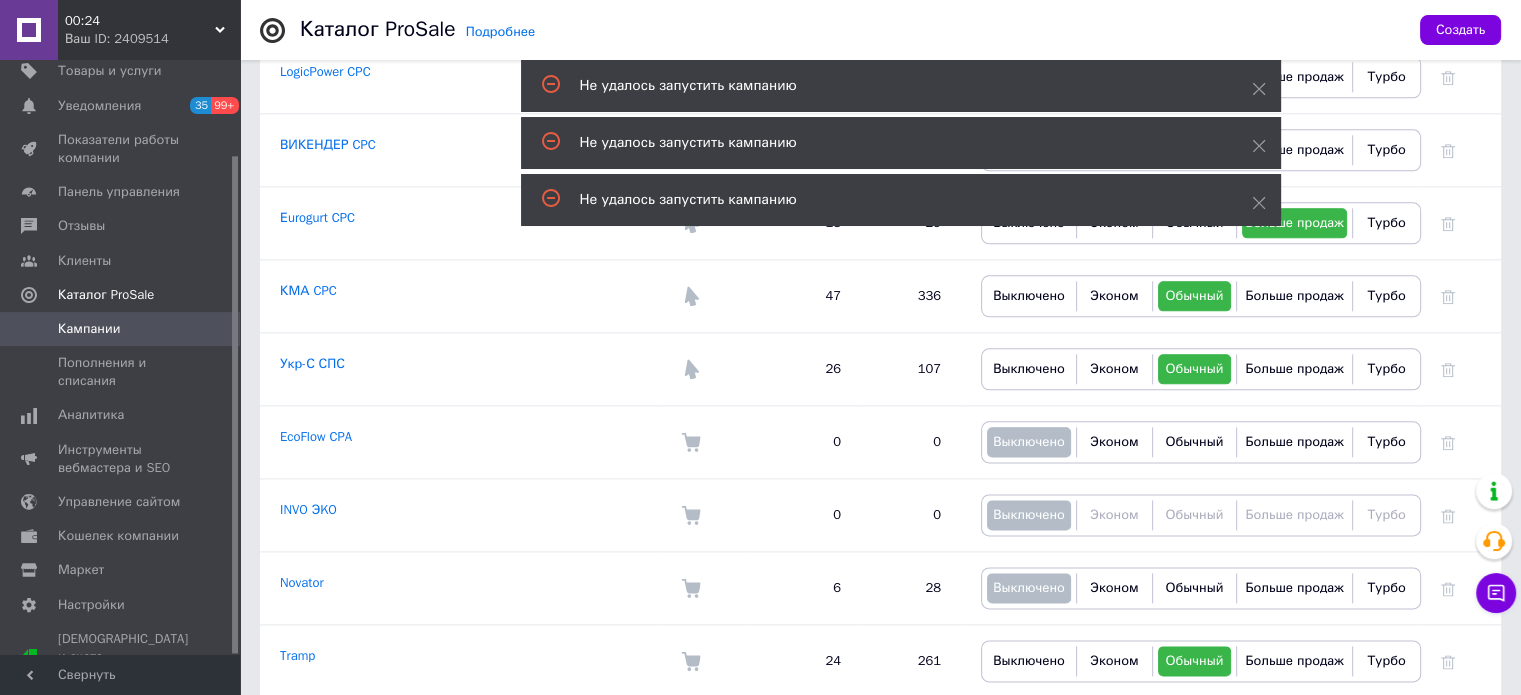 click on "Ваш ID: 2409514" at bounding box center (152, 39) 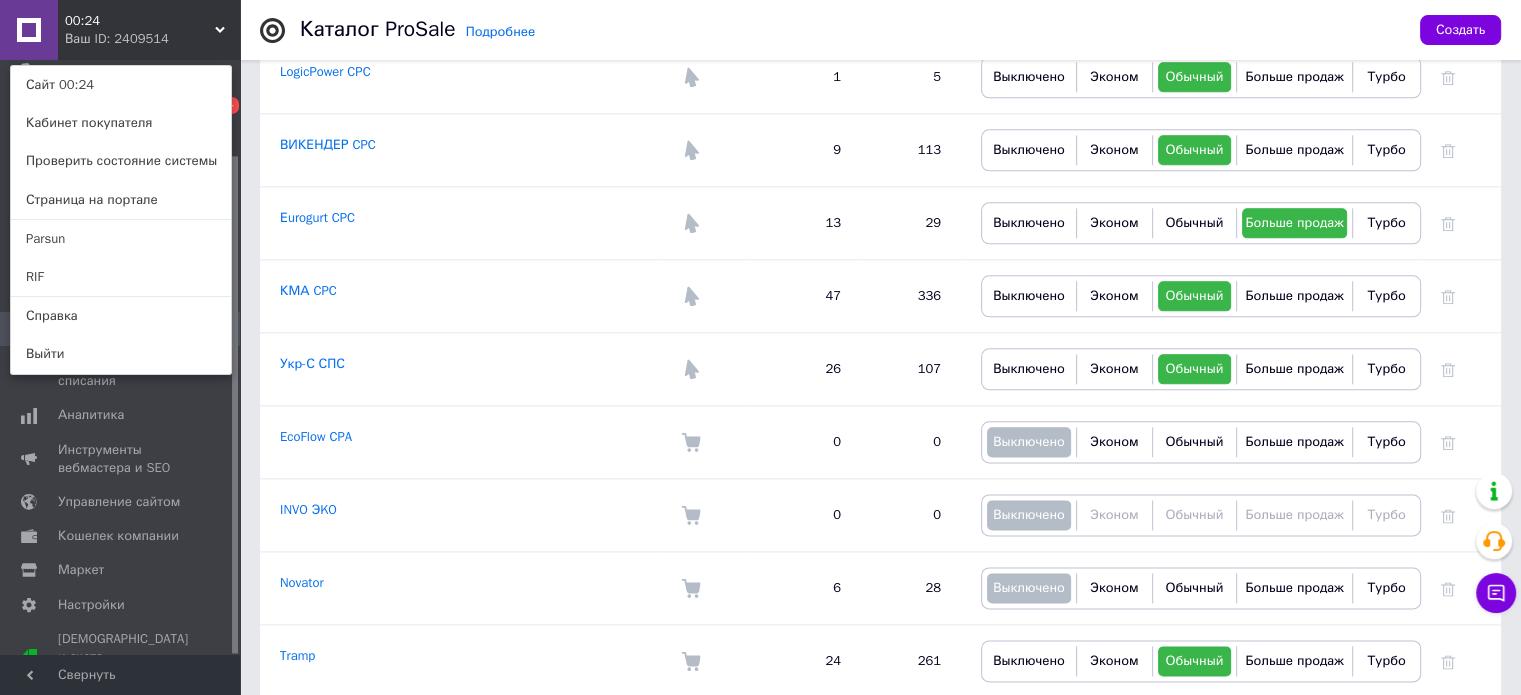 click on "00:24 Ваш ID: 2409514 Сайт 00:24 Кабинет покупателя Проверить состояние системы Страница на портале Parsun RIF Справка Выйти" at bounding box center [120, 30] 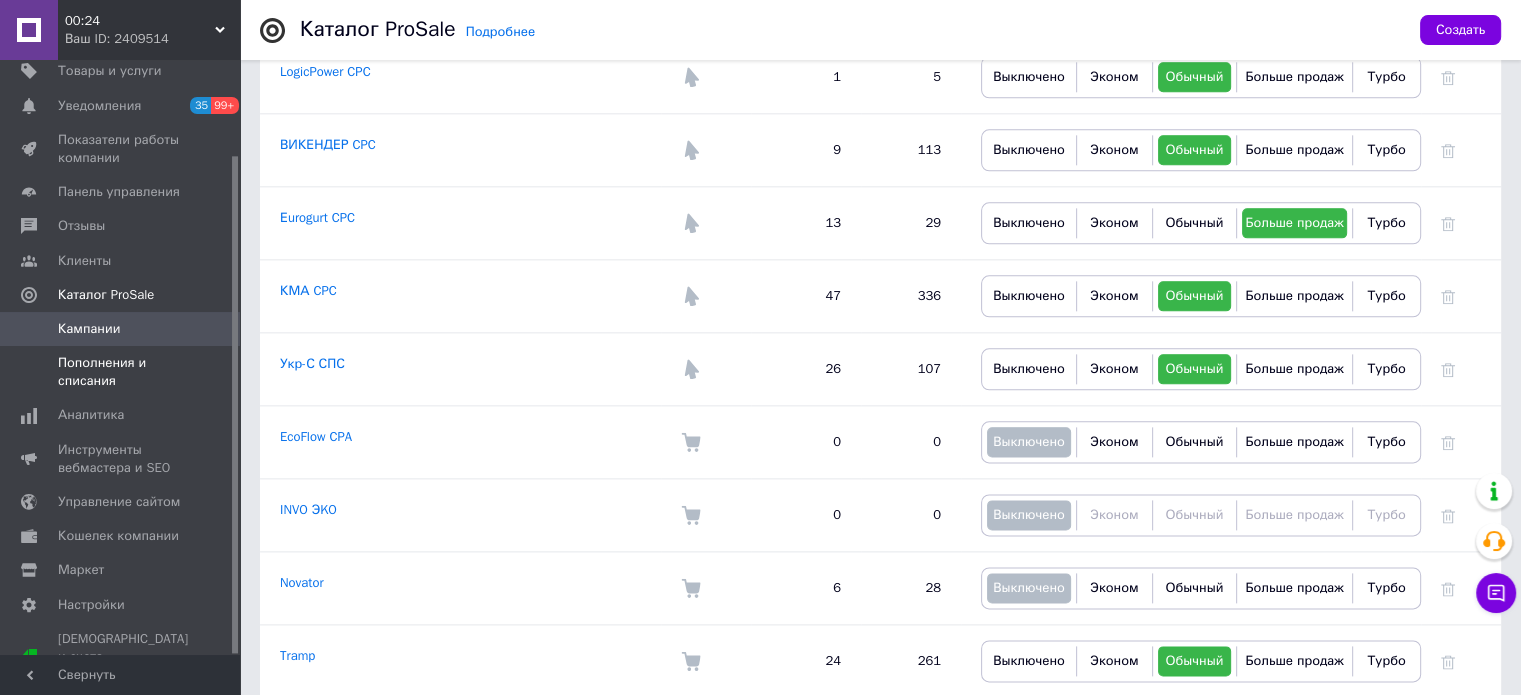 click on "Пополнения и списания" at bounding box center (121, 372) 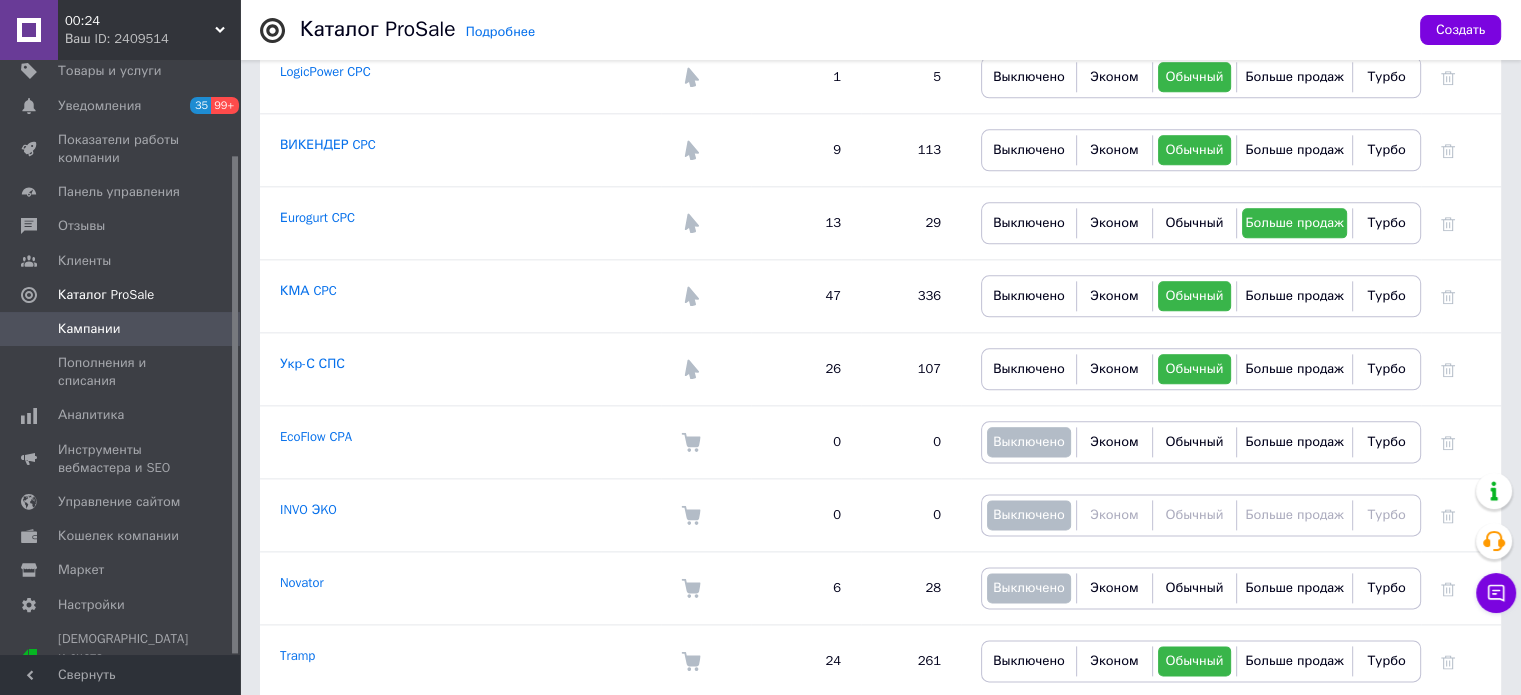 scroll, scrollTop: 0, scrollLeft: 0, axis: both 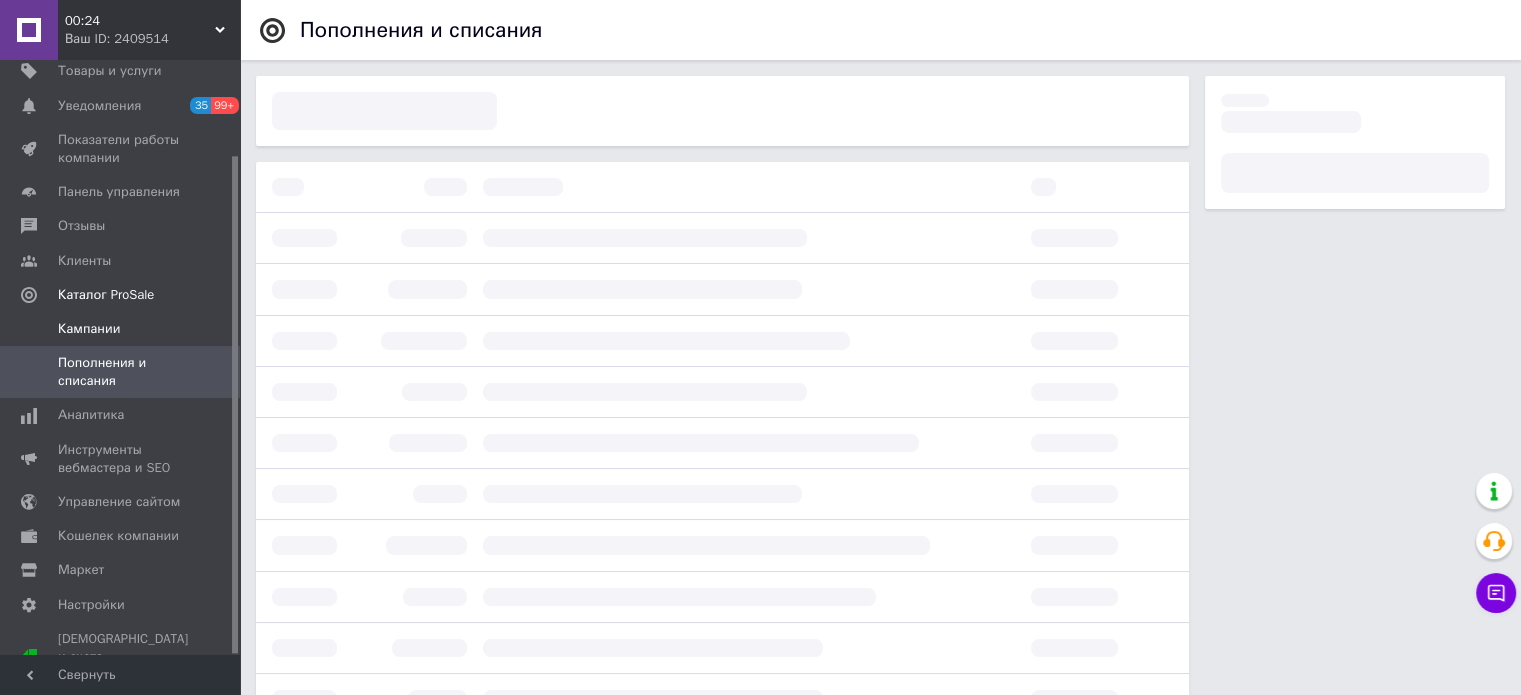 click on "Кампании" at bounding box center (123, 329) 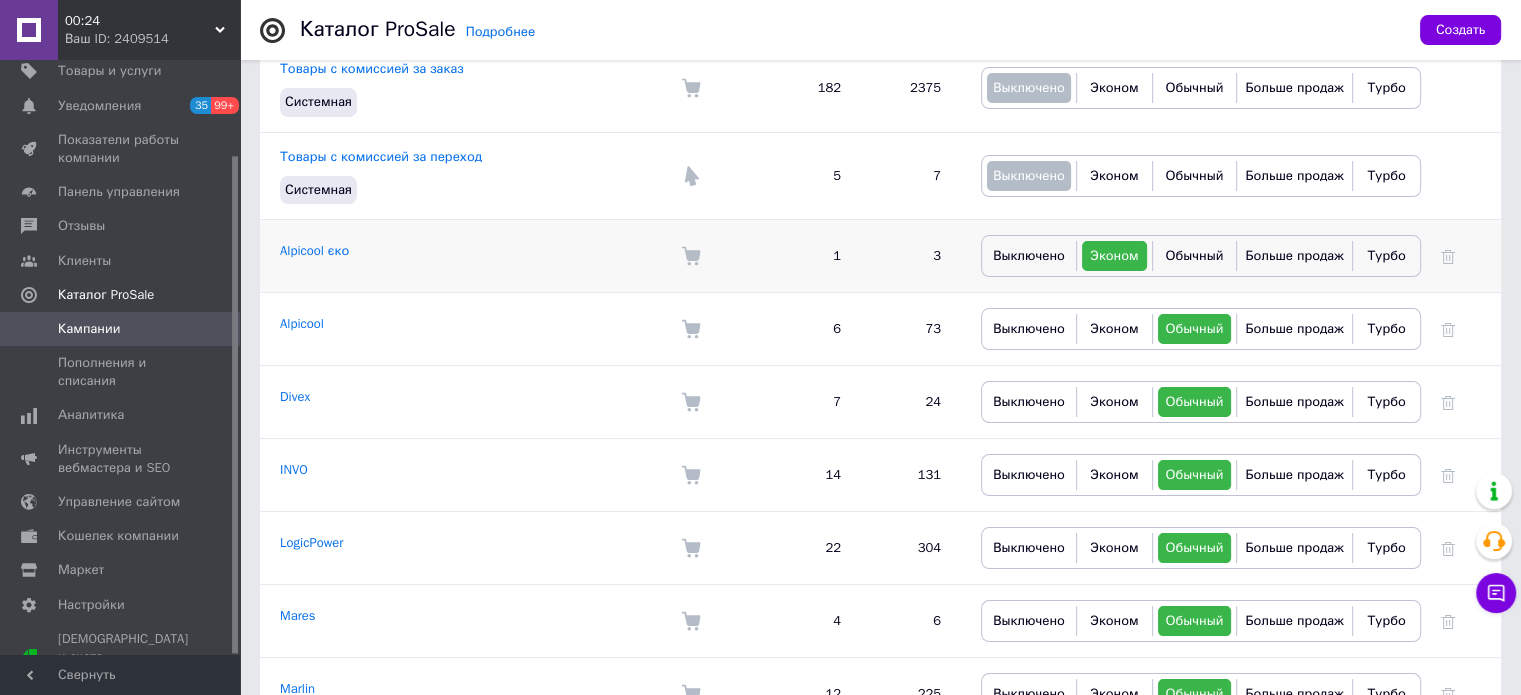 scroll, scrollTop: 500, scrollLeft: 0, axis: vertical 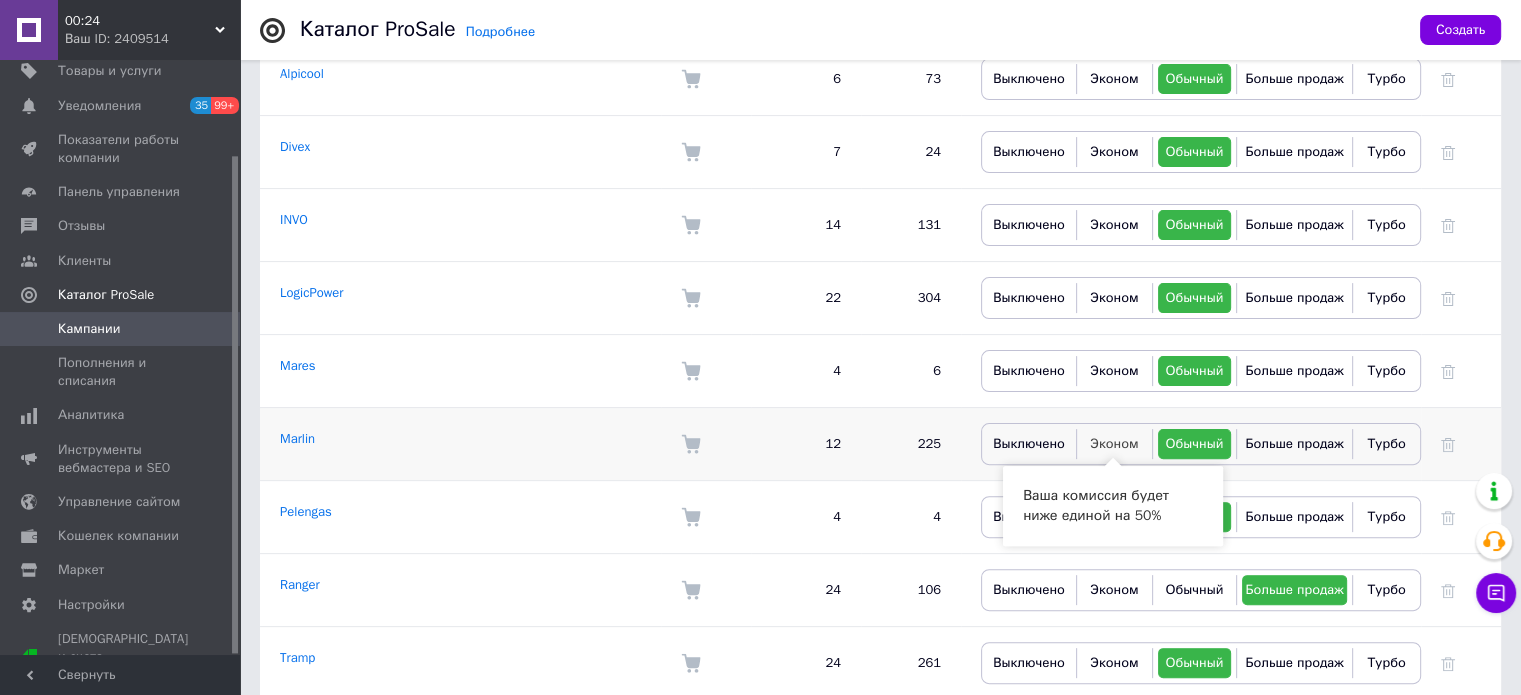 click on "Эконом" at bounding box center (1114, 443) 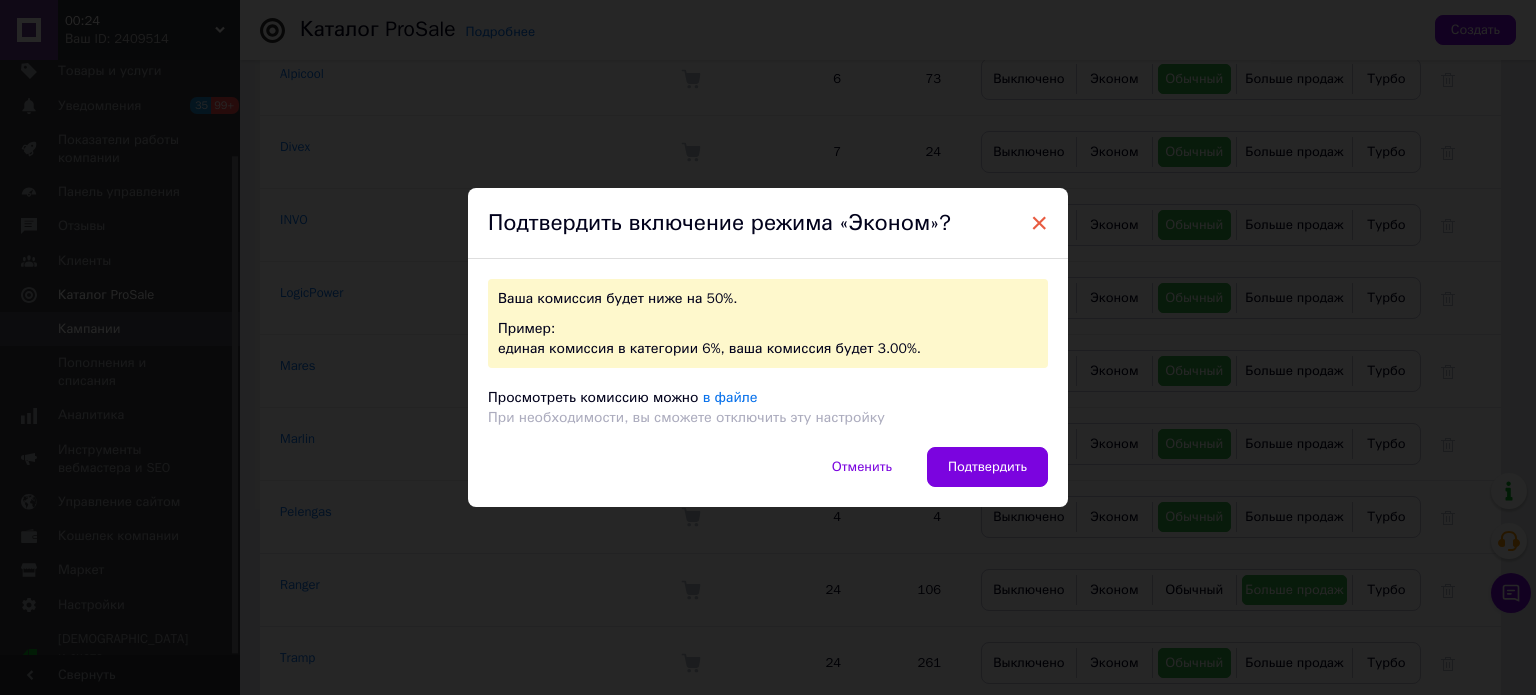 click on "×" at bounding box center (1039, 223) 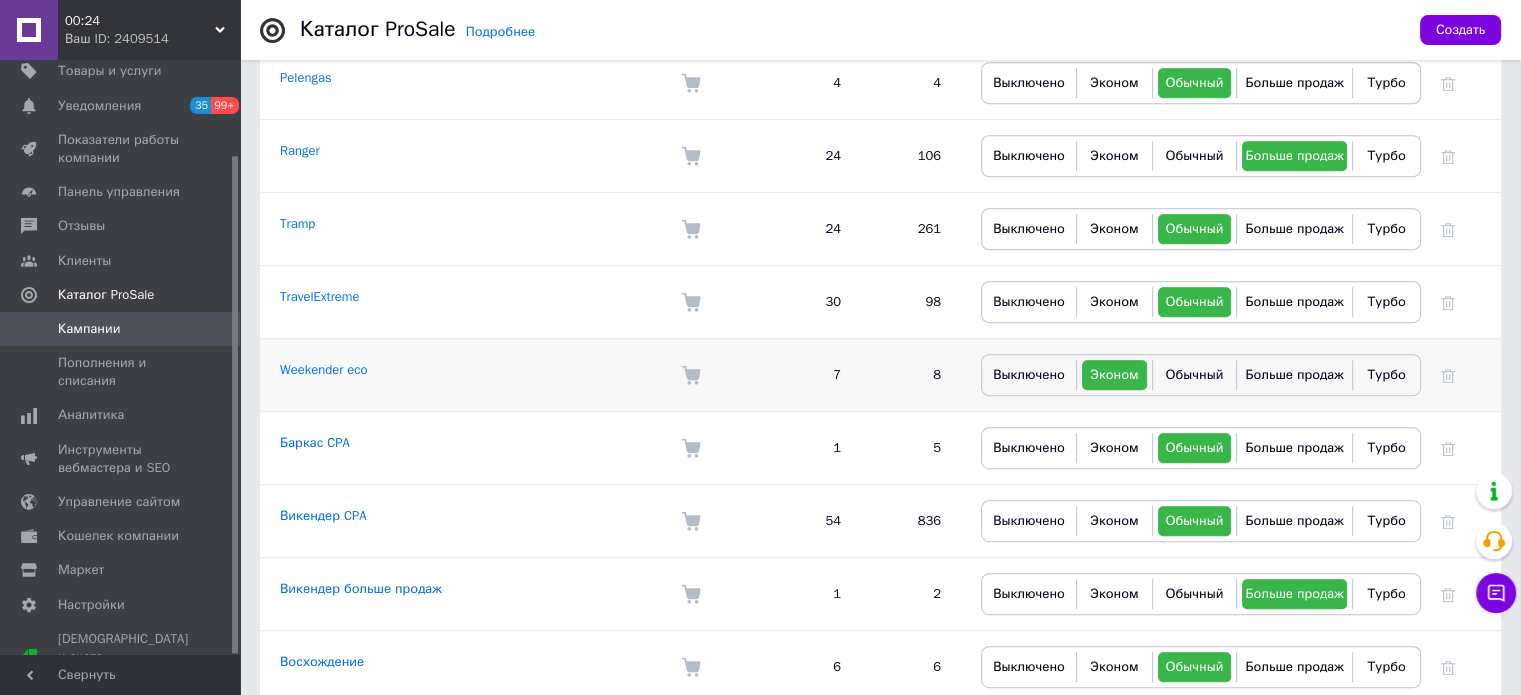 scroll, scrollTop: 900, scrollLeft: 0, axis: vertical 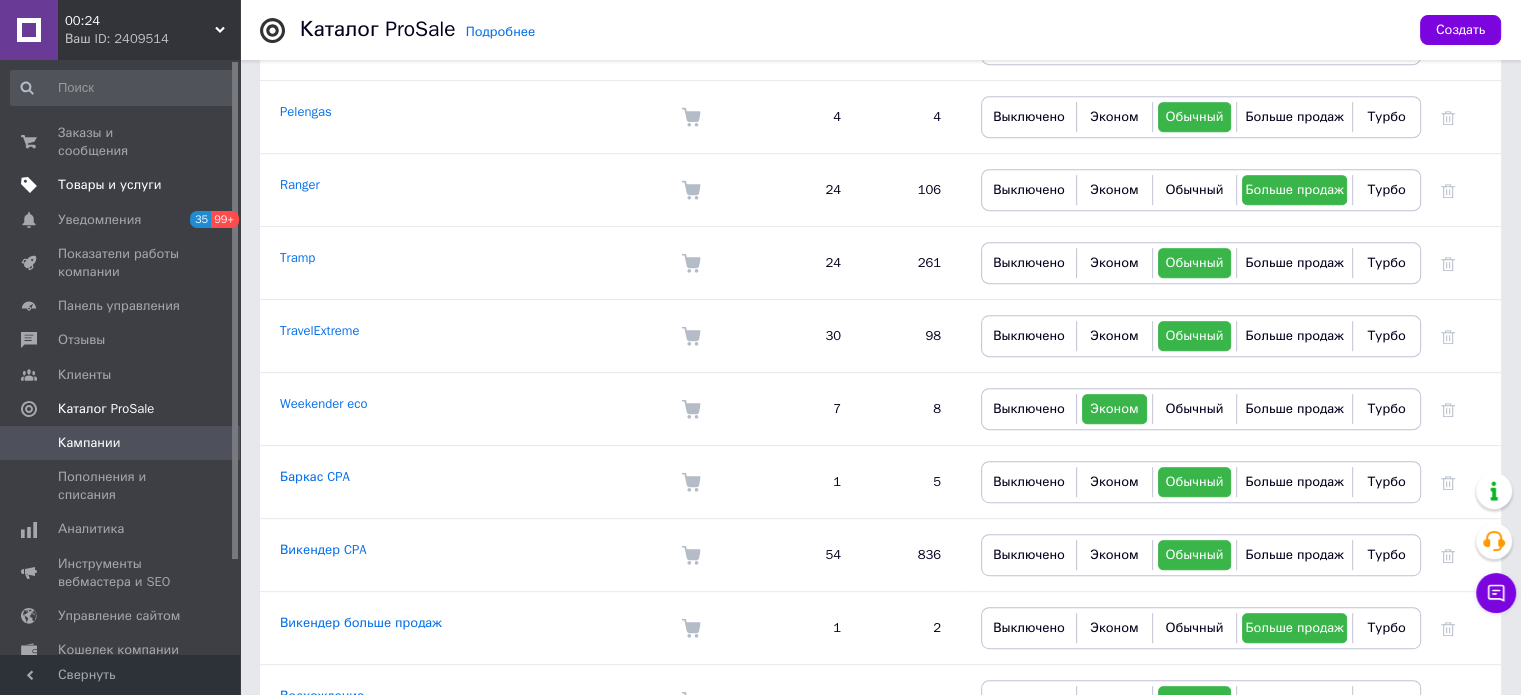 click on "Товары и услуги" at bounding box center [110, 185] 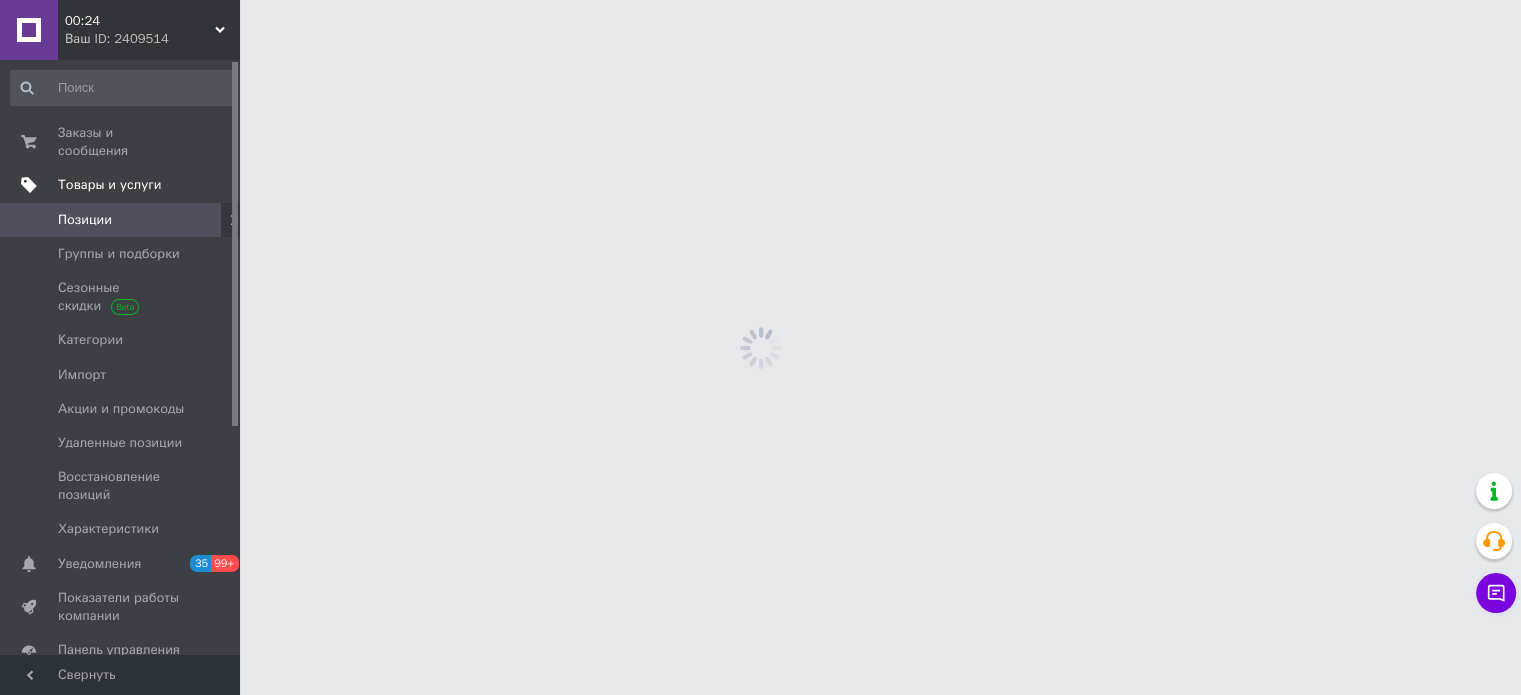 scroll, scrollTop: 0, scrollLeft: 0, axis: both 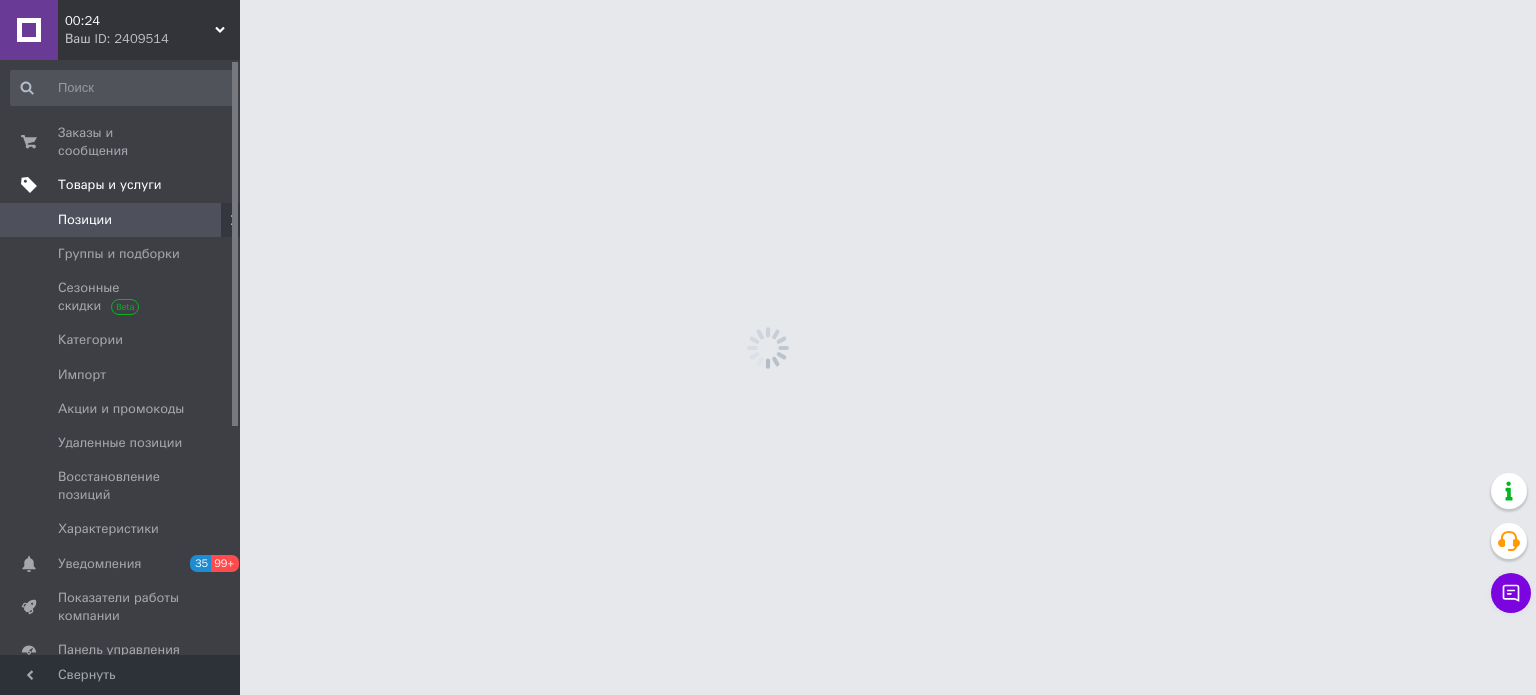 click on "Товары и услуги" at bounding box center (110, 185) 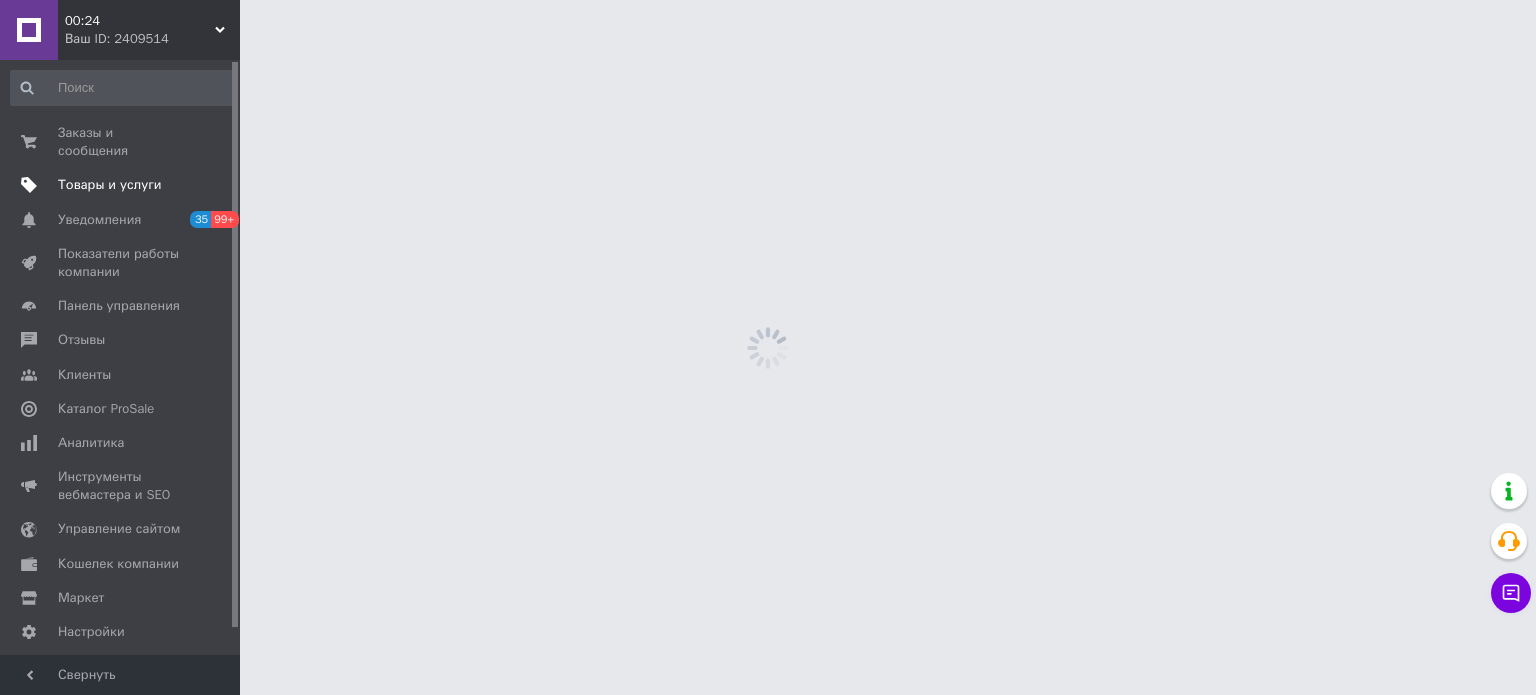 click on "Товары и услуги" at bounding box center (110, 185) 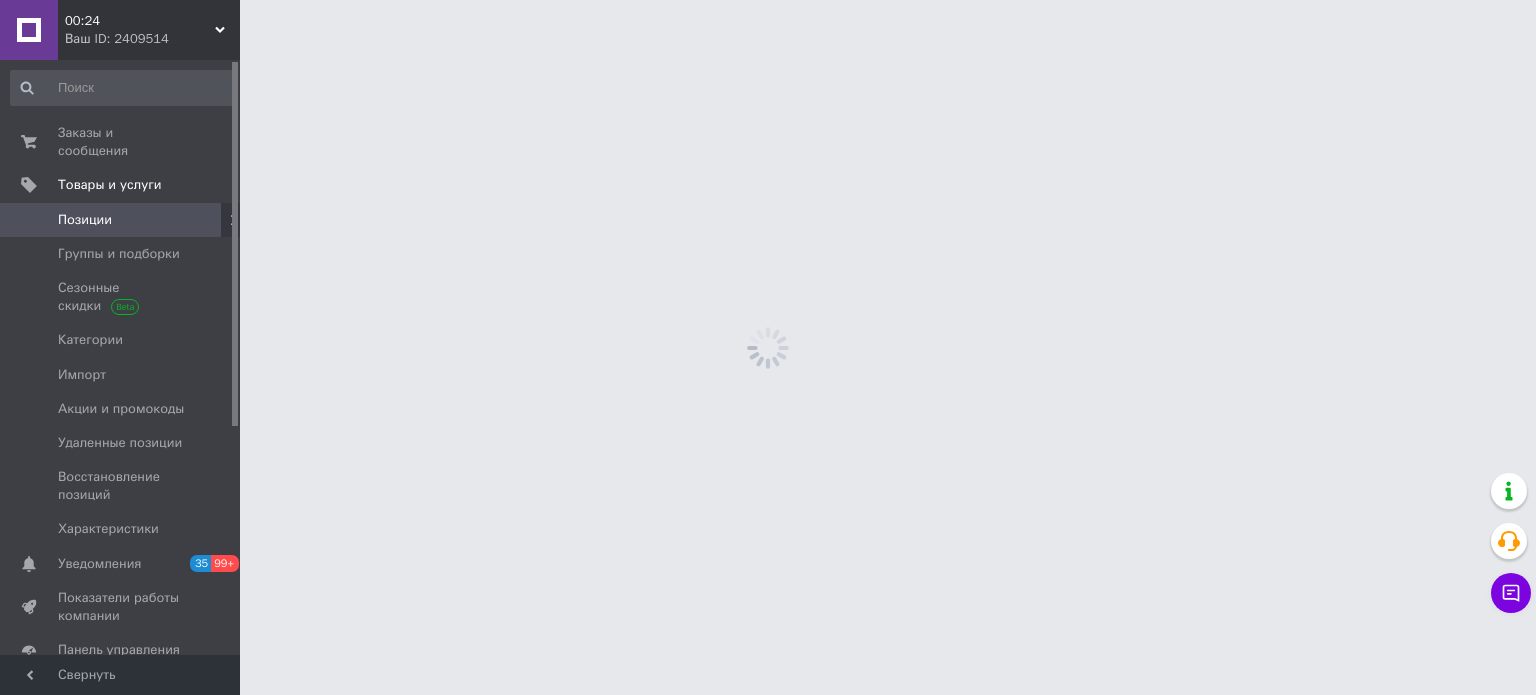click on "Позиции" at bounding box center (121, 220) 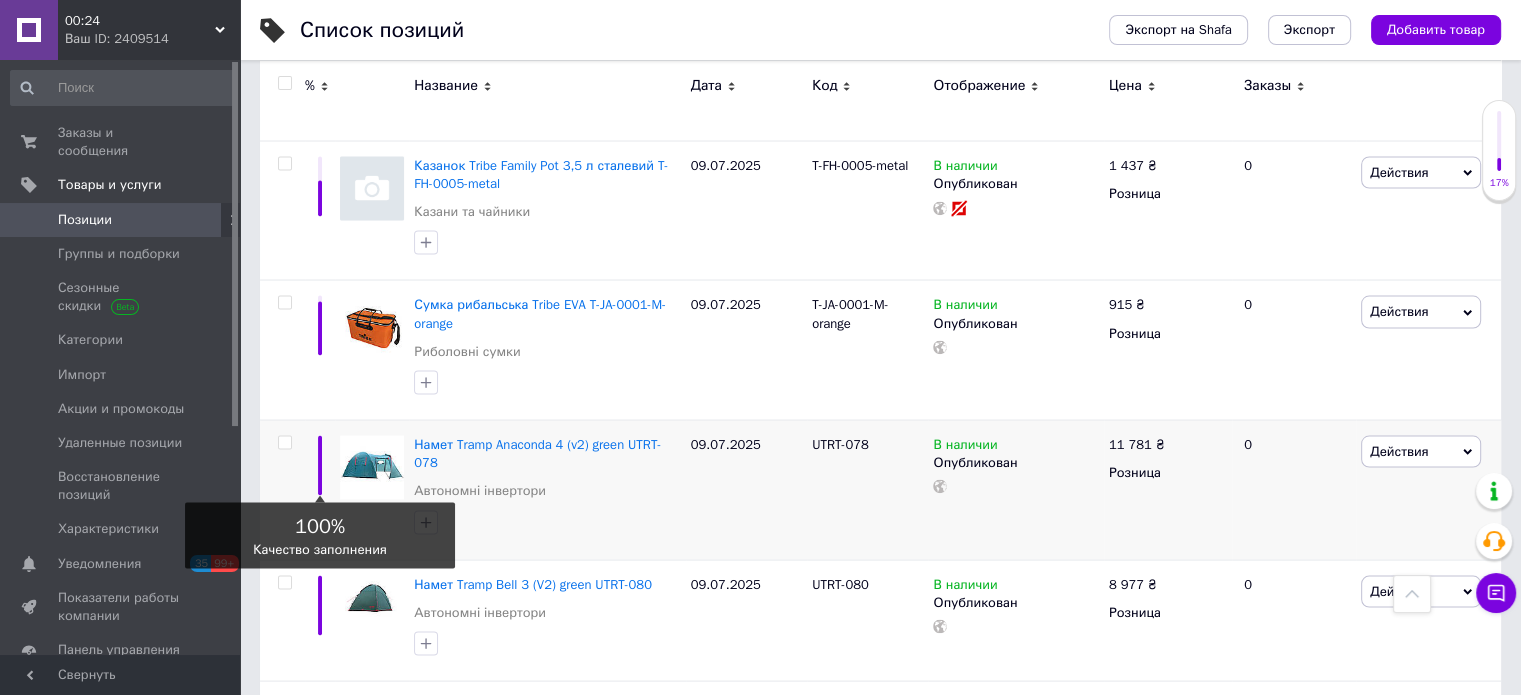 scroll, scrollTop: 3800, scrollLeft: 0, axis: vertical 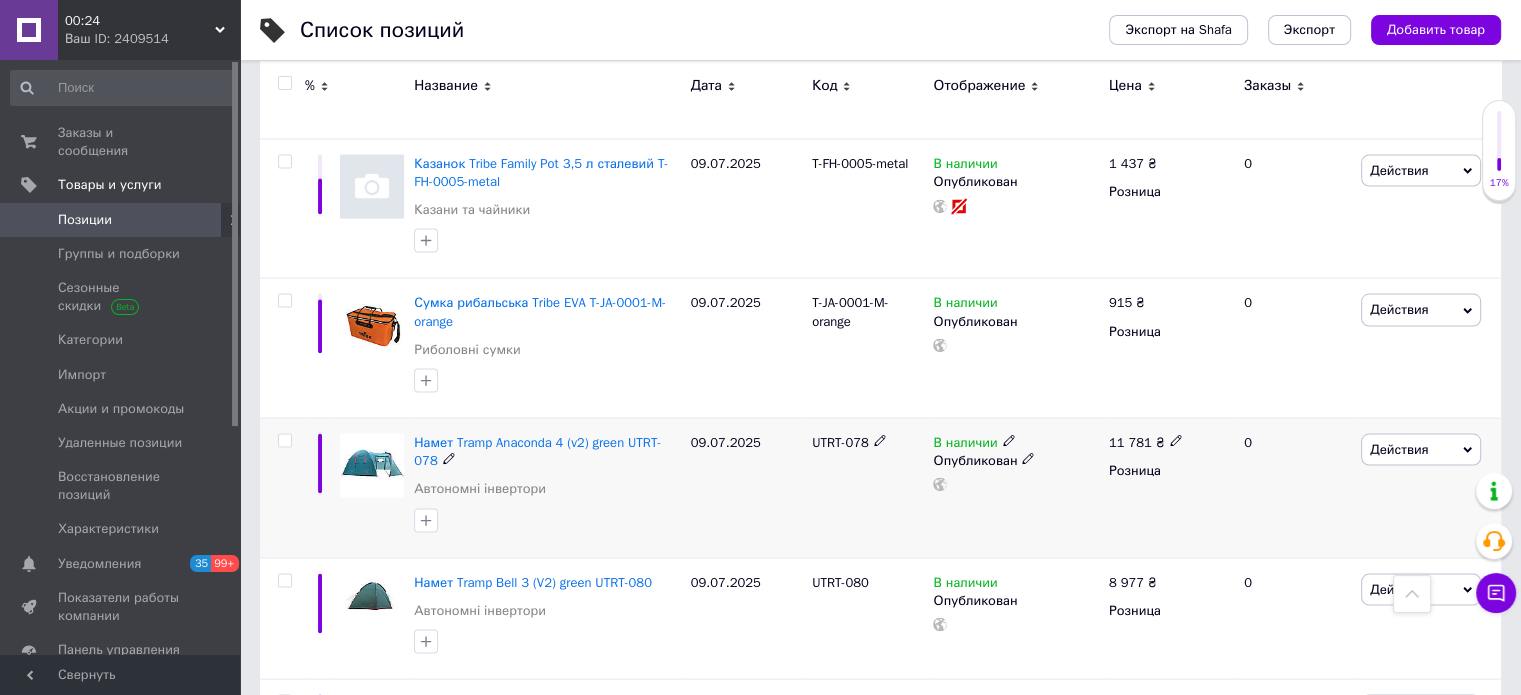 click at bounding box center (284, 440) 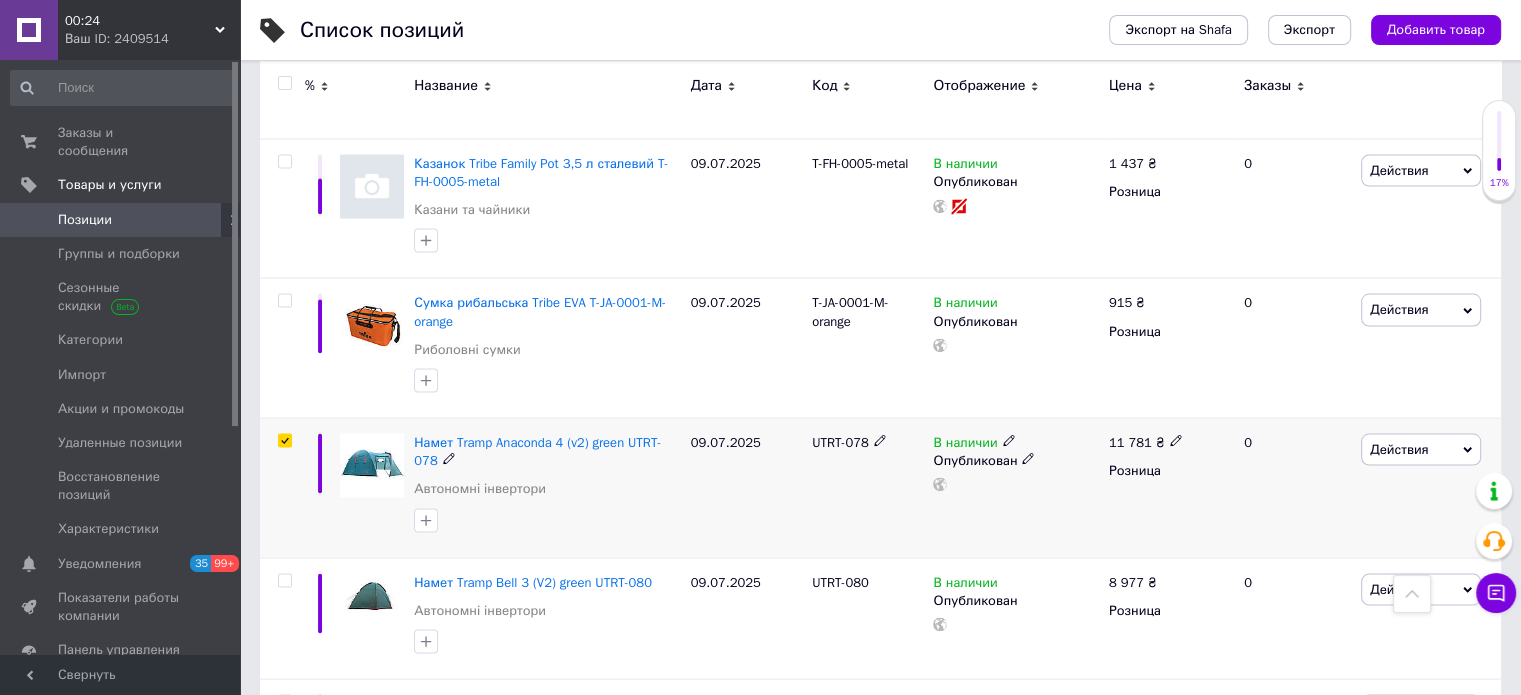checkbox on "true" 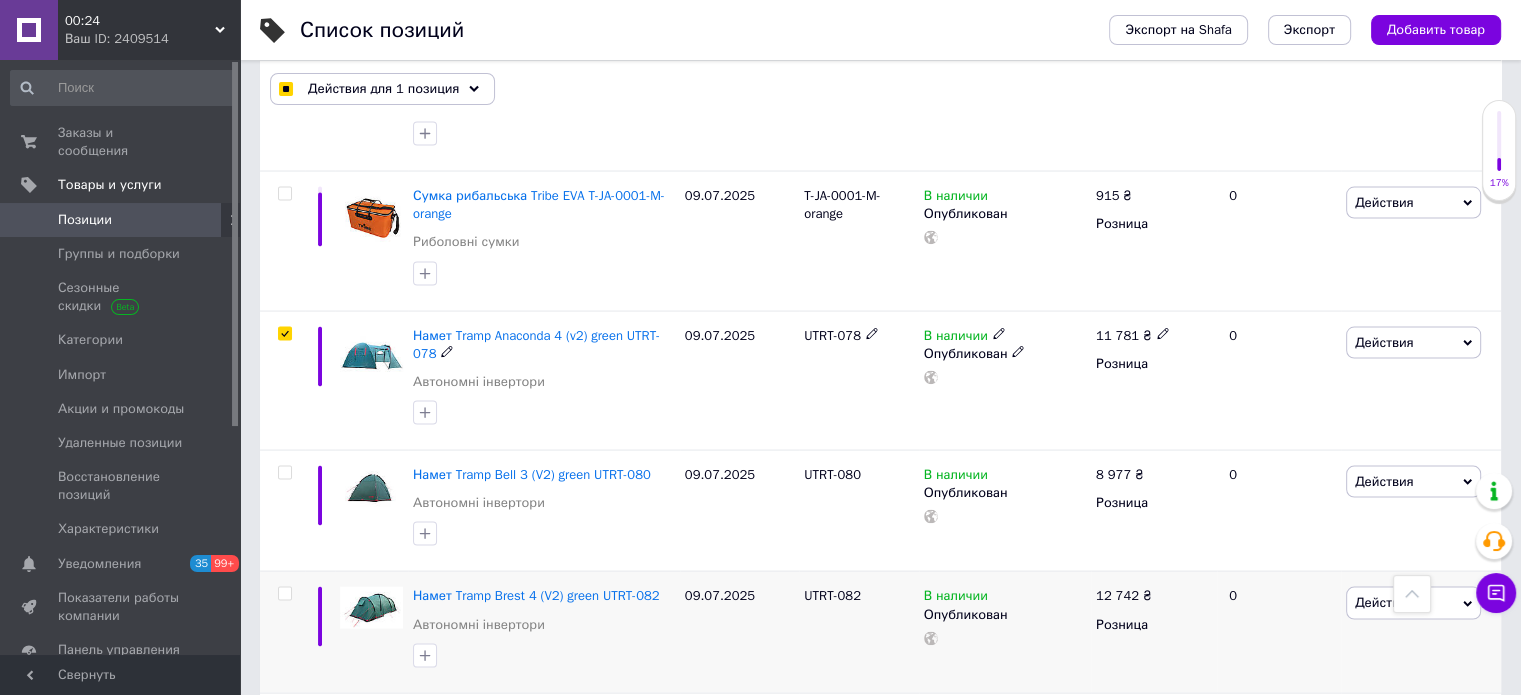 scroll, scrollTop: 4100, scrollLeft: 0, axis: vertical 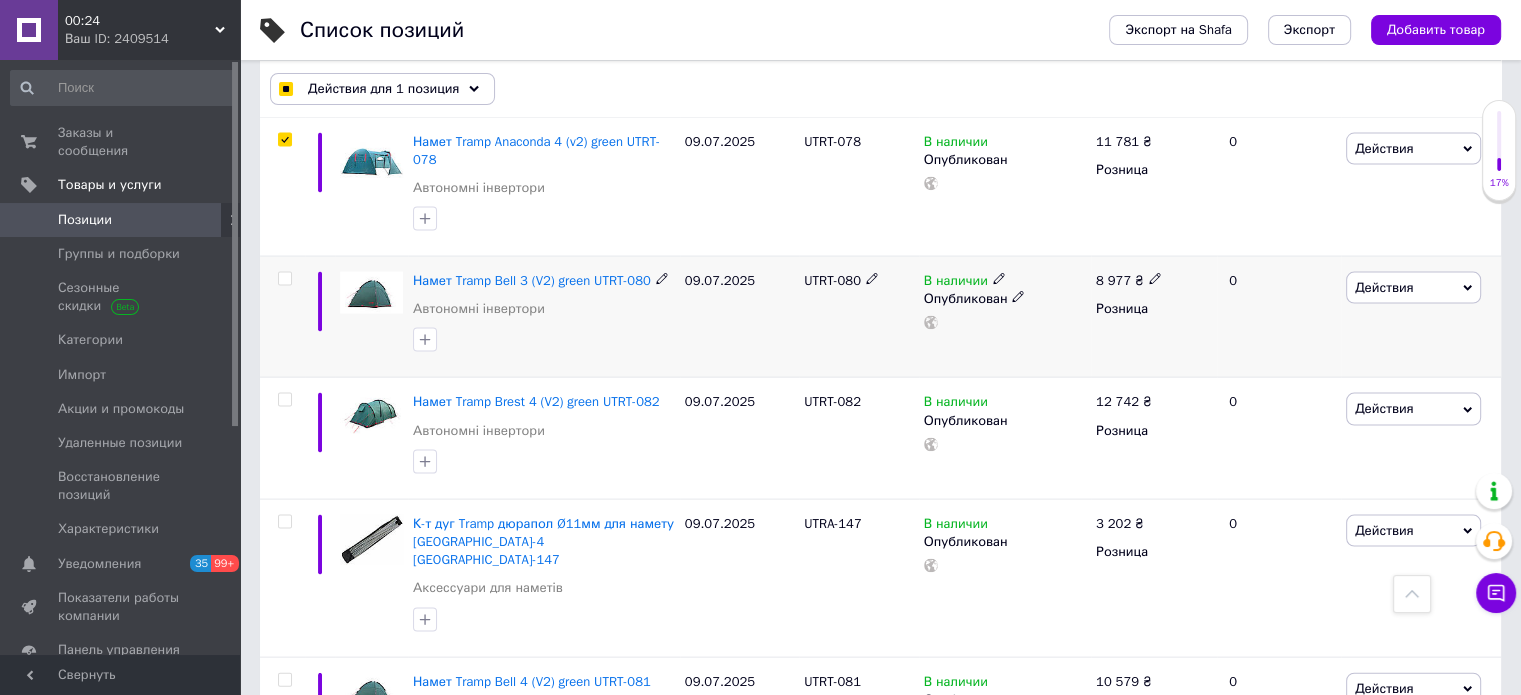 click at bounding box center [284, 279] 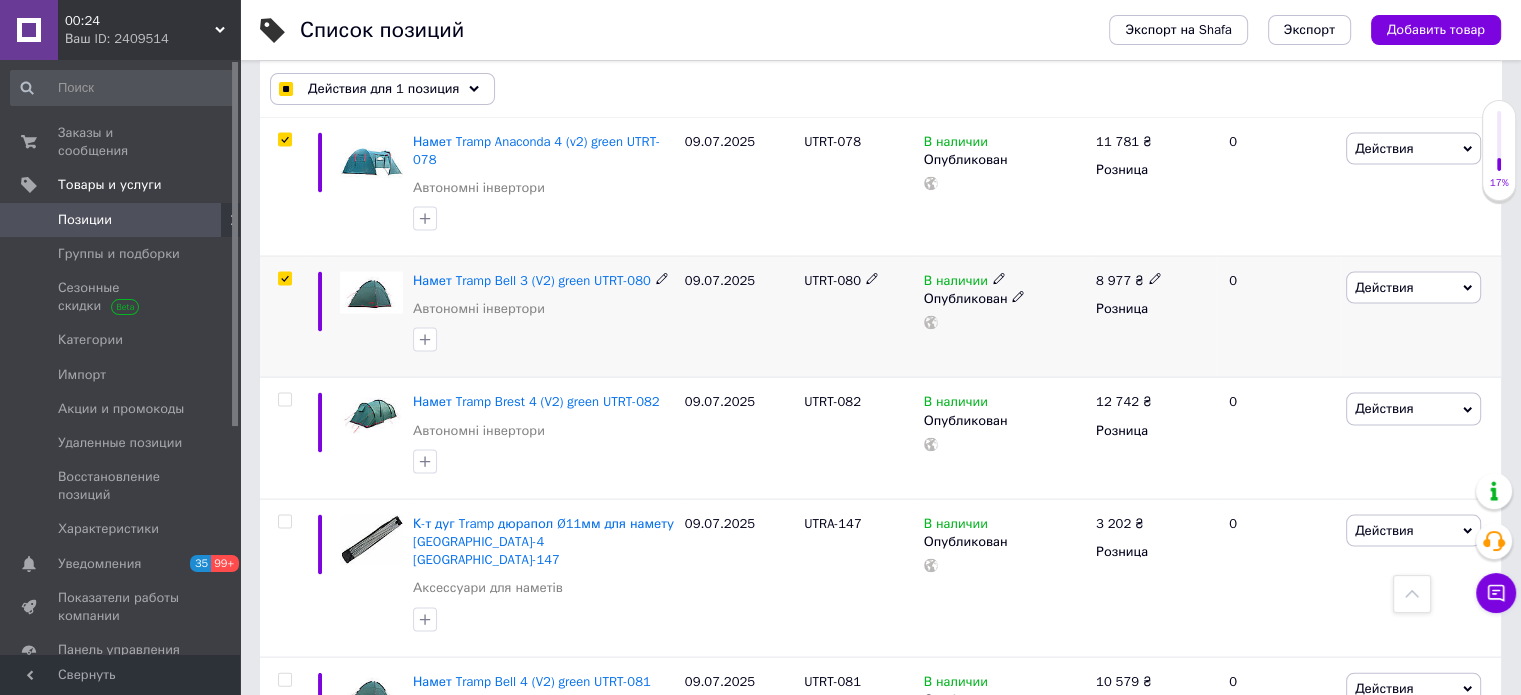 checkbox on "true" 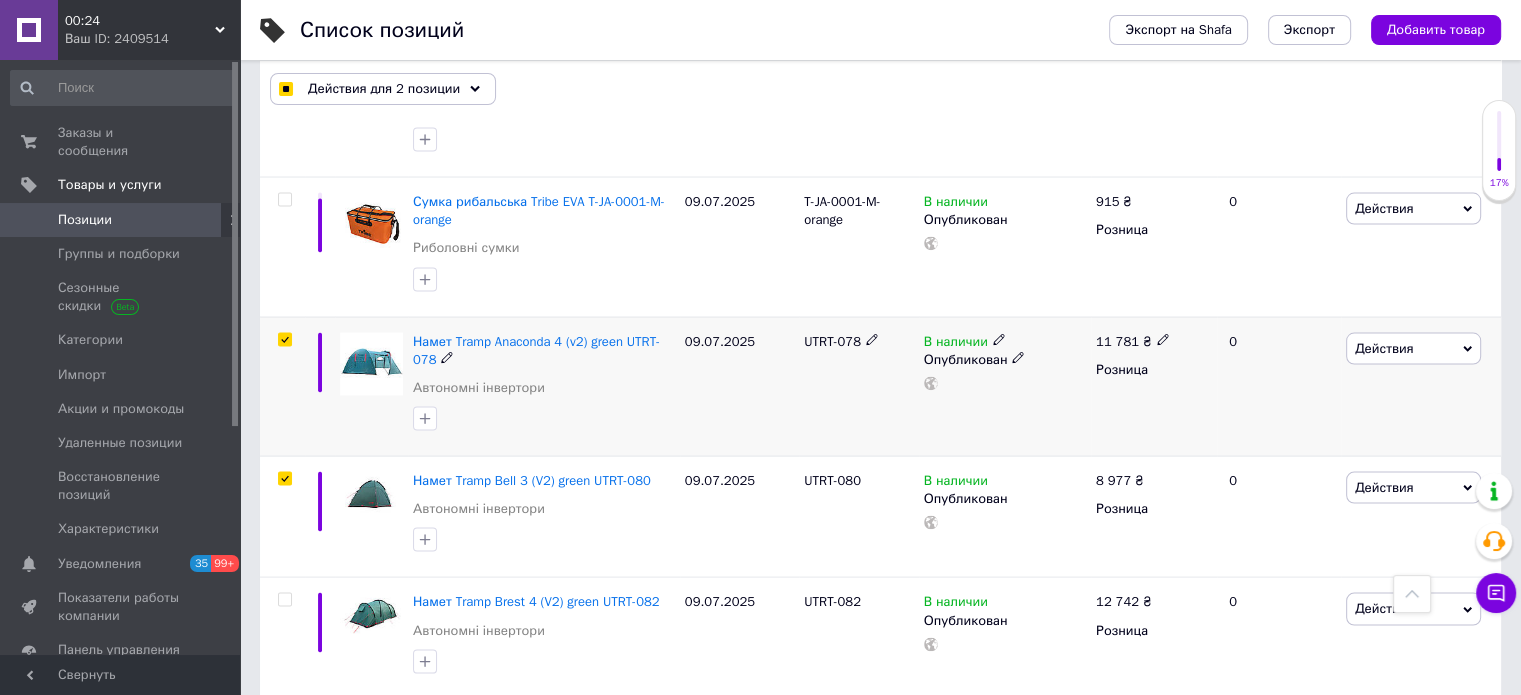 scroll, scrollTop: 4100, scrollLeft: 0, axis: vertical 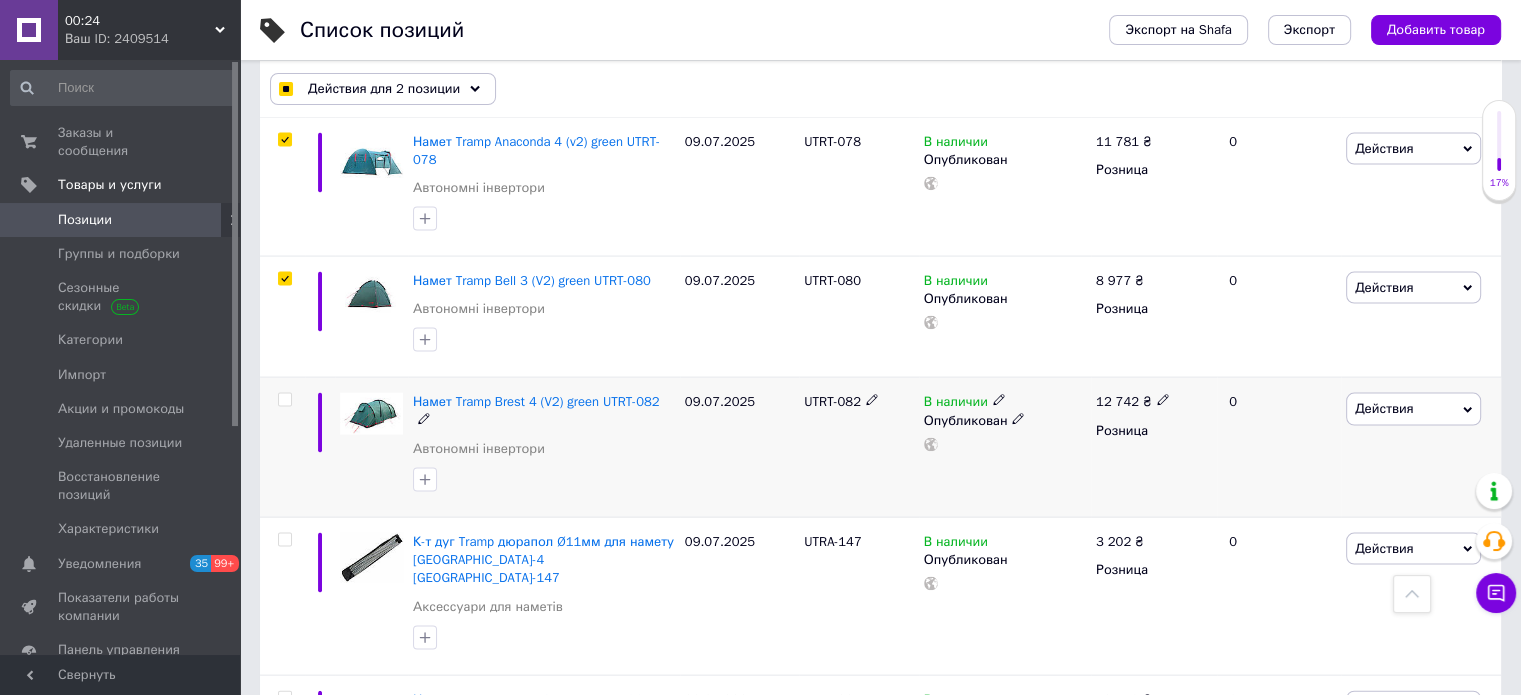 click at bounding box center (285, 400) 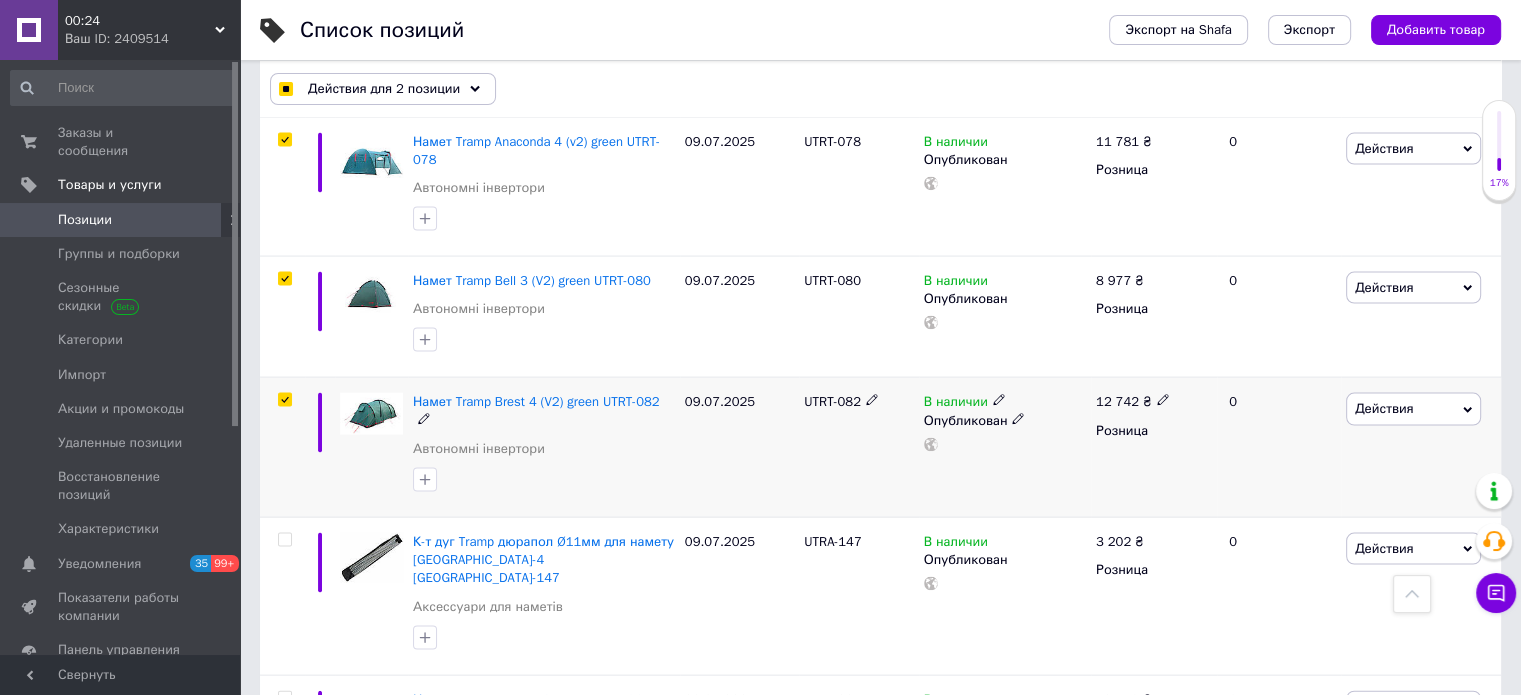 checkbox on "true" 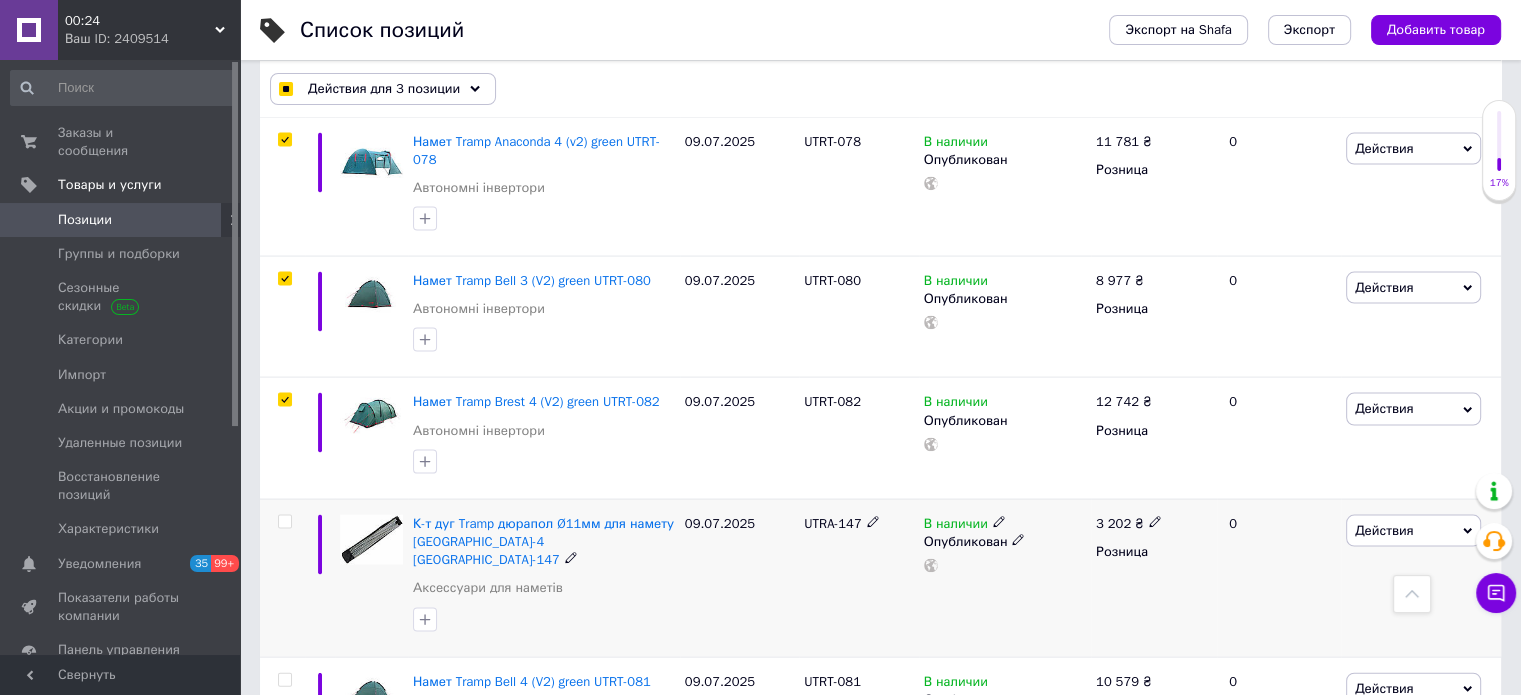 click at bounding box center (284, 522) 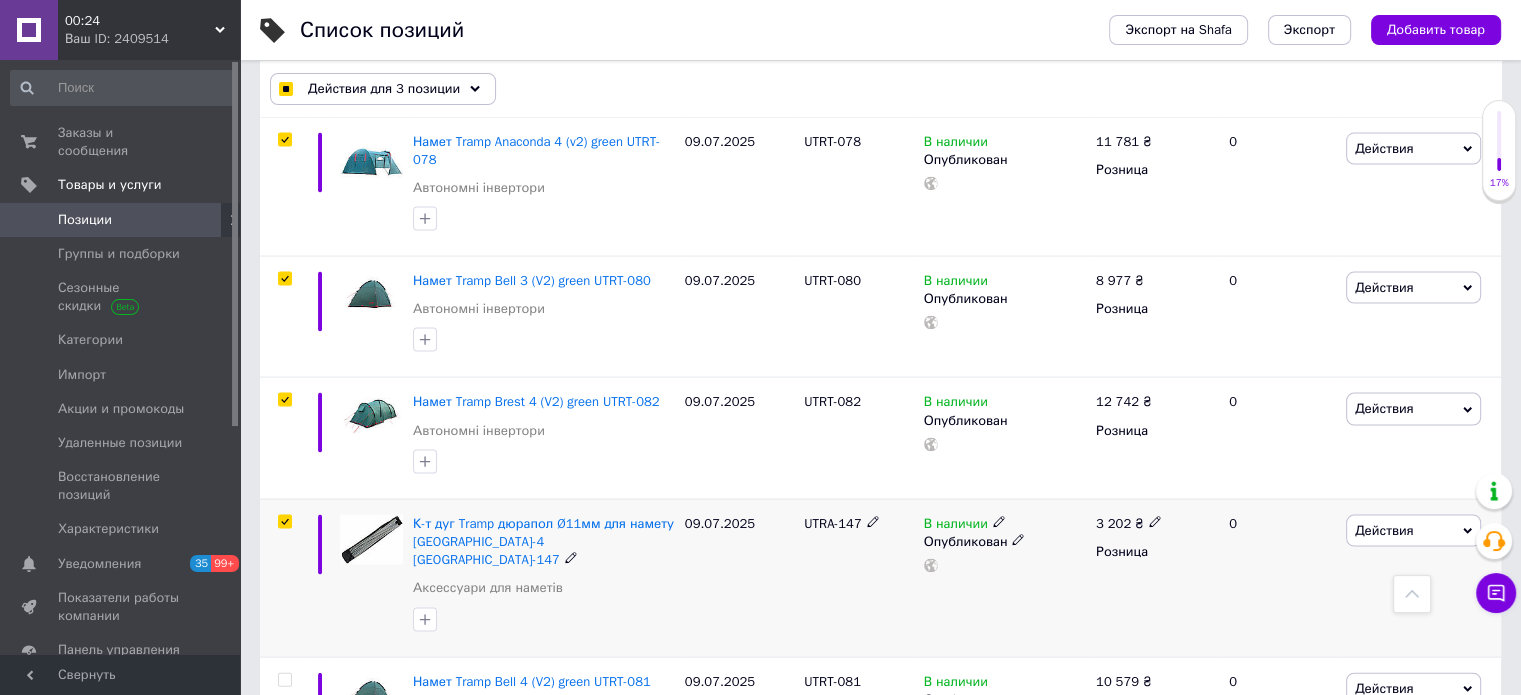 checkbox on "true" 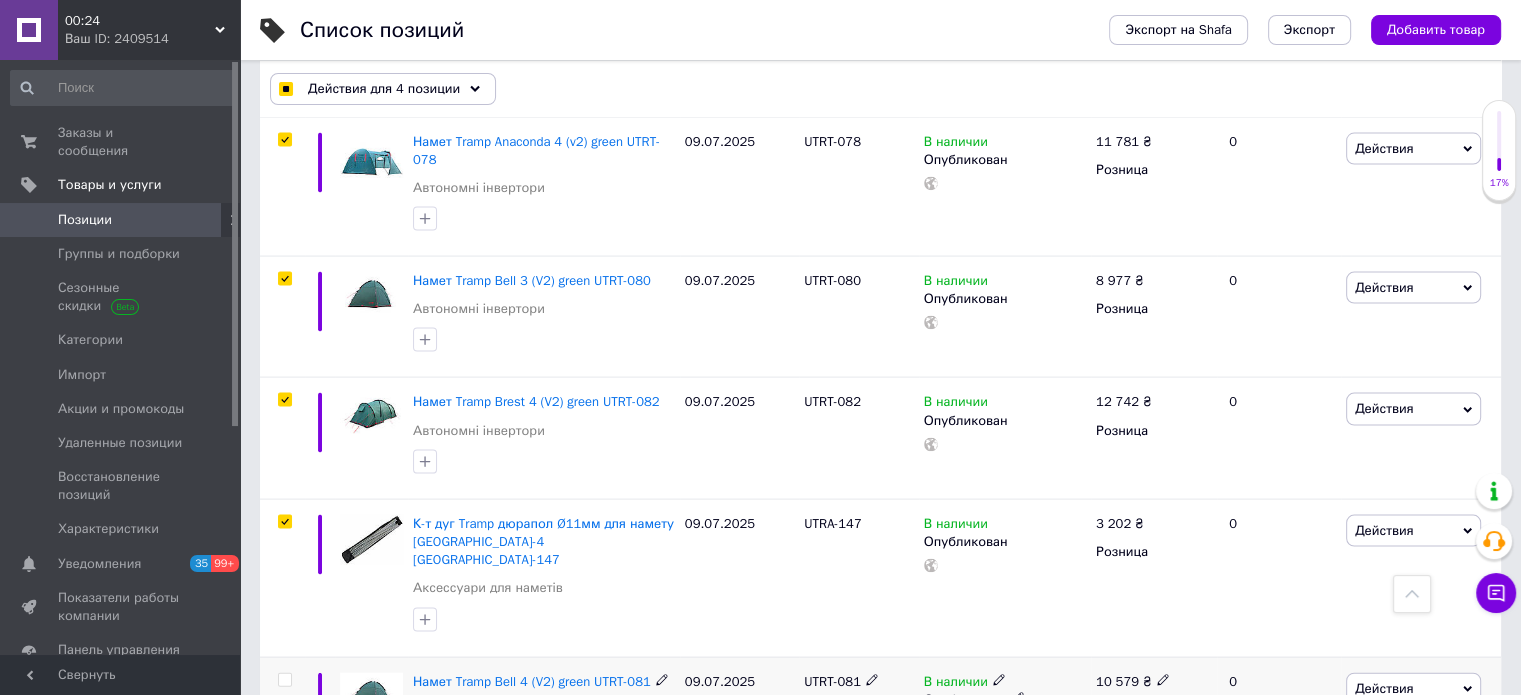 click at bounding box center [282, 717] 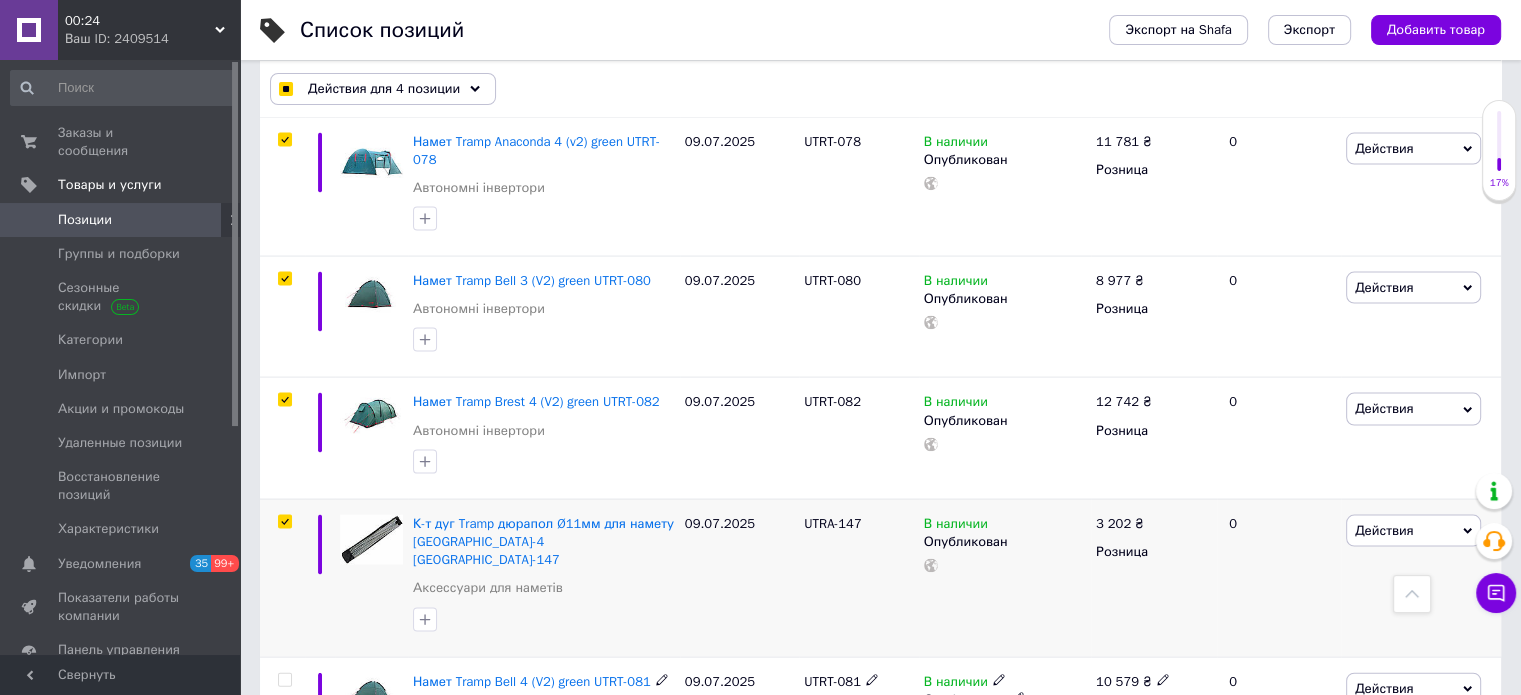 click at bounding box center (284, 680) 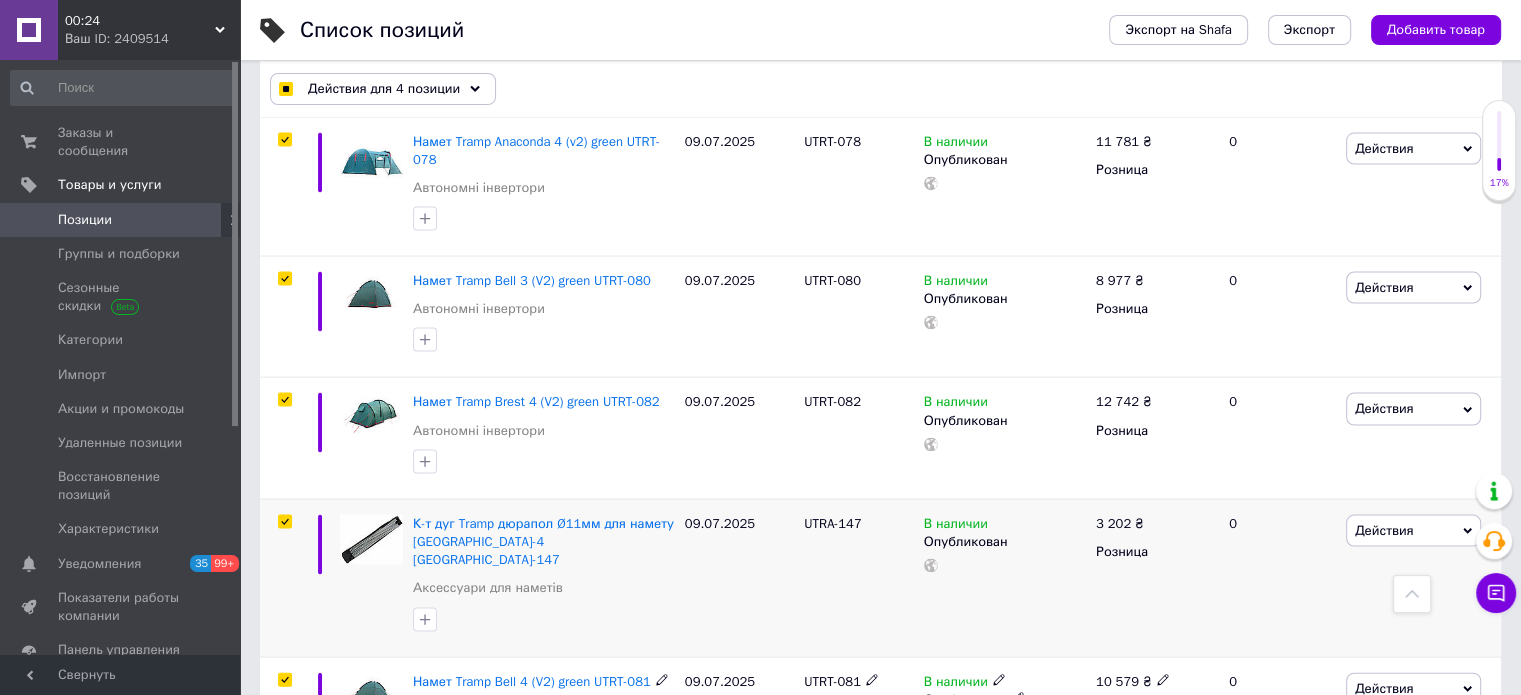 checkbox on "true" 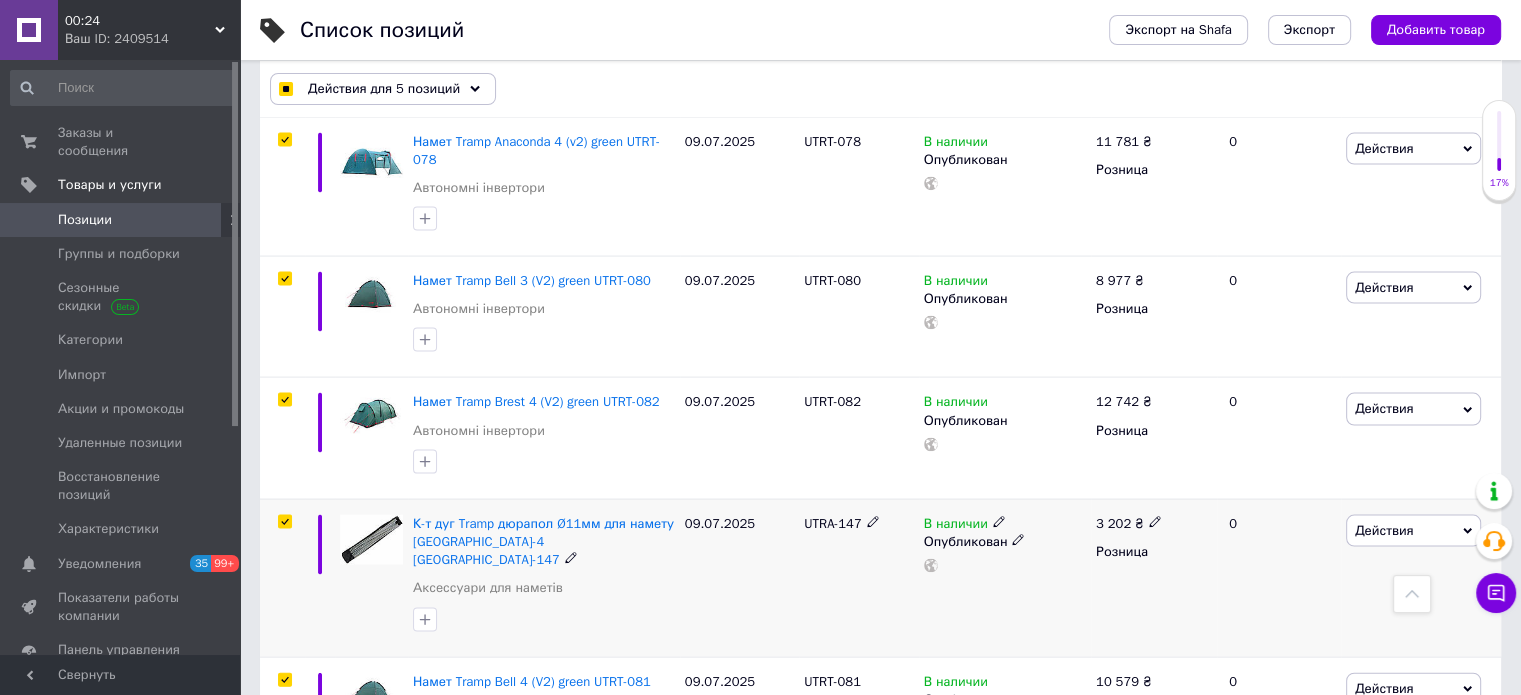 checkbox on "true" 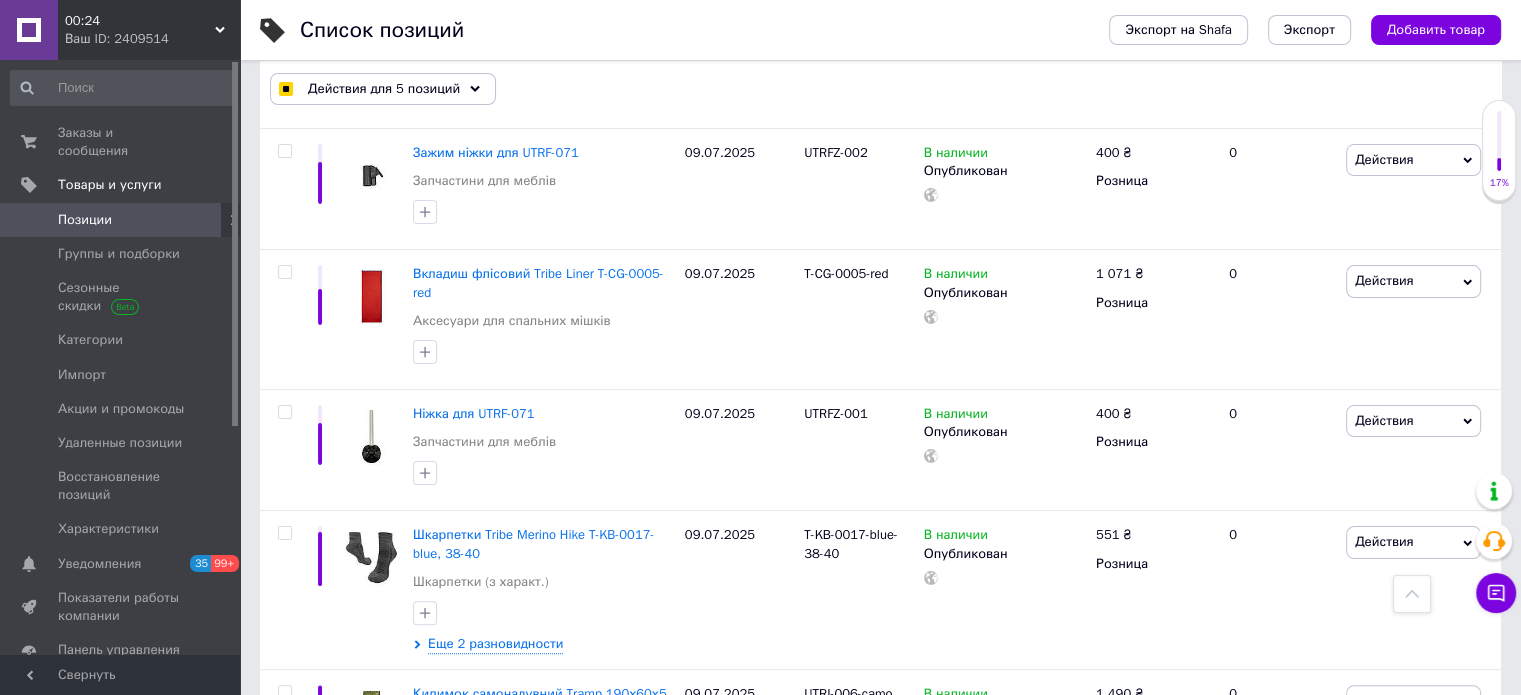 scroll, scrollTop: 8181, scrollLeft: 0, axis: vertical 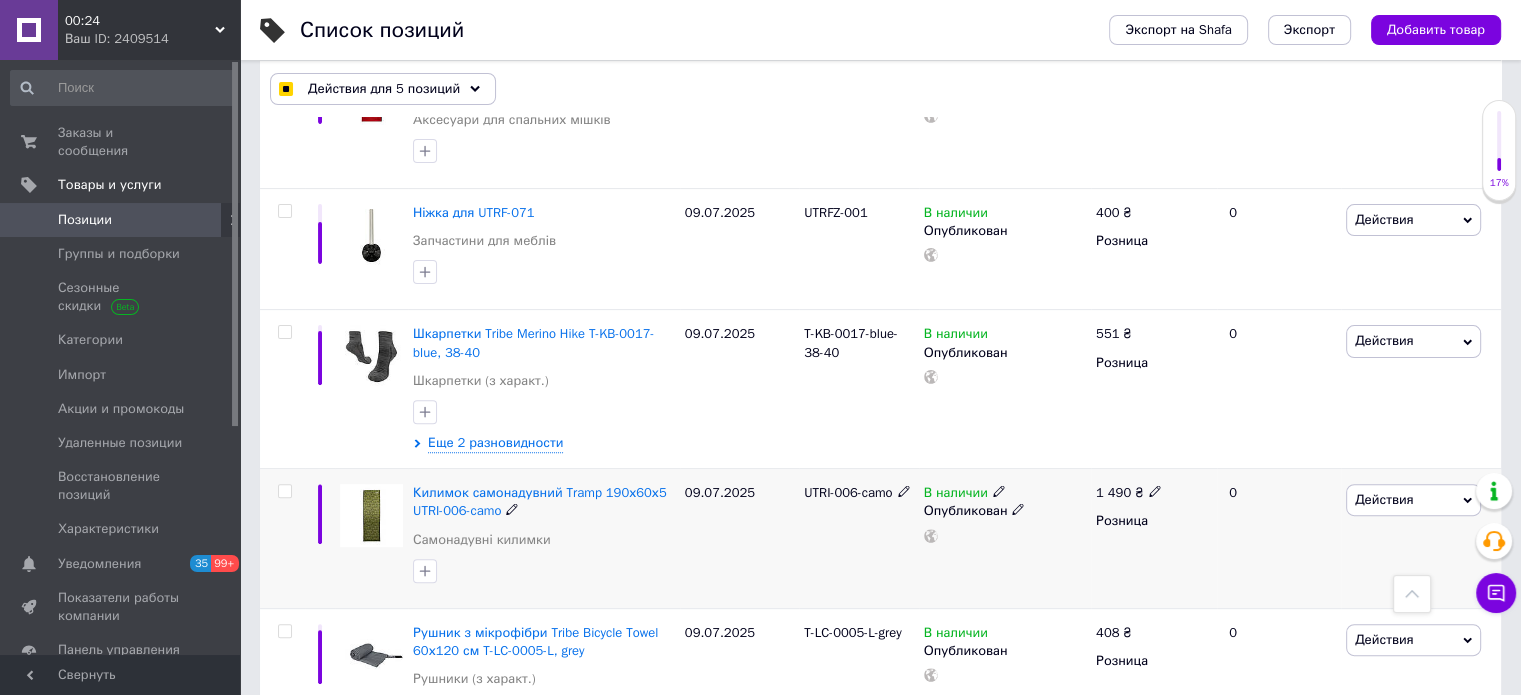 click at bounding box center [285, 491] 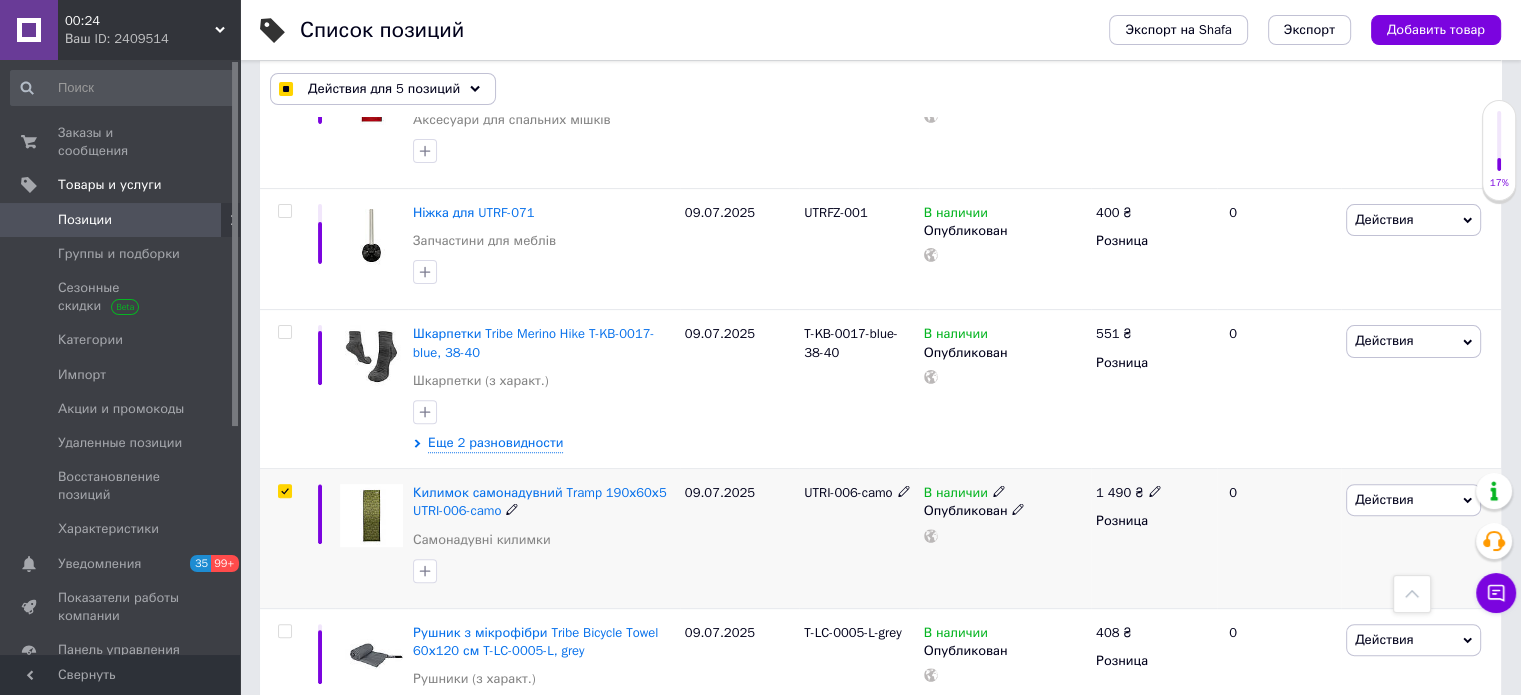 checkbox on "true" 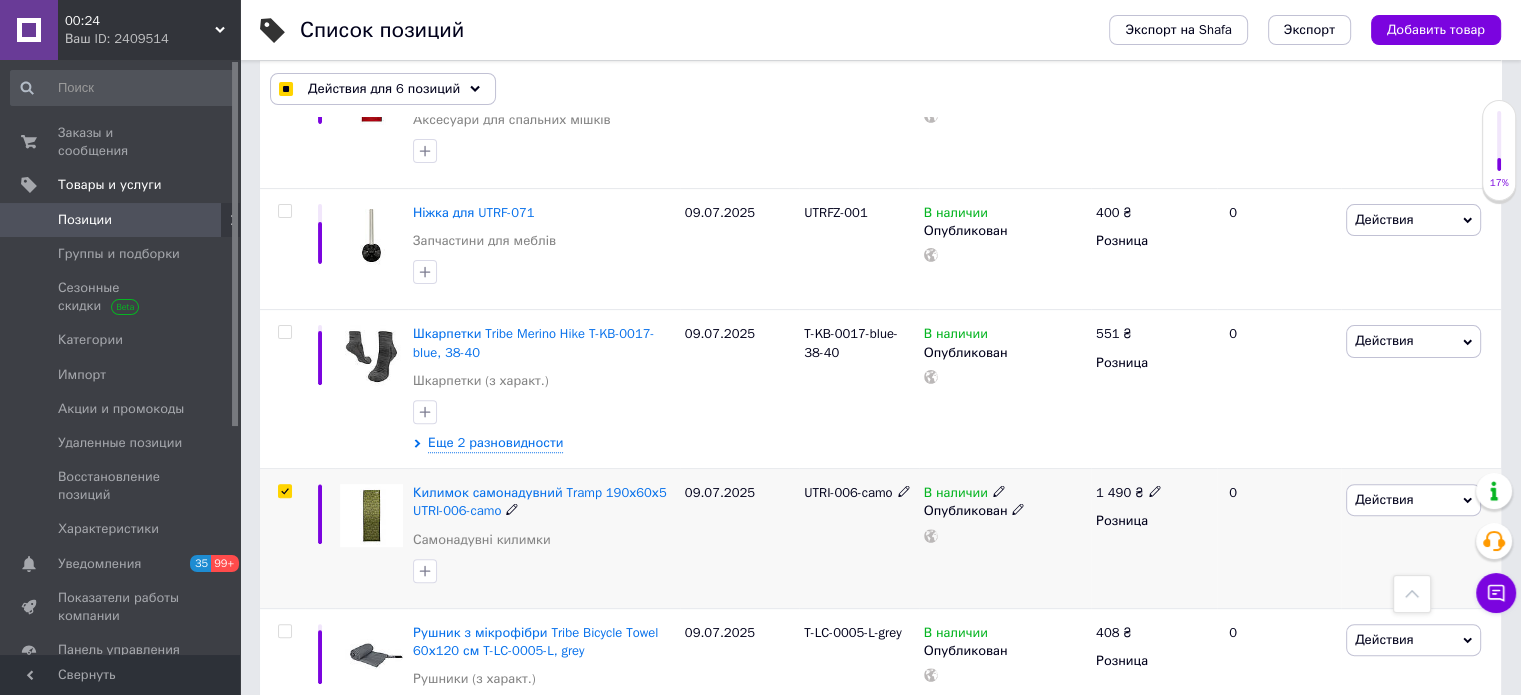 checkbox on "true" 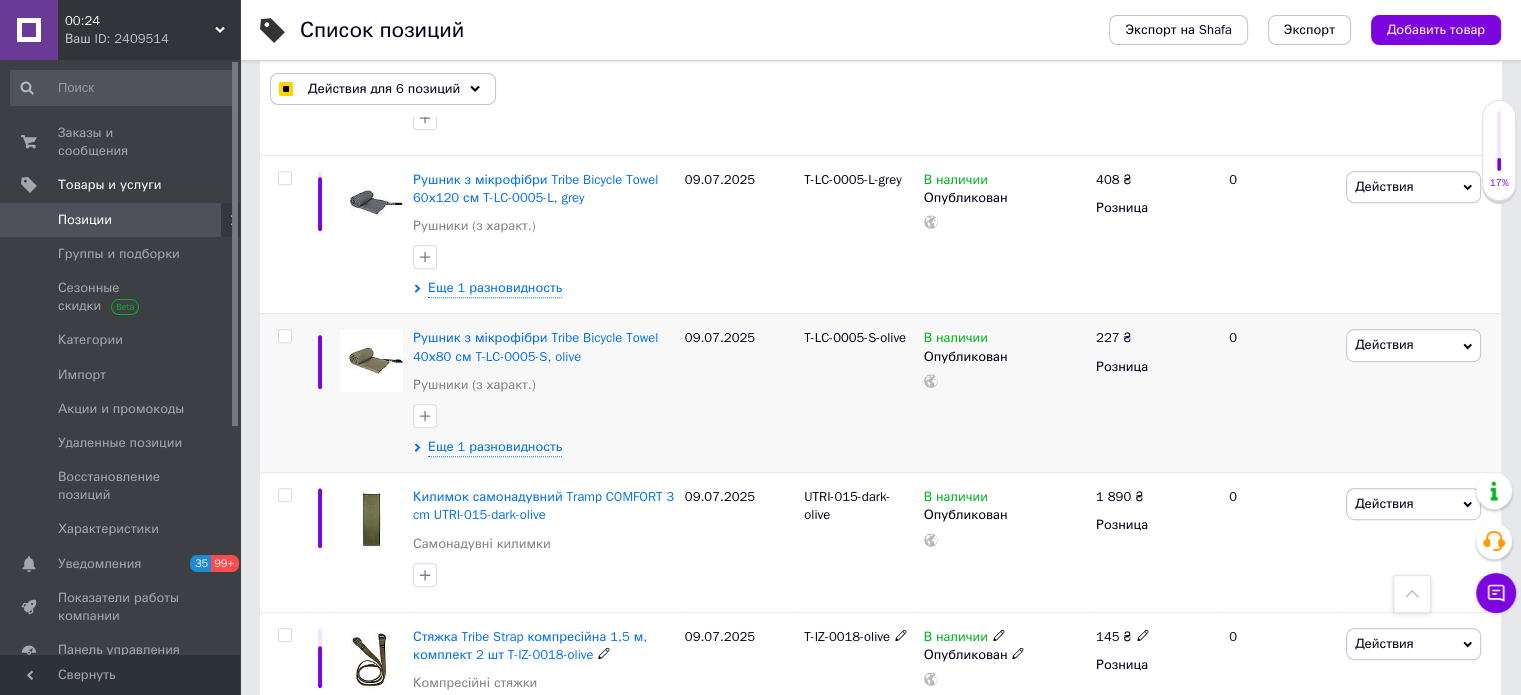 scroll, scrollTop: 8581, scrollLeft: 0, axis: vertical 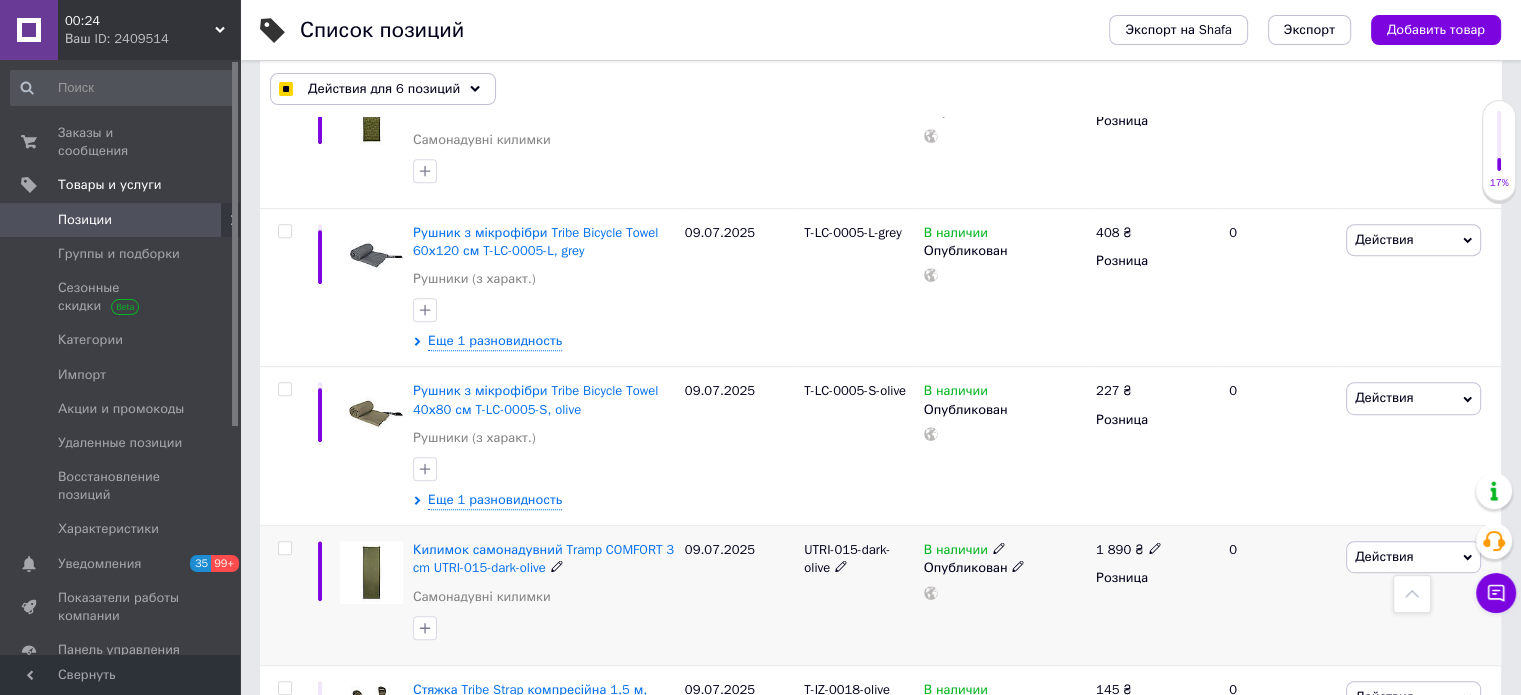 click at bounding box center [284, 548] 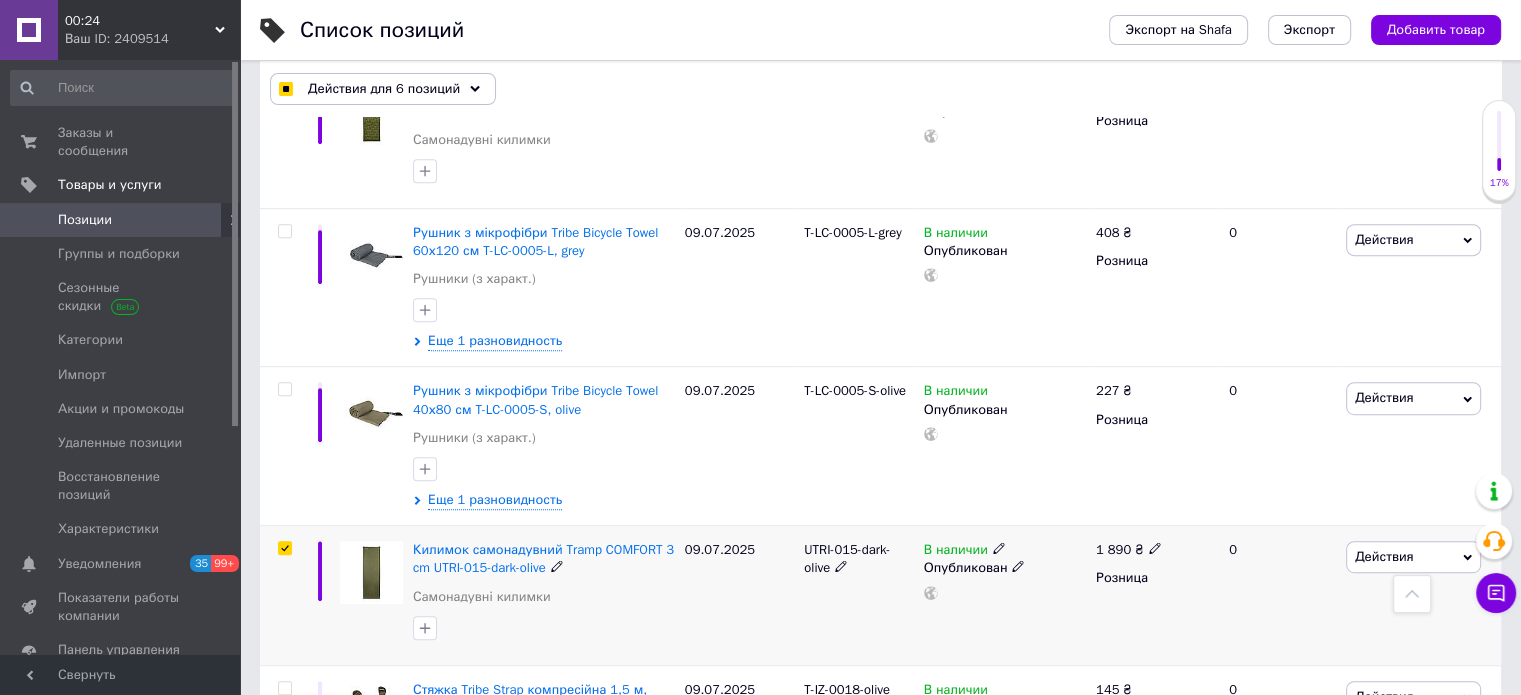 checkbox on "true" 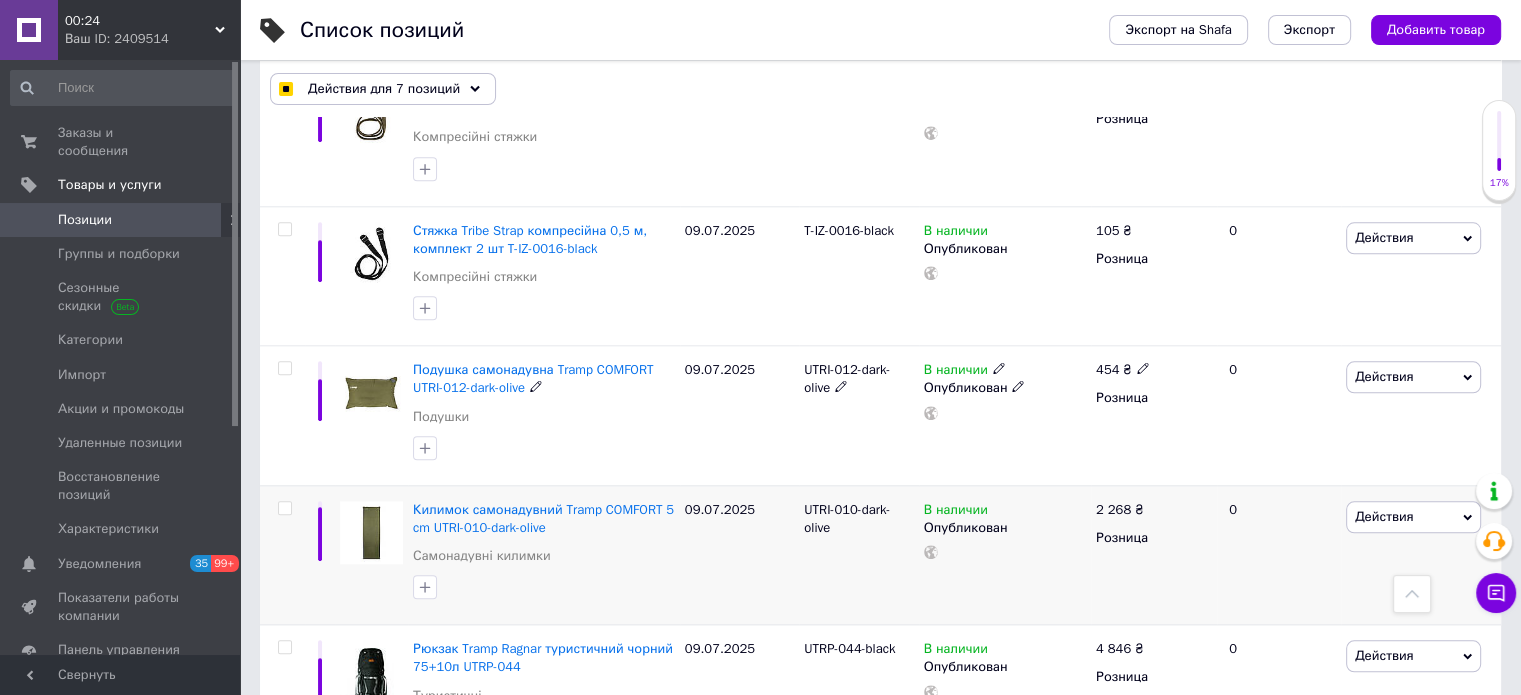 scroll, scrollTop: 9781, scrollLeft: 0, axis: vertical 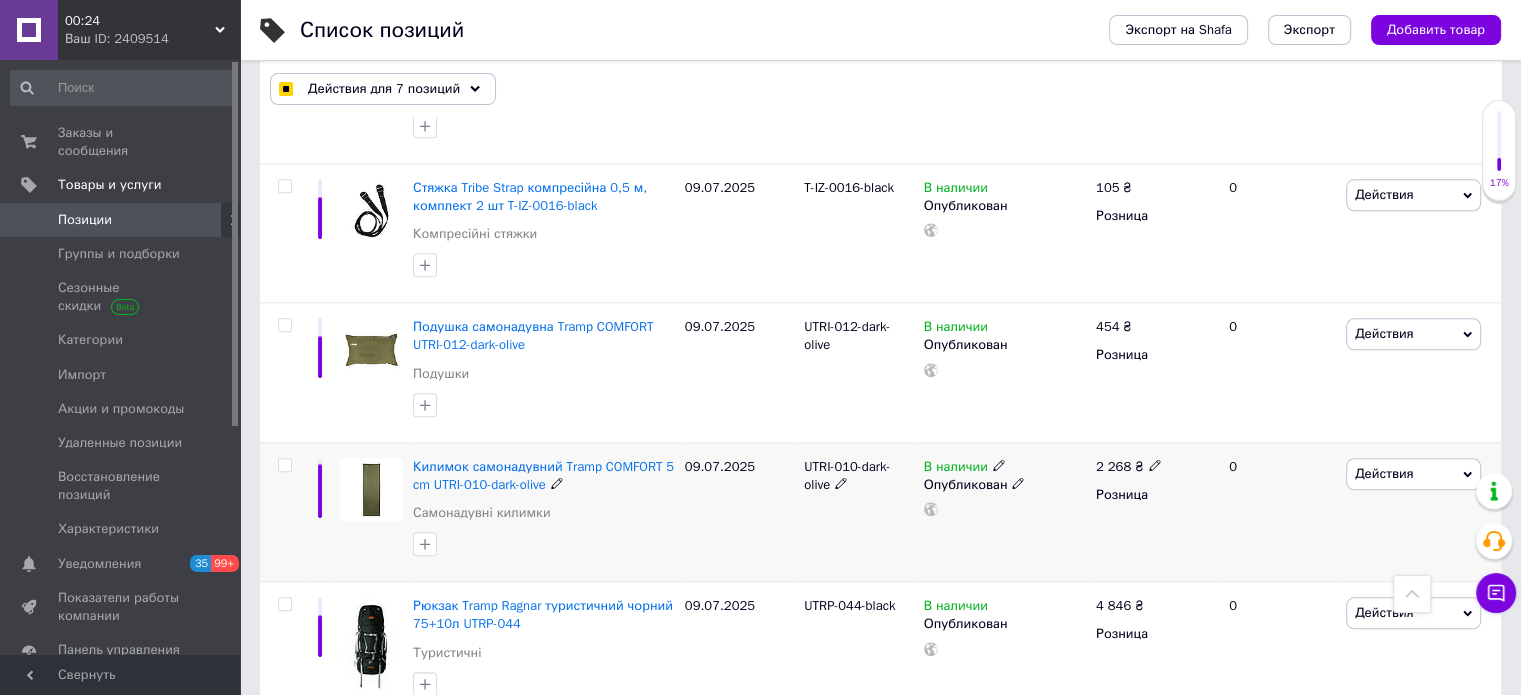 click at bounding box center [284, 465] 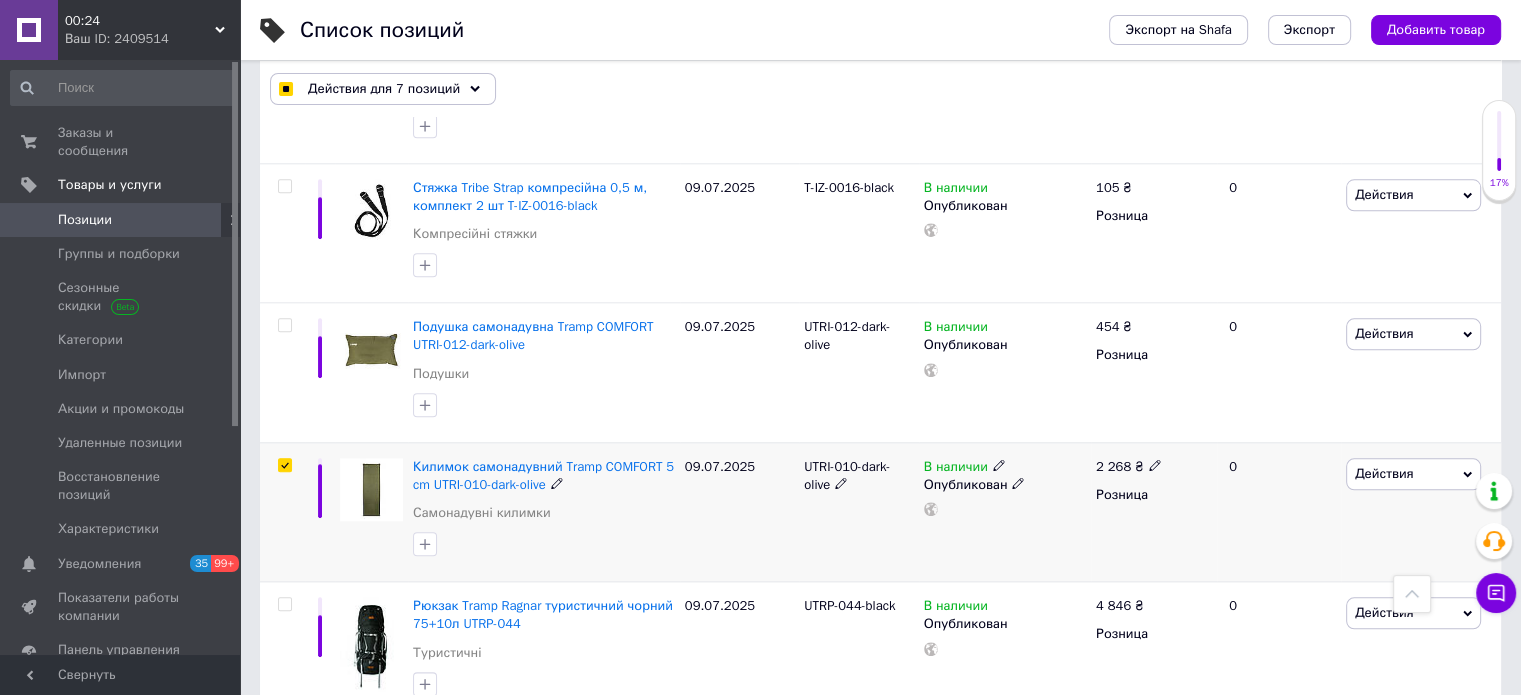 checkbox on "true" 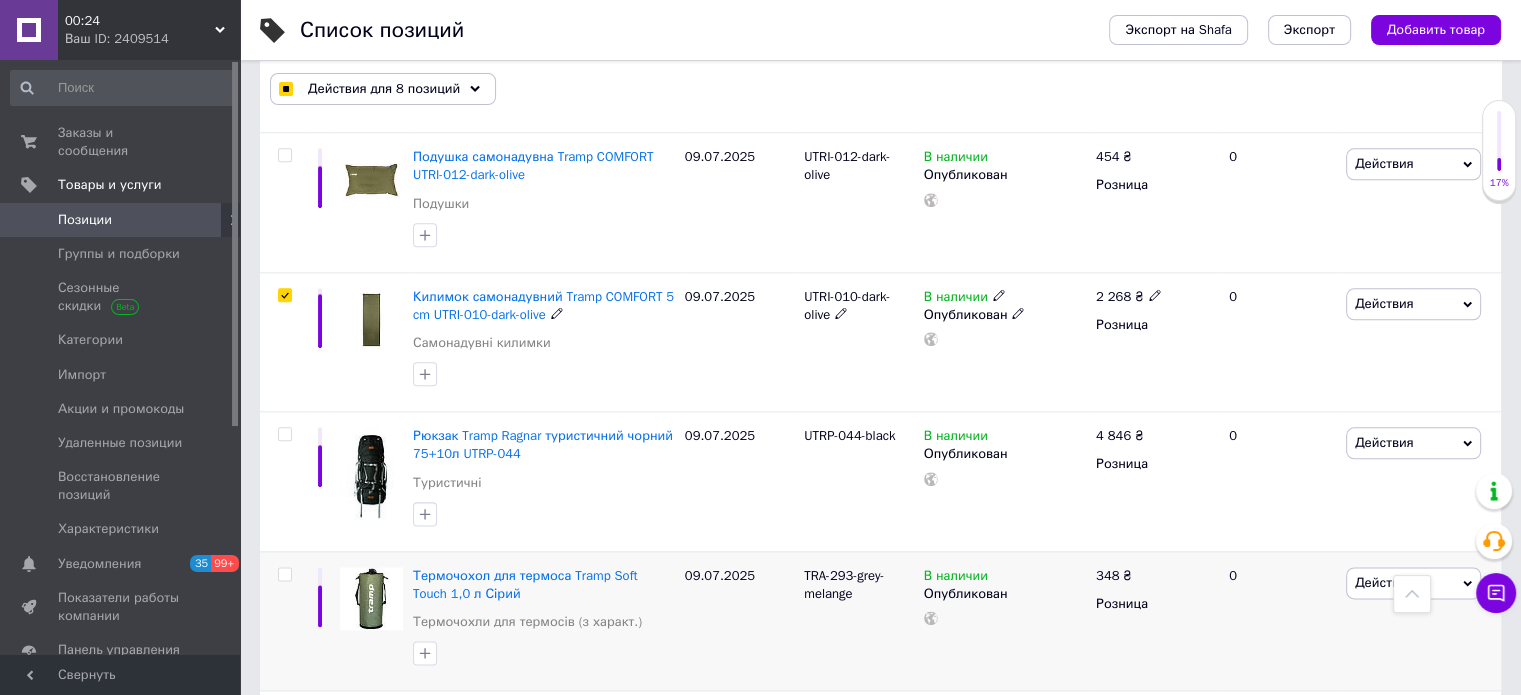 scroll, scrollTop: 10081, scrollLeft: 0, axis: vertical 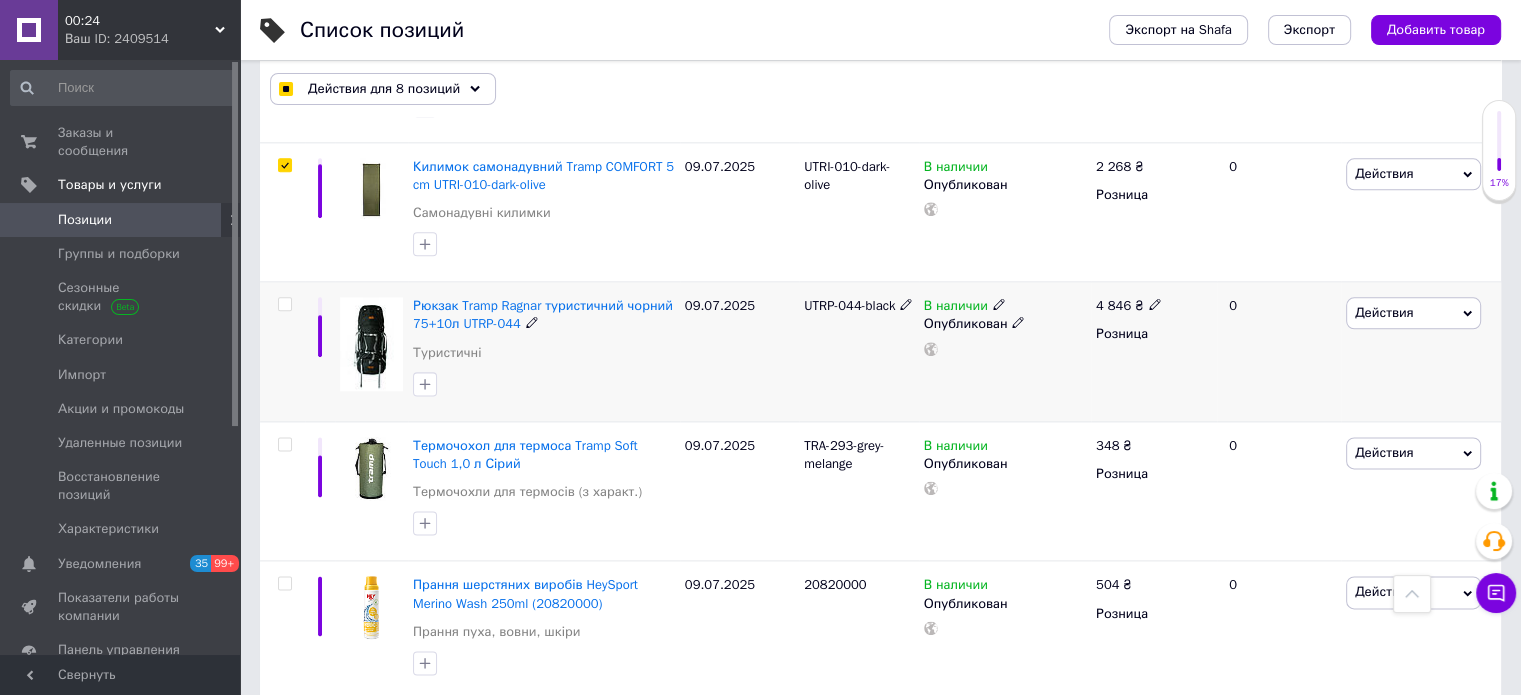 click at bounding box center [284, 304] 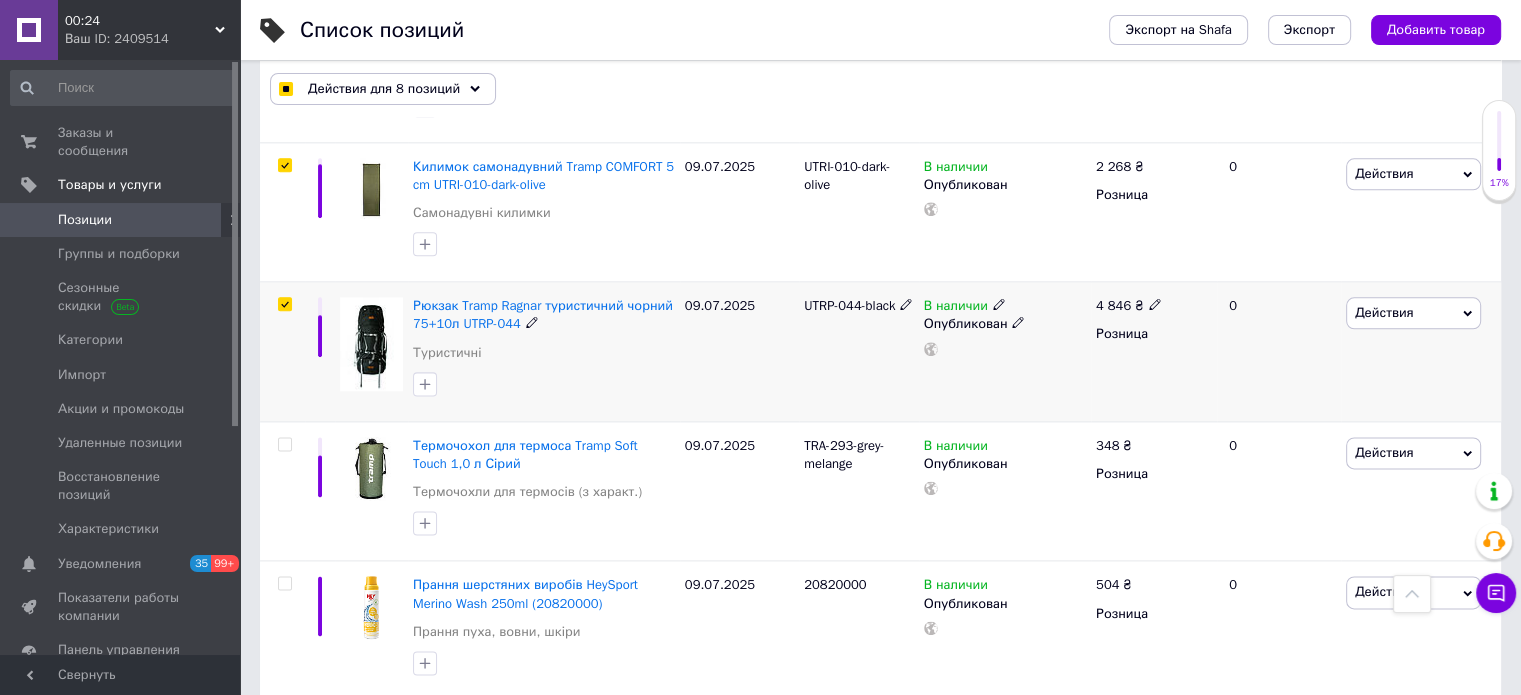 checkbox on "true" 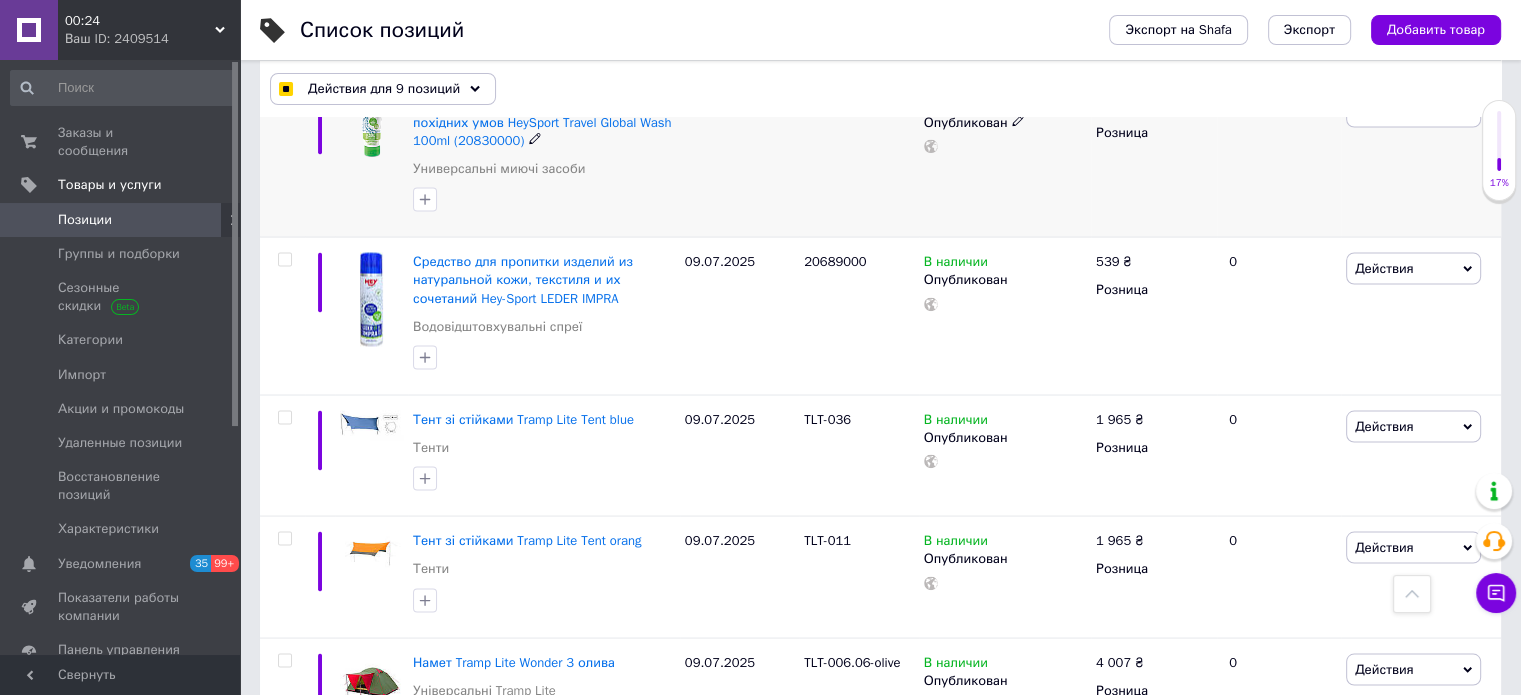 scroll, scrollTop: 11281, scrollLeft: 0, axis: vertical 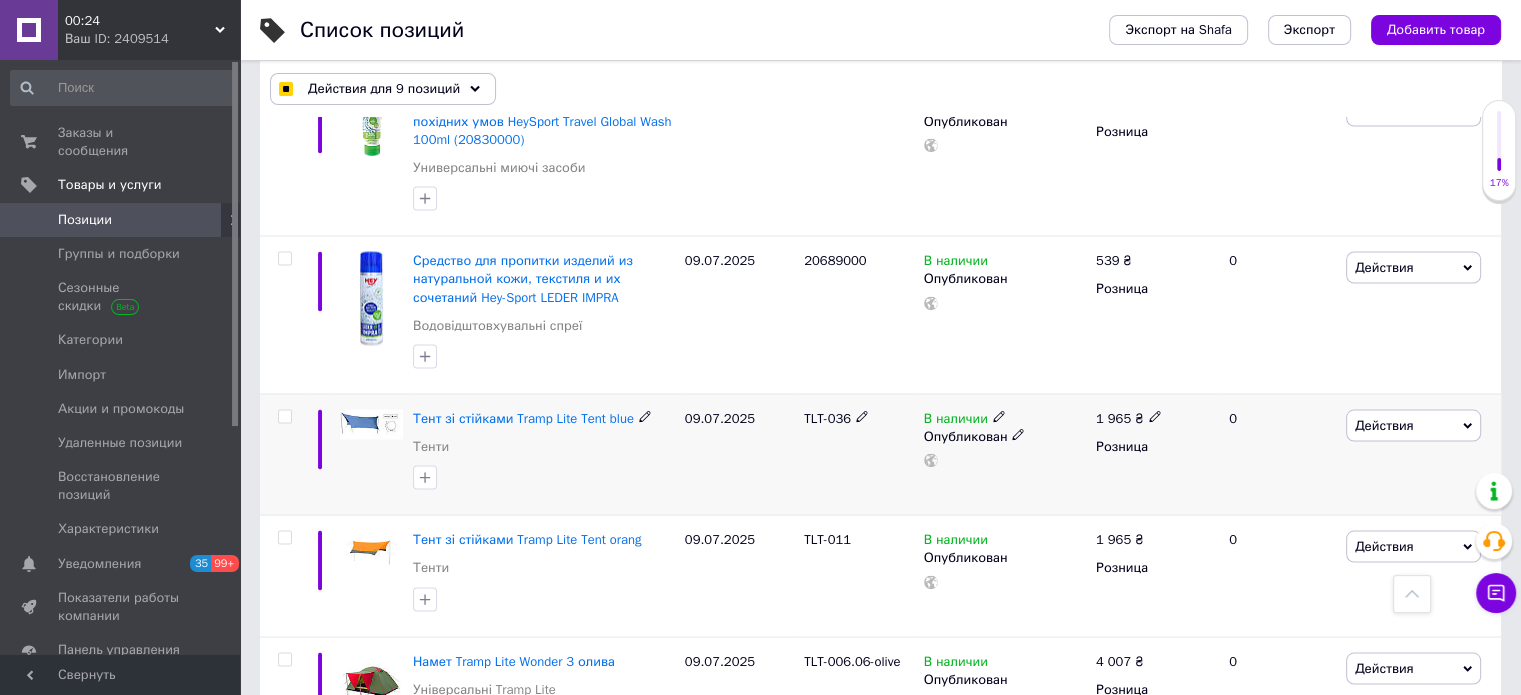 click at bounding box center [284, 416] 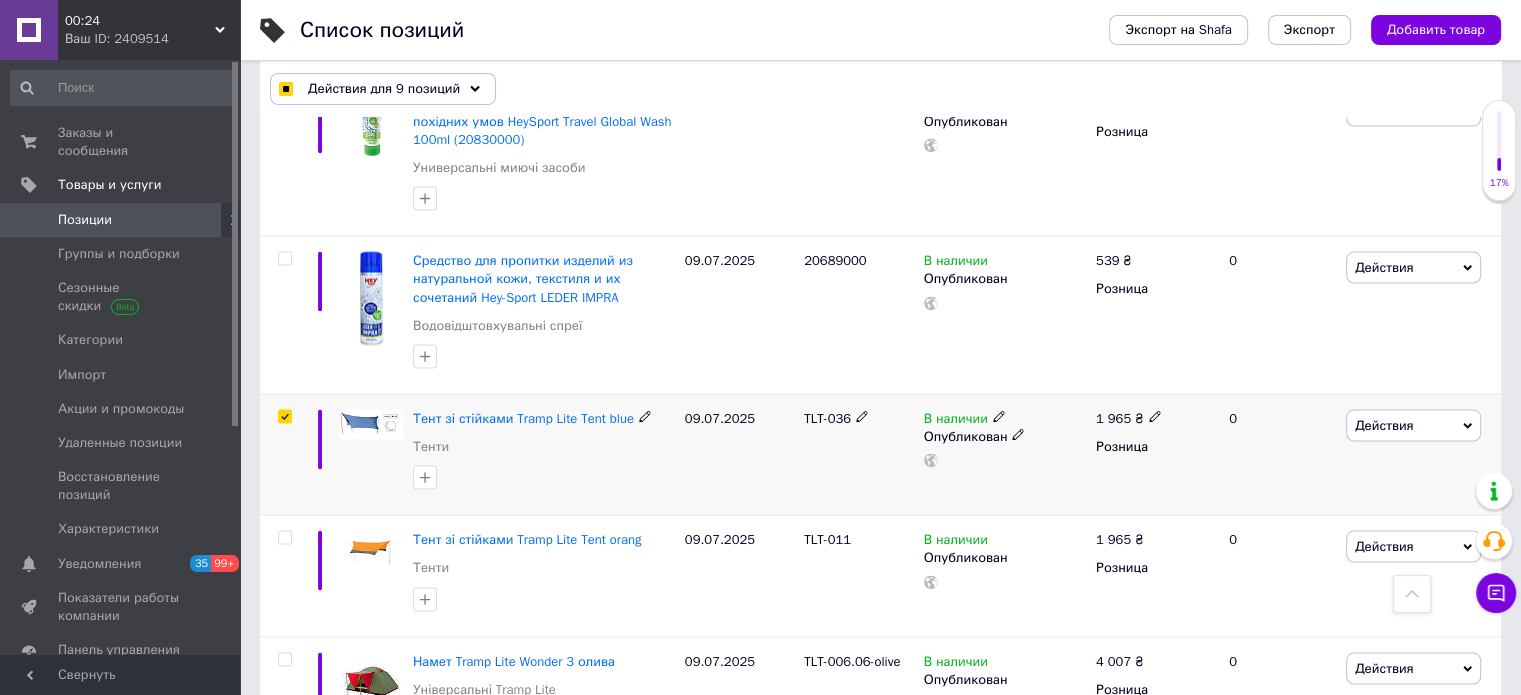 checkbox on "true" 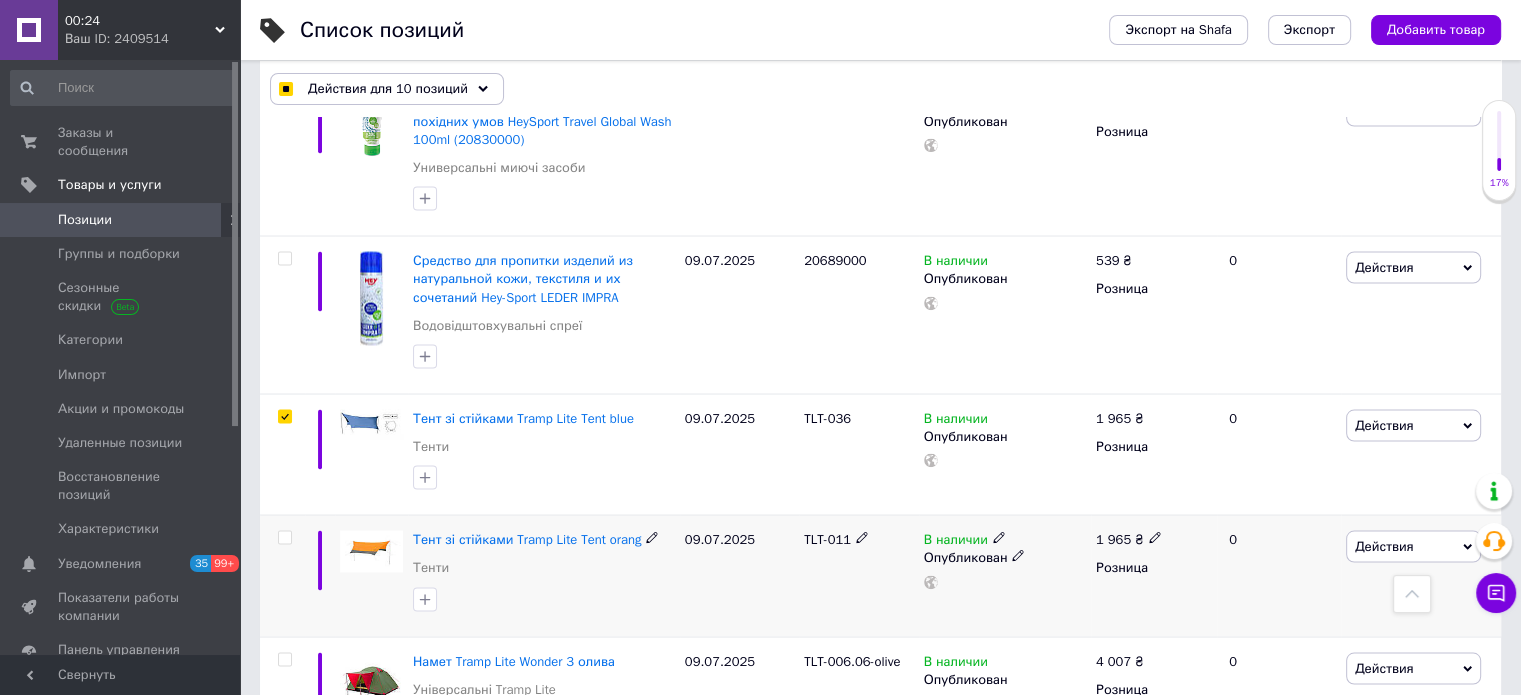 click at bounding box center (284, 537) 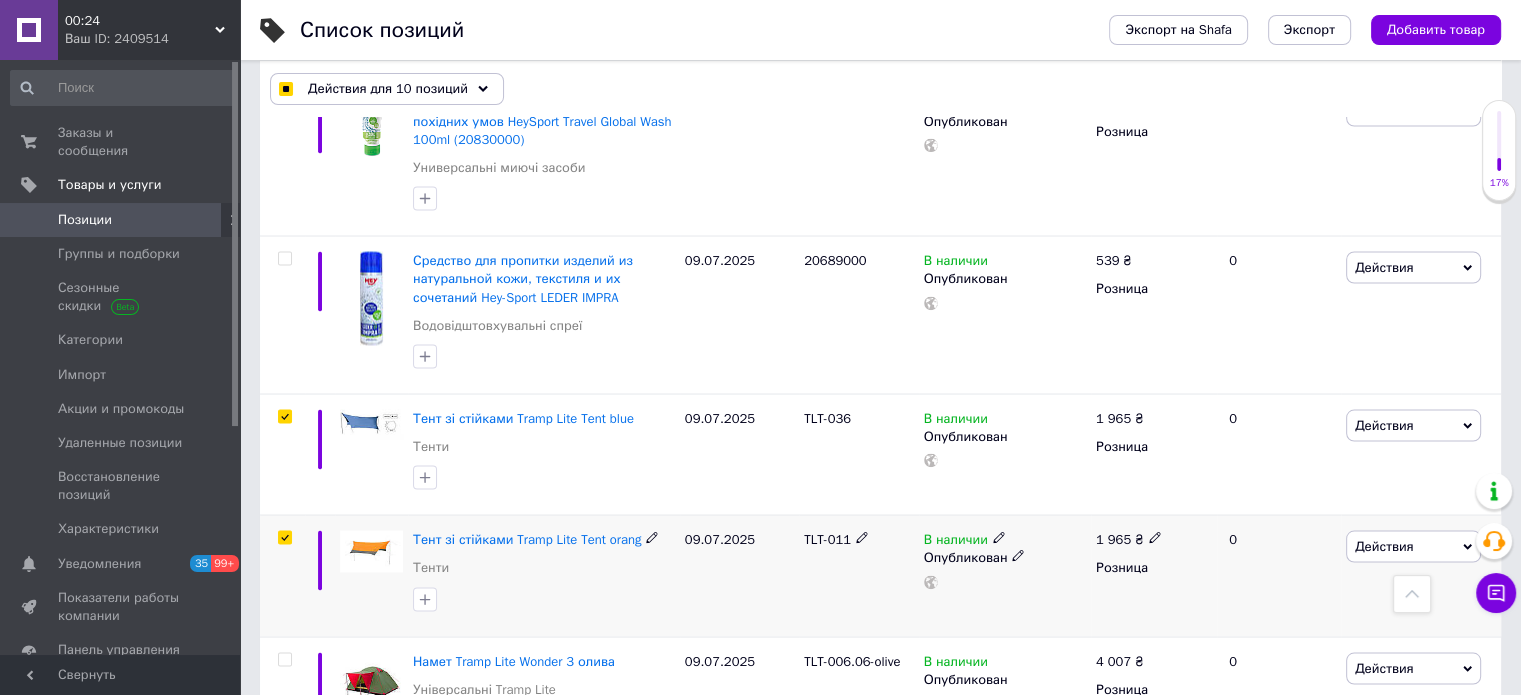 checkbox on "true" 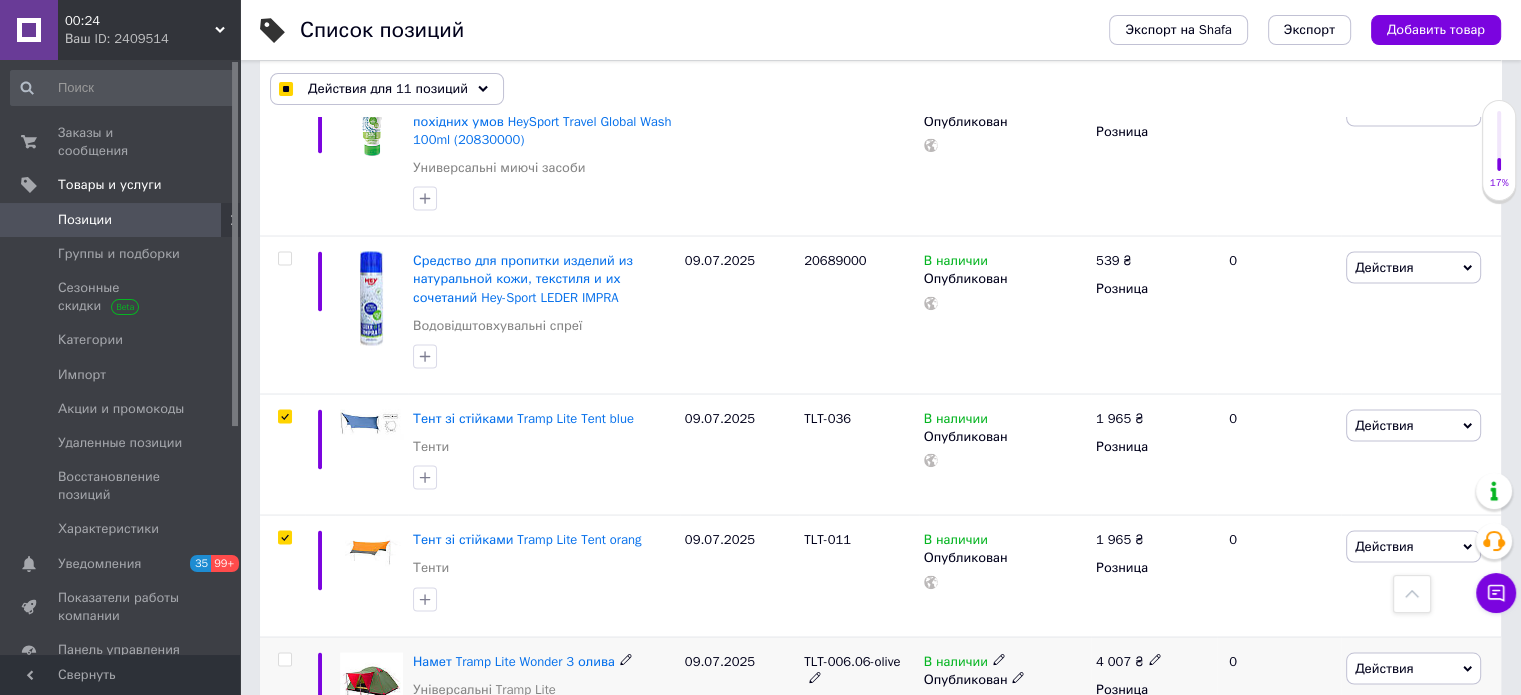 click at bounding box center [284, 659] 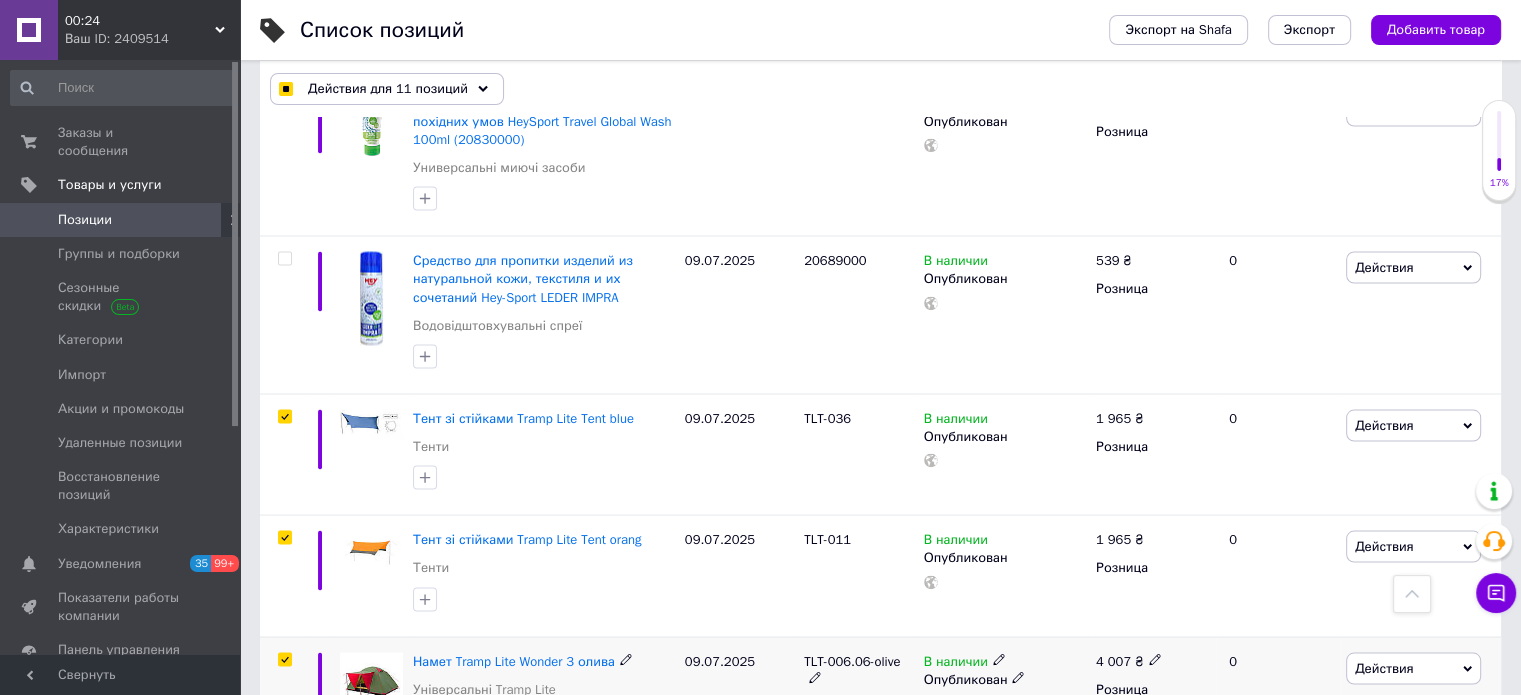 checkbox on "true" 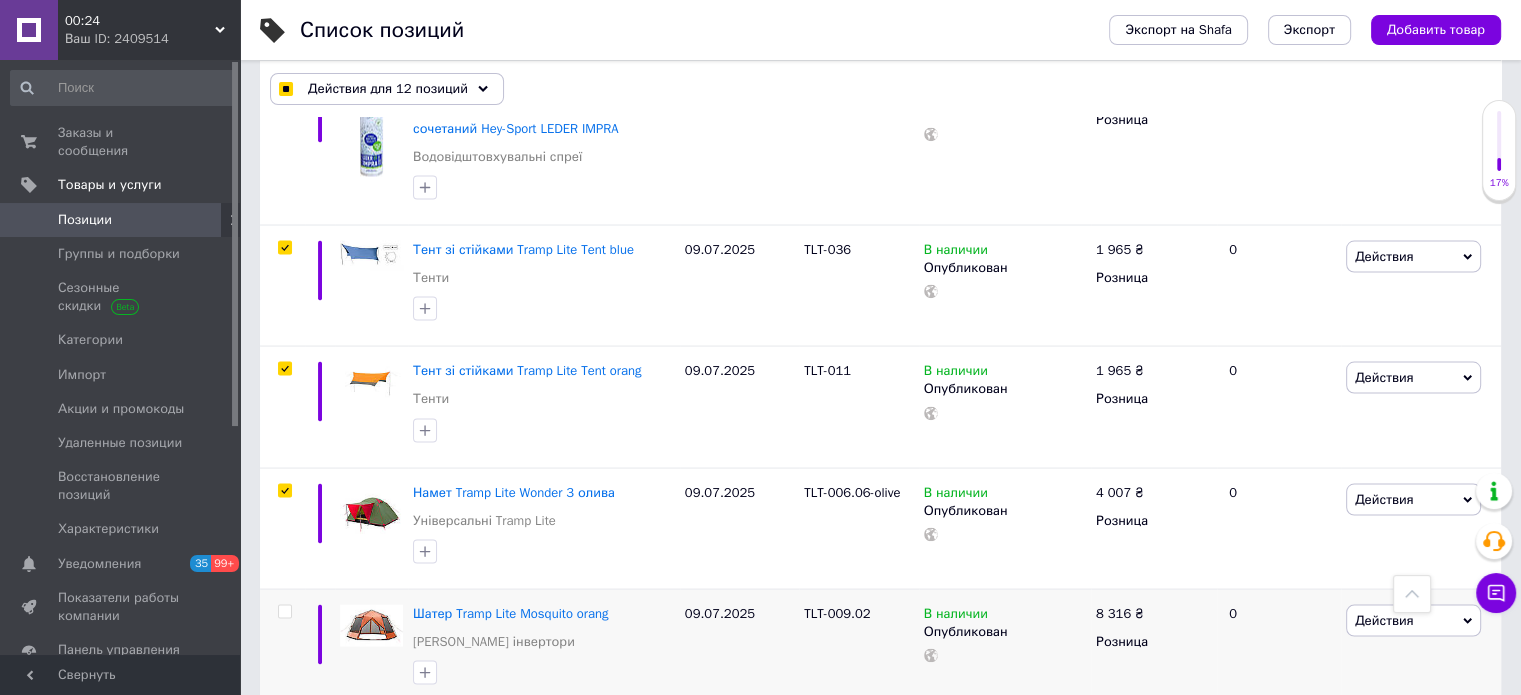 scroll, scrollTop: 11581, scrollLeft: 0, axis: vertical 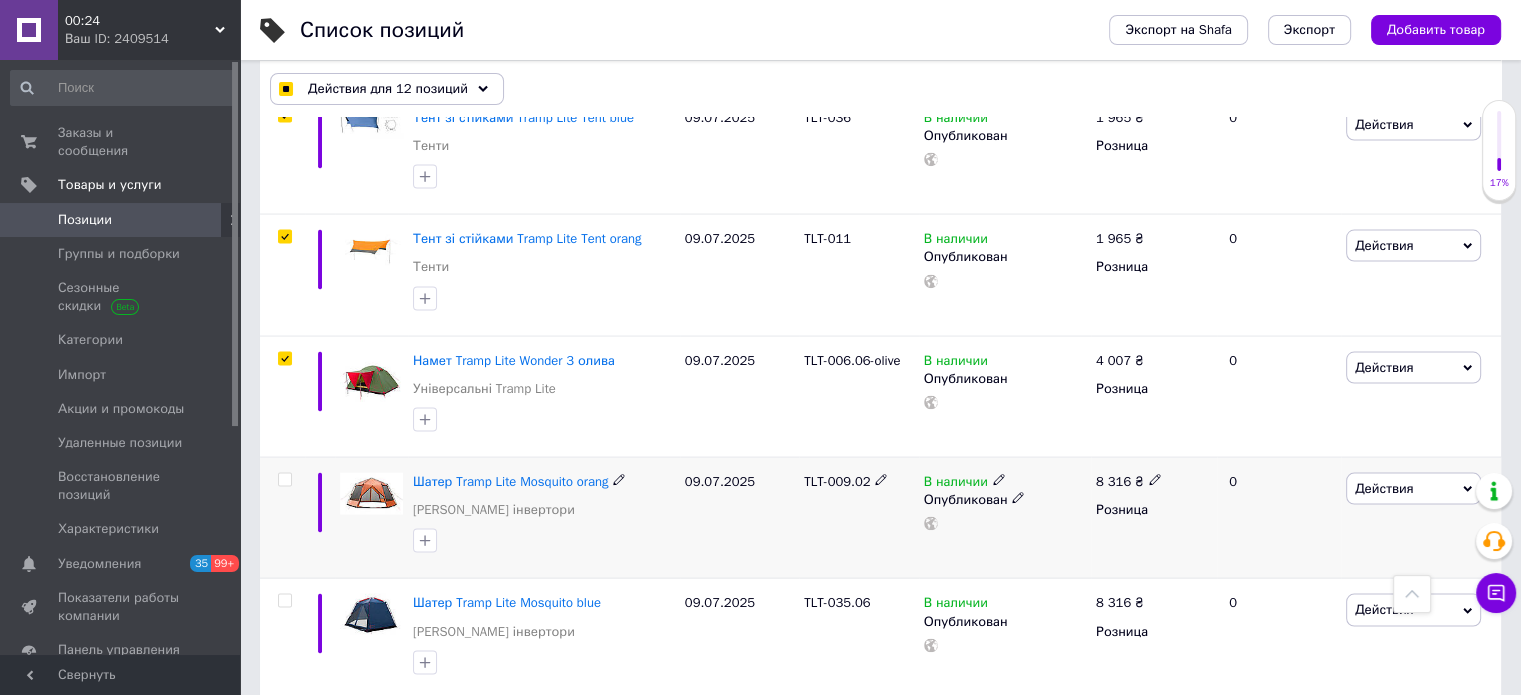 click at bounding box center [284, 480] 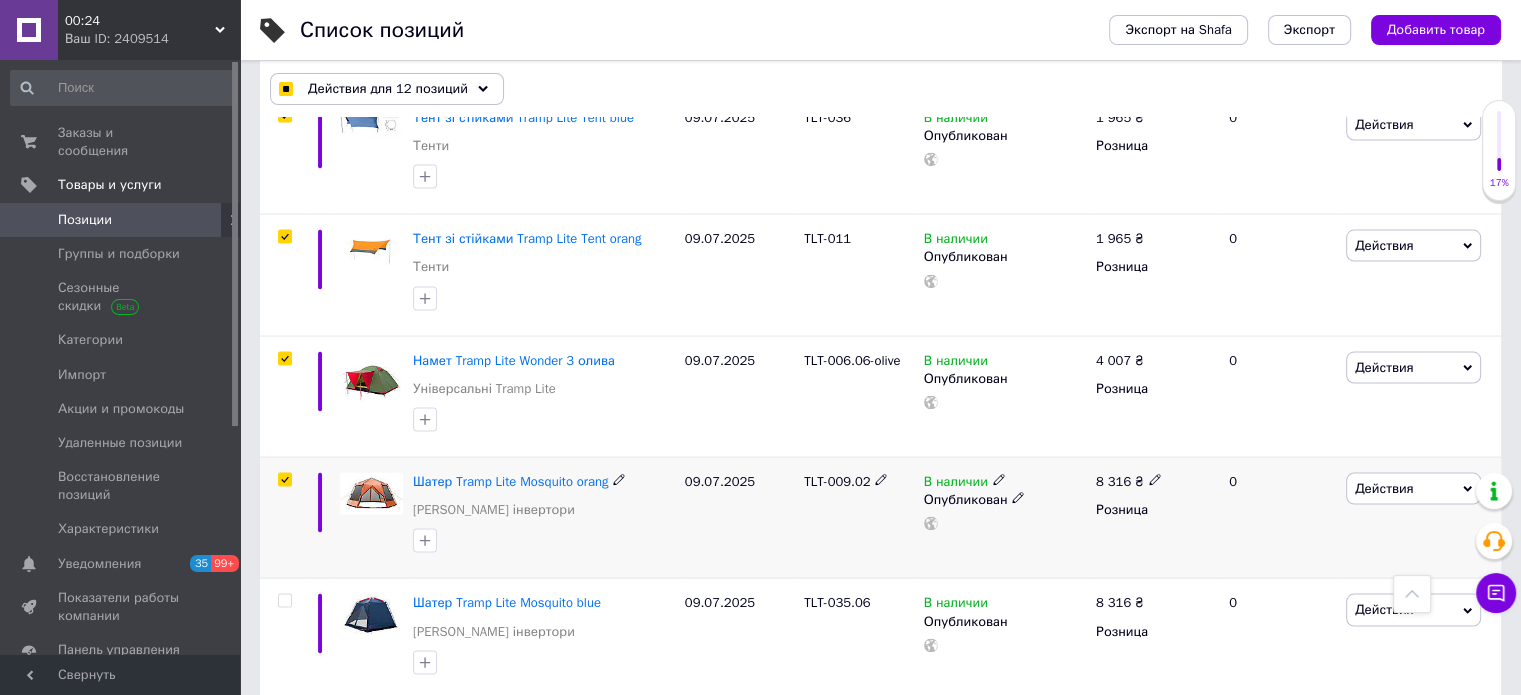 checkbox on "true" 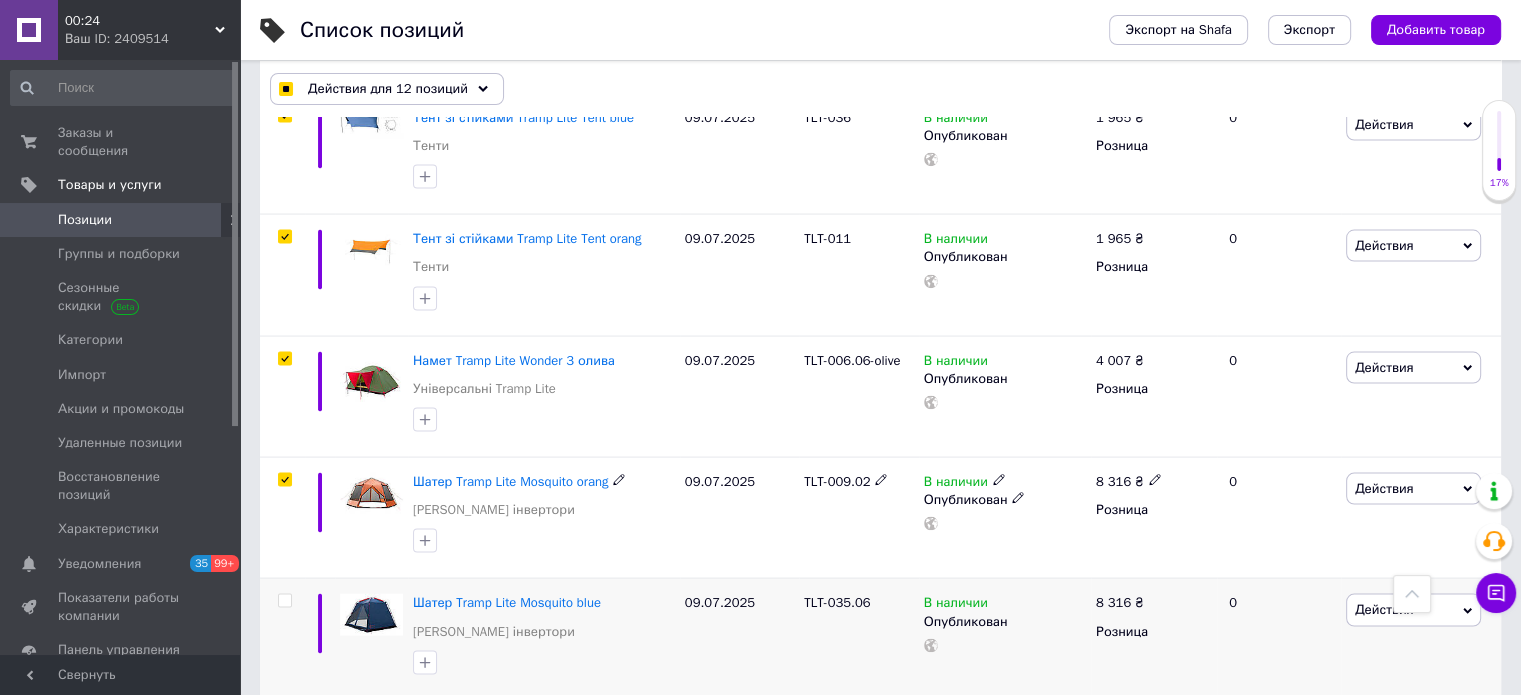 checkbox on "true" 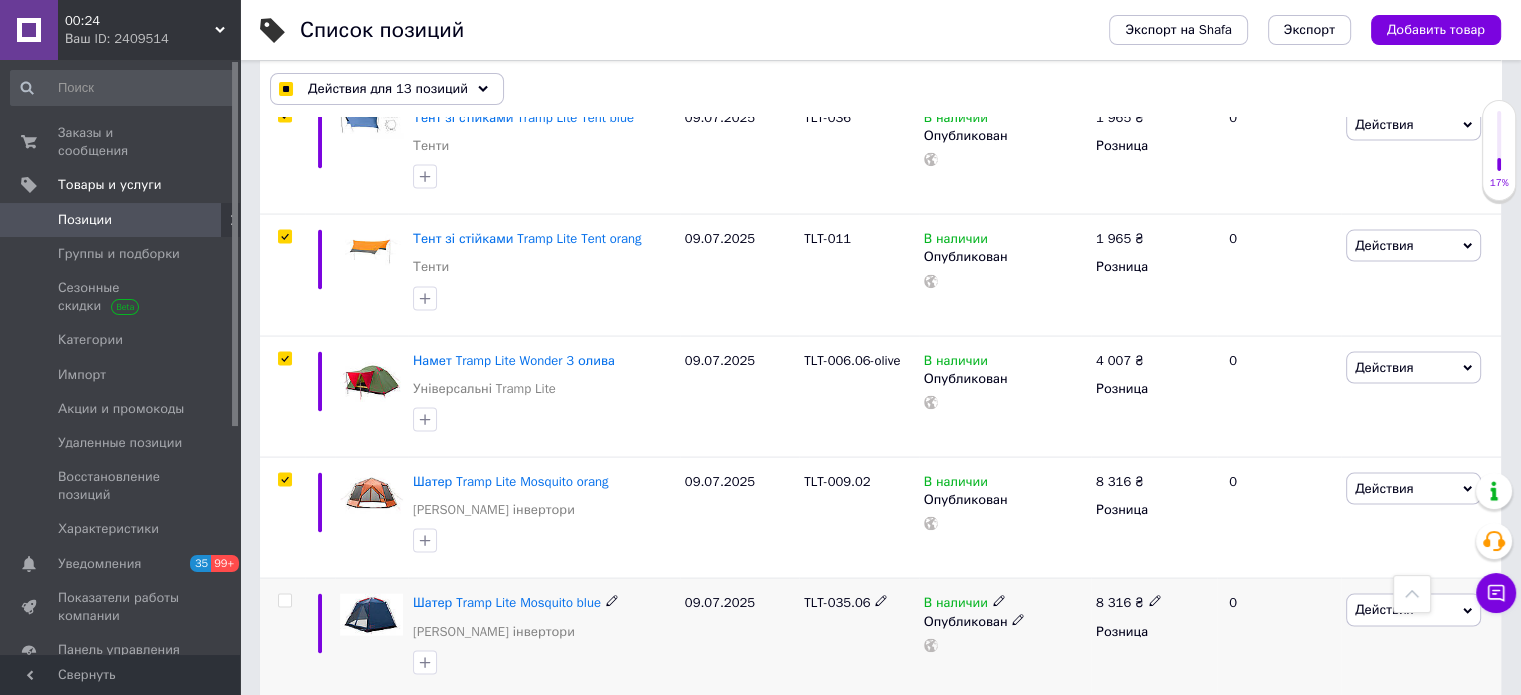 click at bounding box center [284, 601] 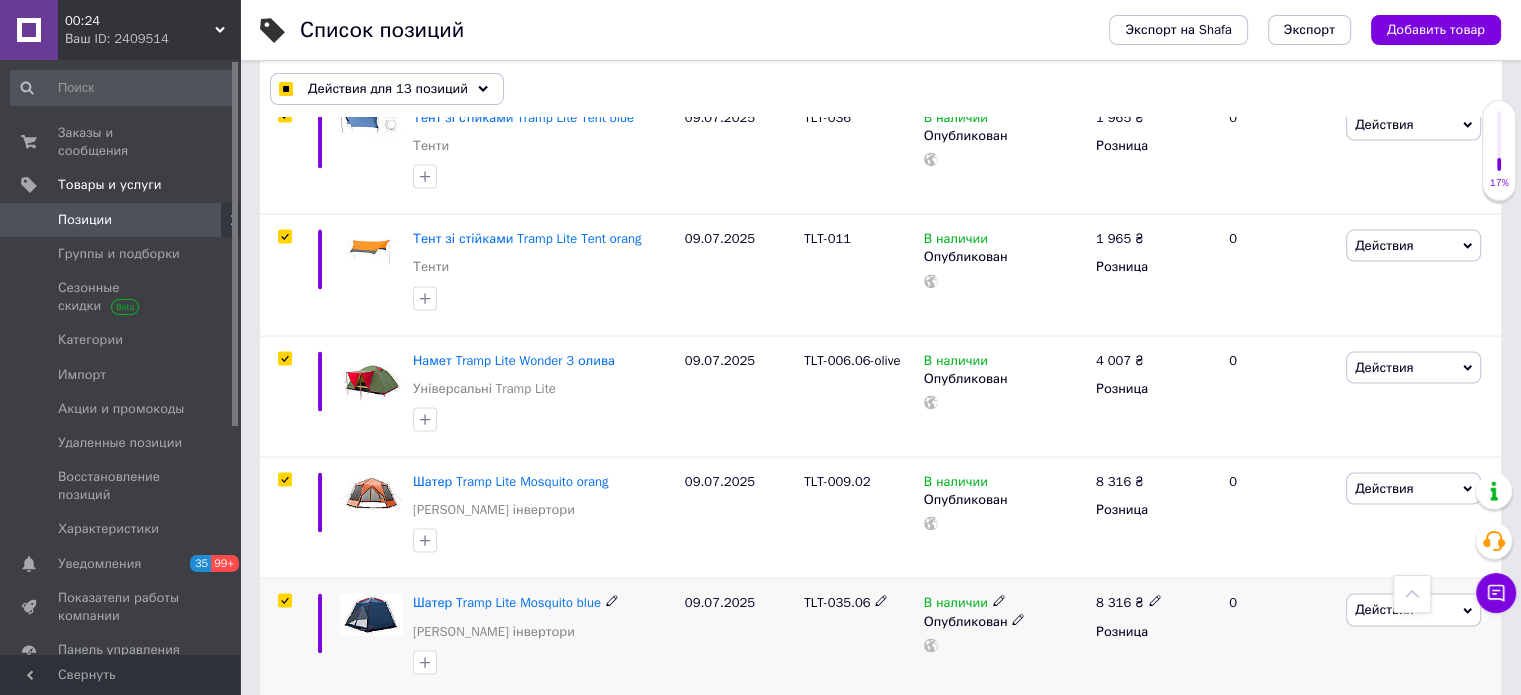 checkbox on "true" 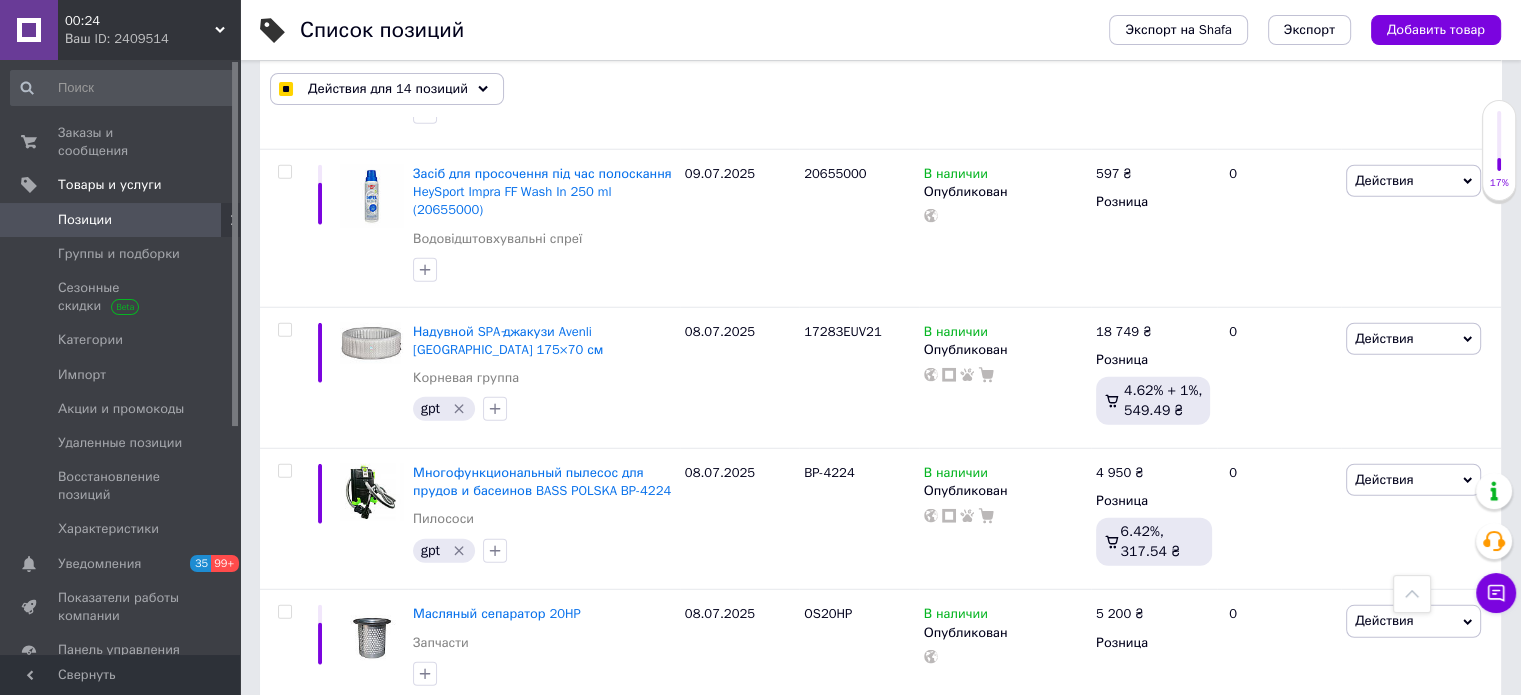 scroll, scrollTop: 13181, scrollLeft: 0, axis: vertical 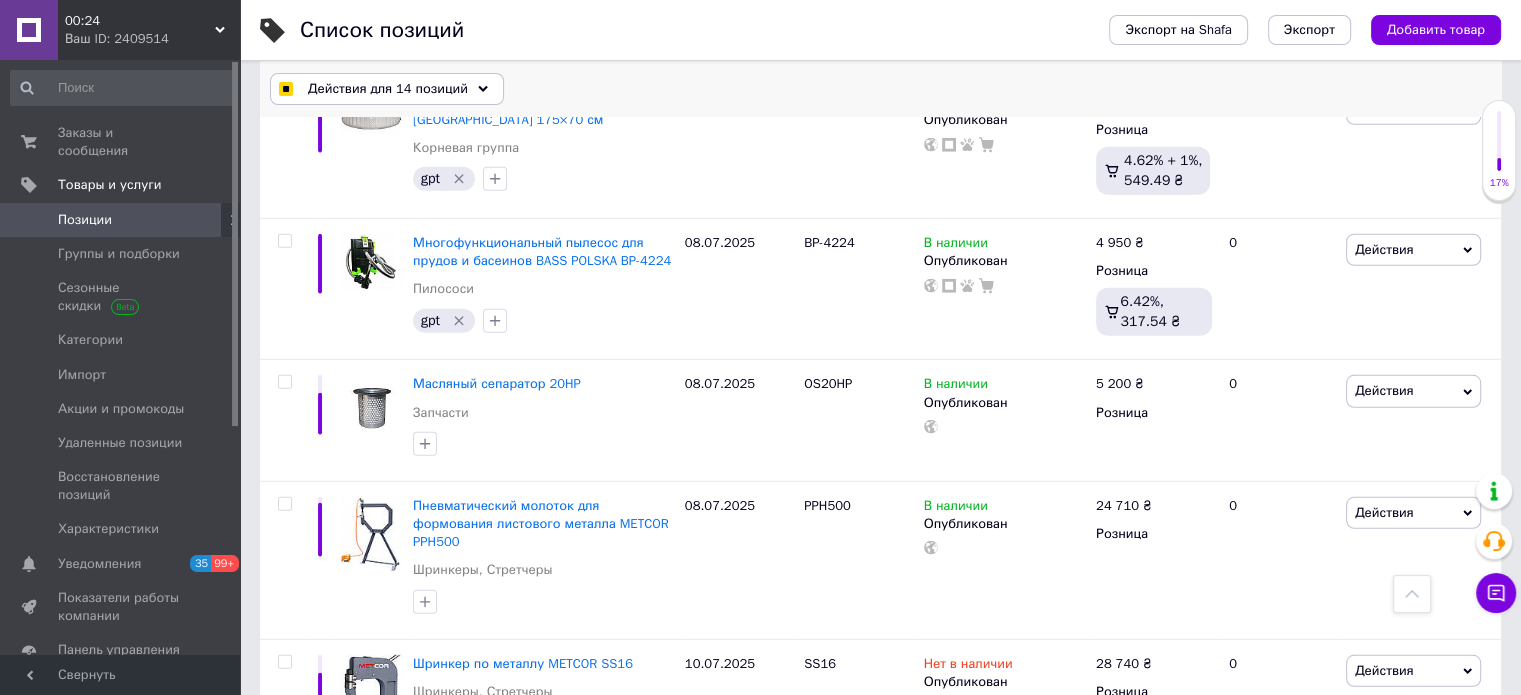 click on "Действия для 14 позиций" at bounding box center [388, 89] 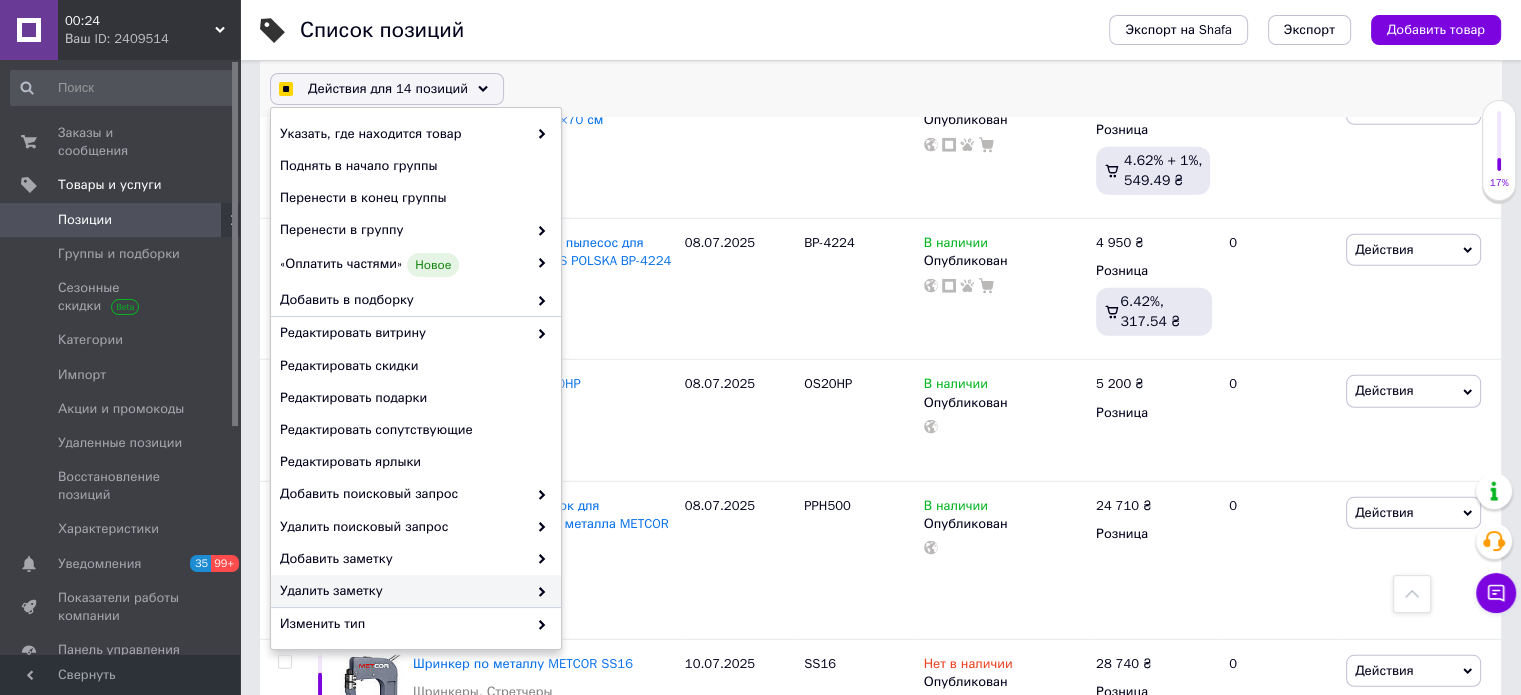 scroll, scrollTop: 196, scrollLeft: 0, axis: vertical 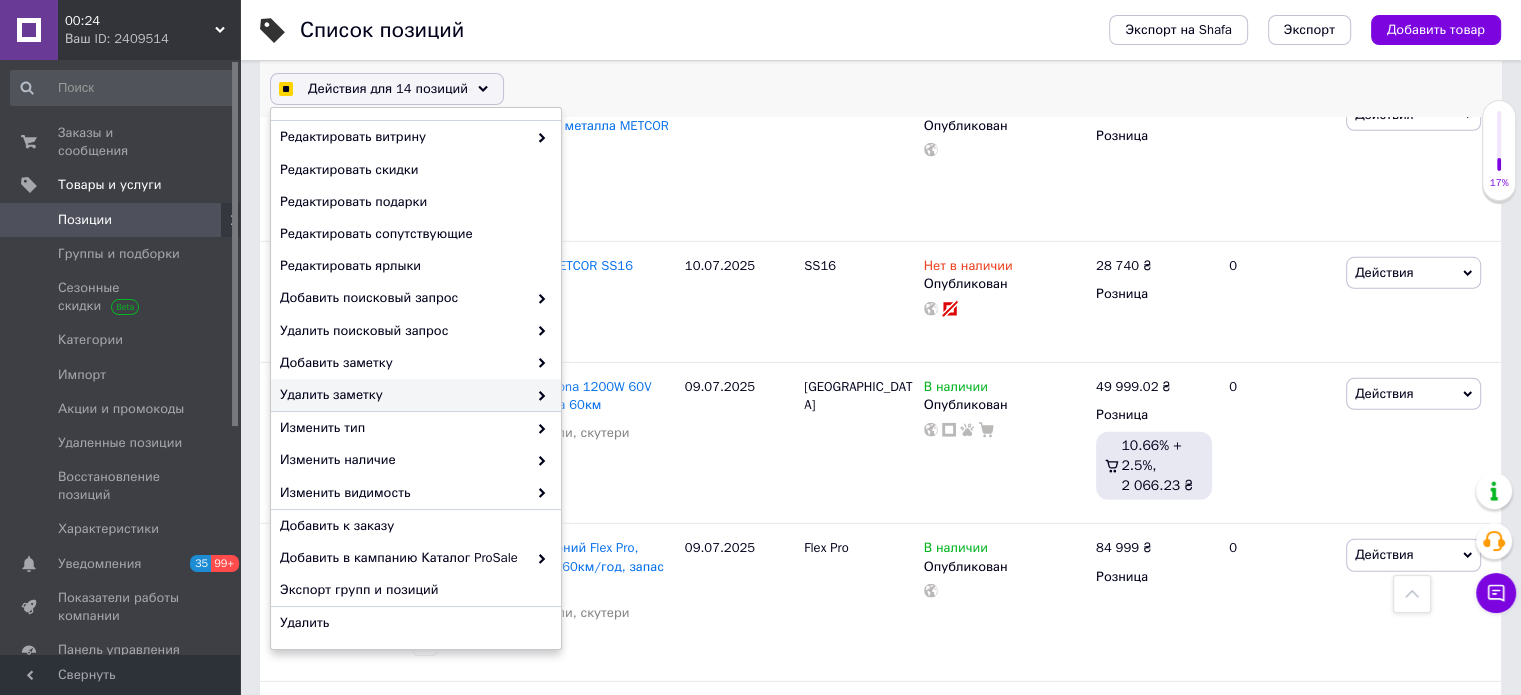 checkbox on "true" 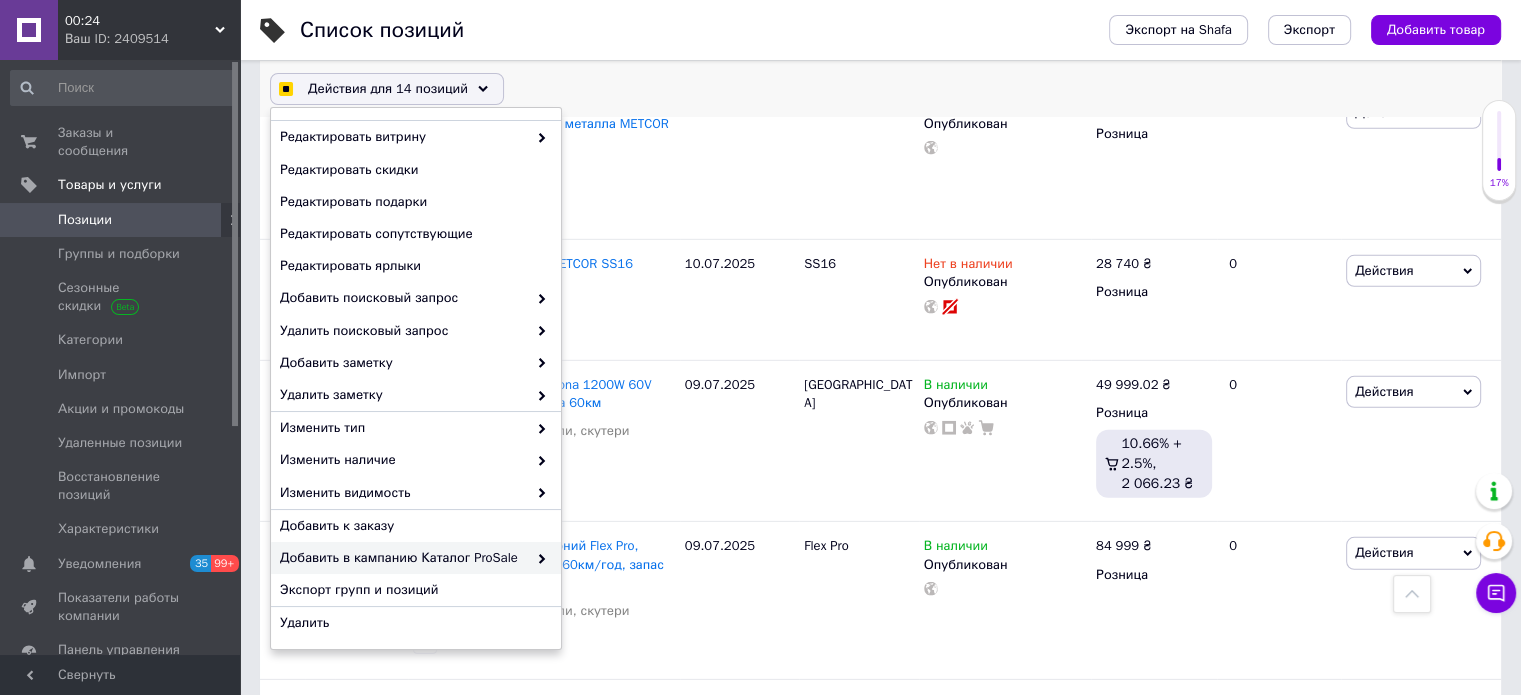 checkbox on "true" 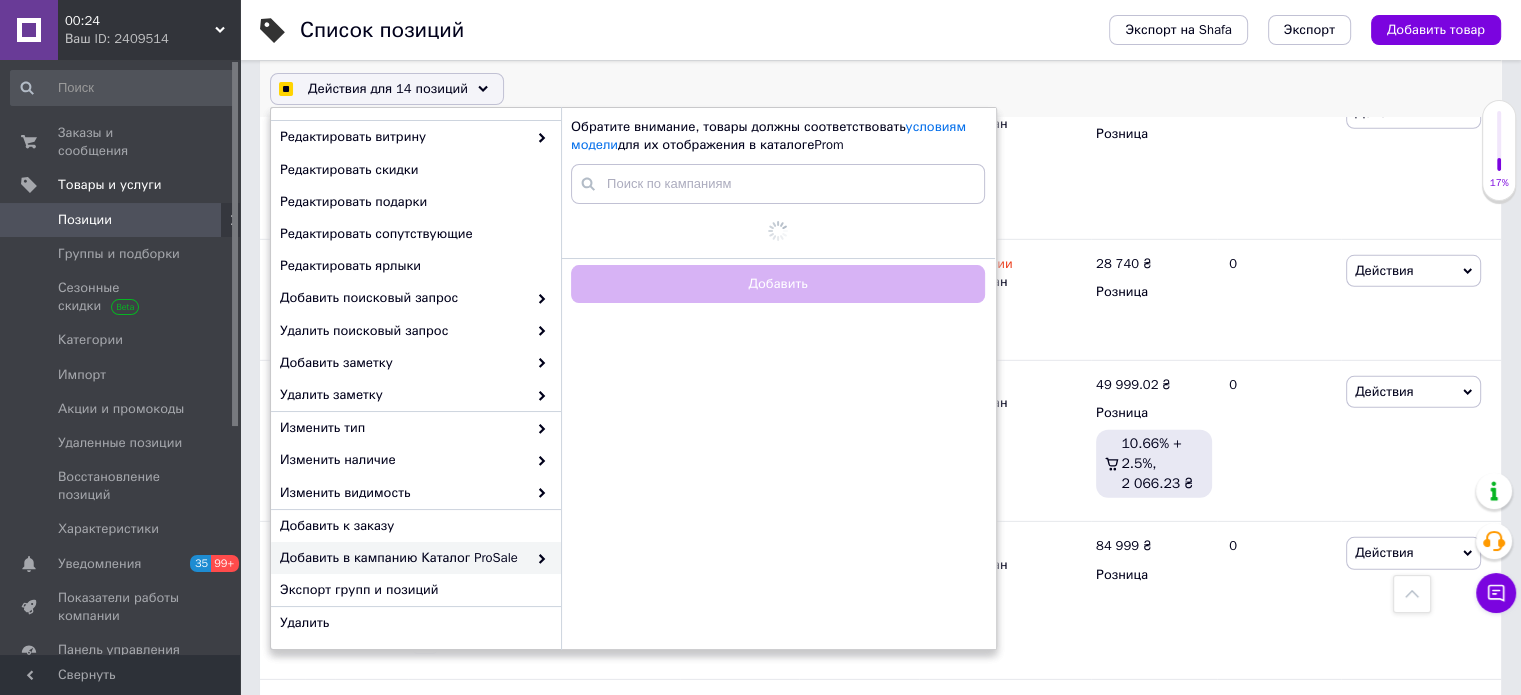 checkbox on "true" 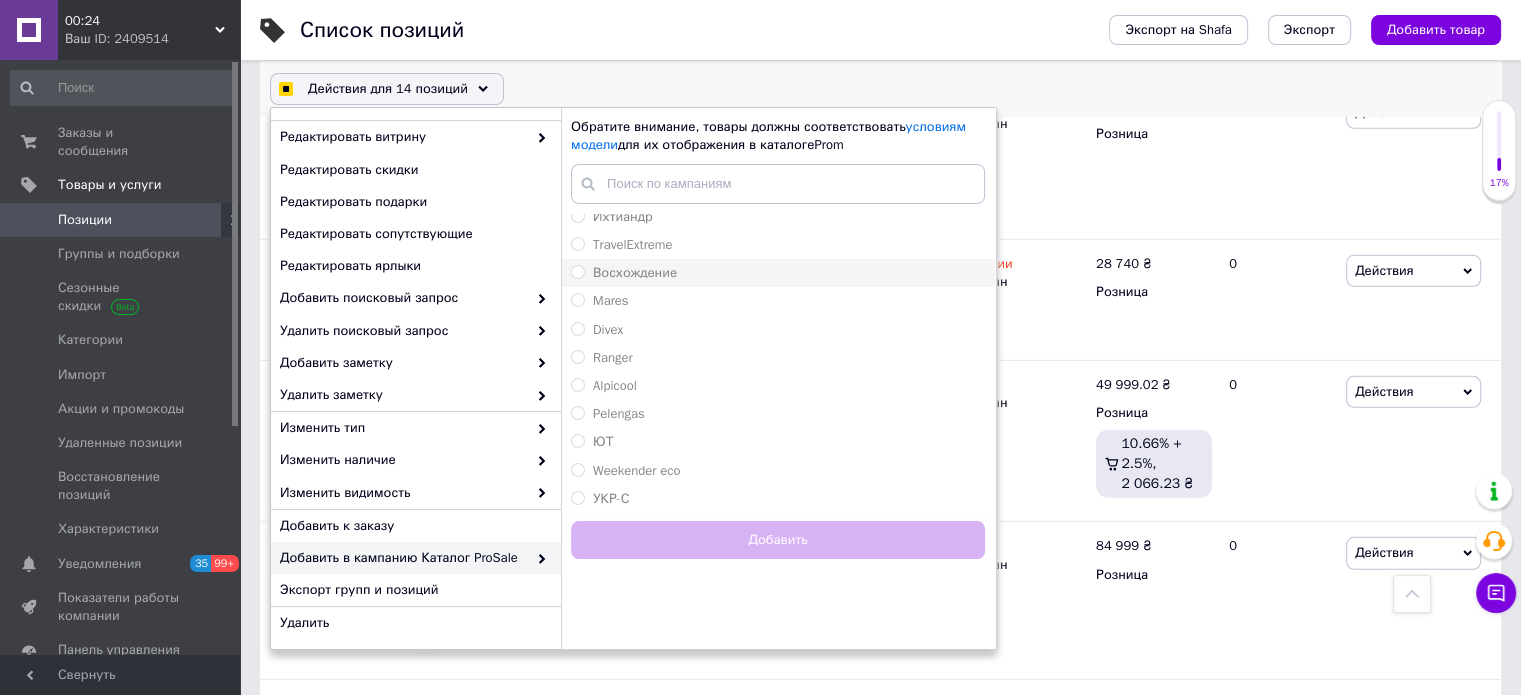 scroll, scrollTop: 0, scrollLeft: 0, axis: both 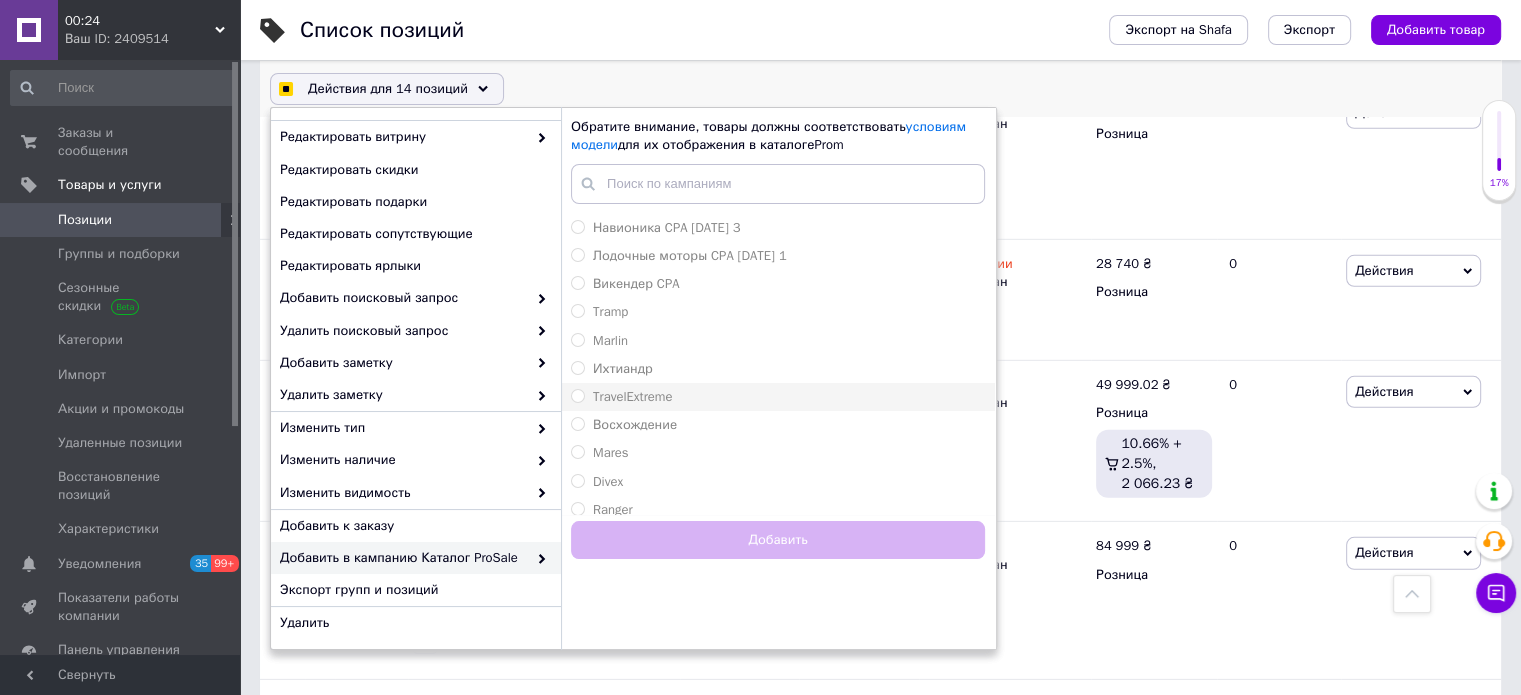 checkbox on "true" 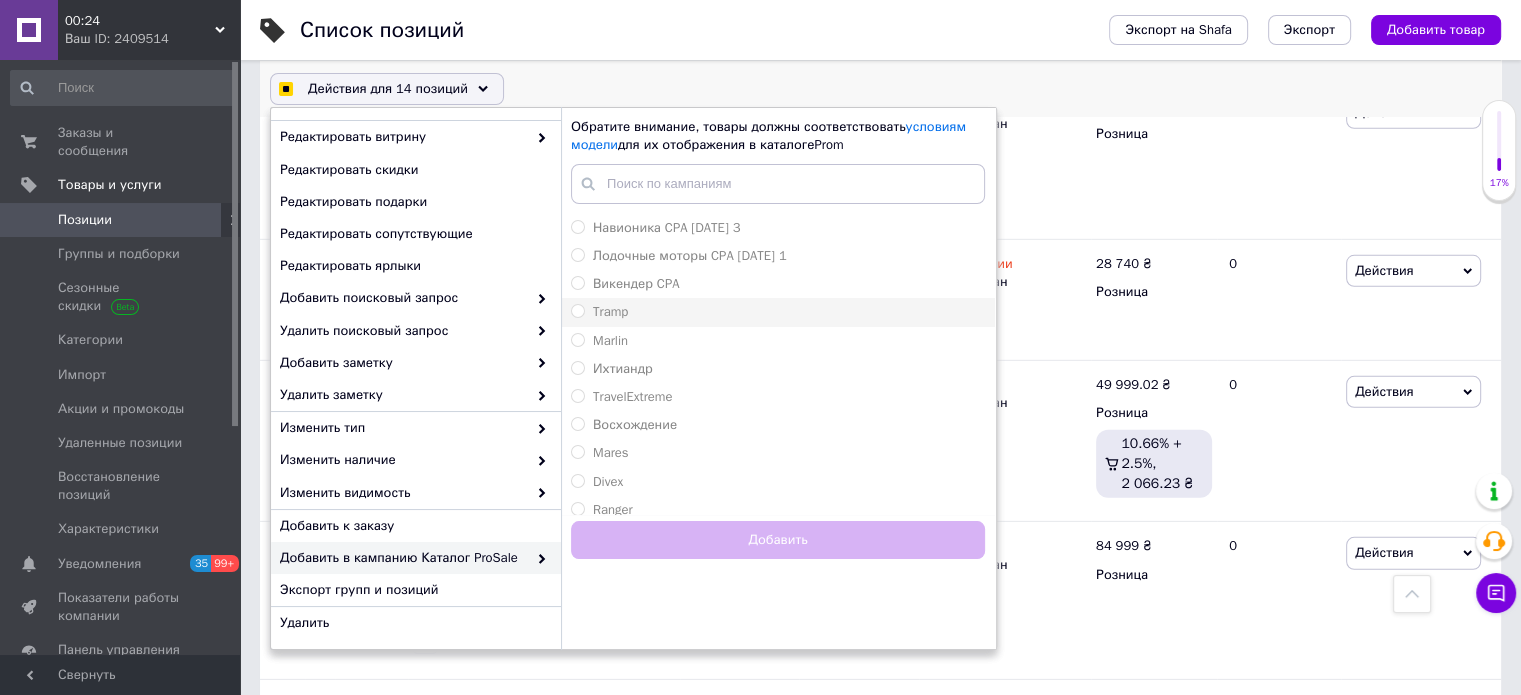 click on "Tramp" at bounding box center [778, 312] 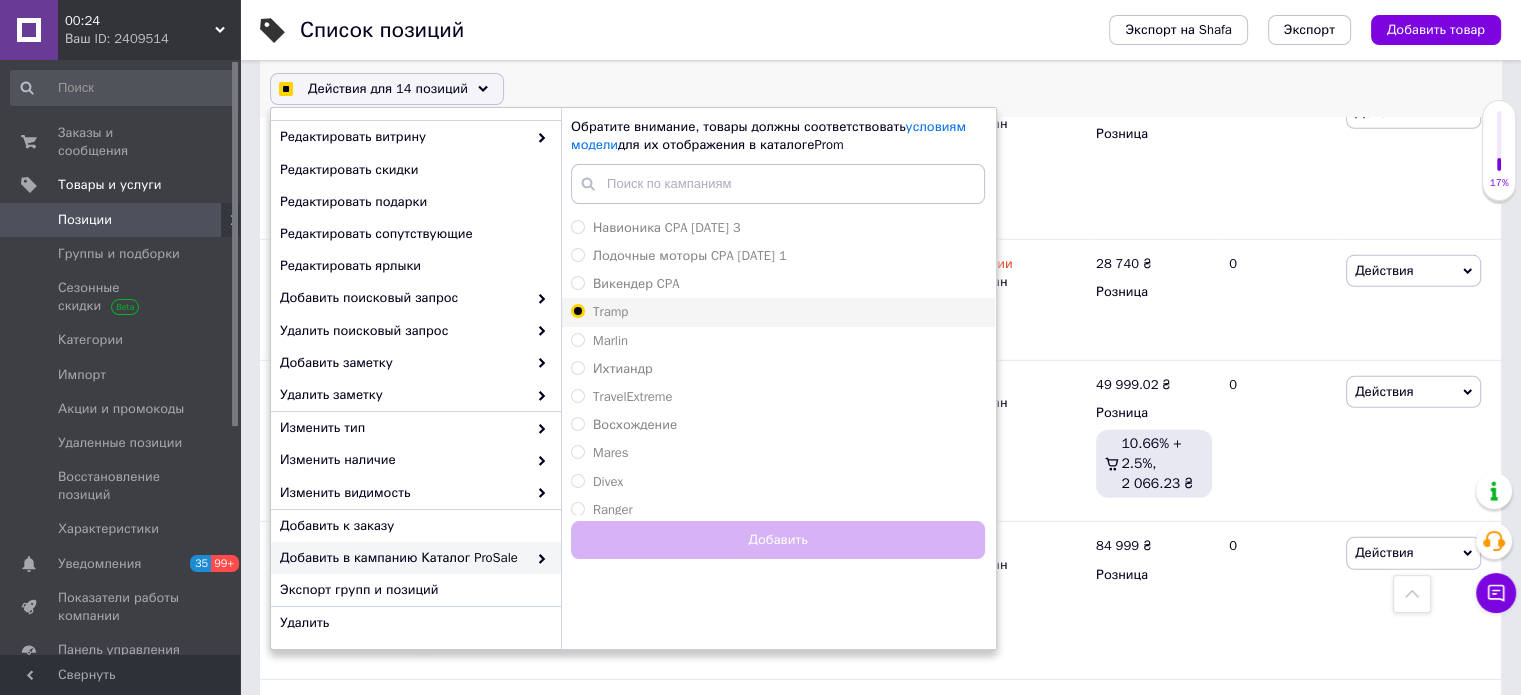 checkbox on "true" 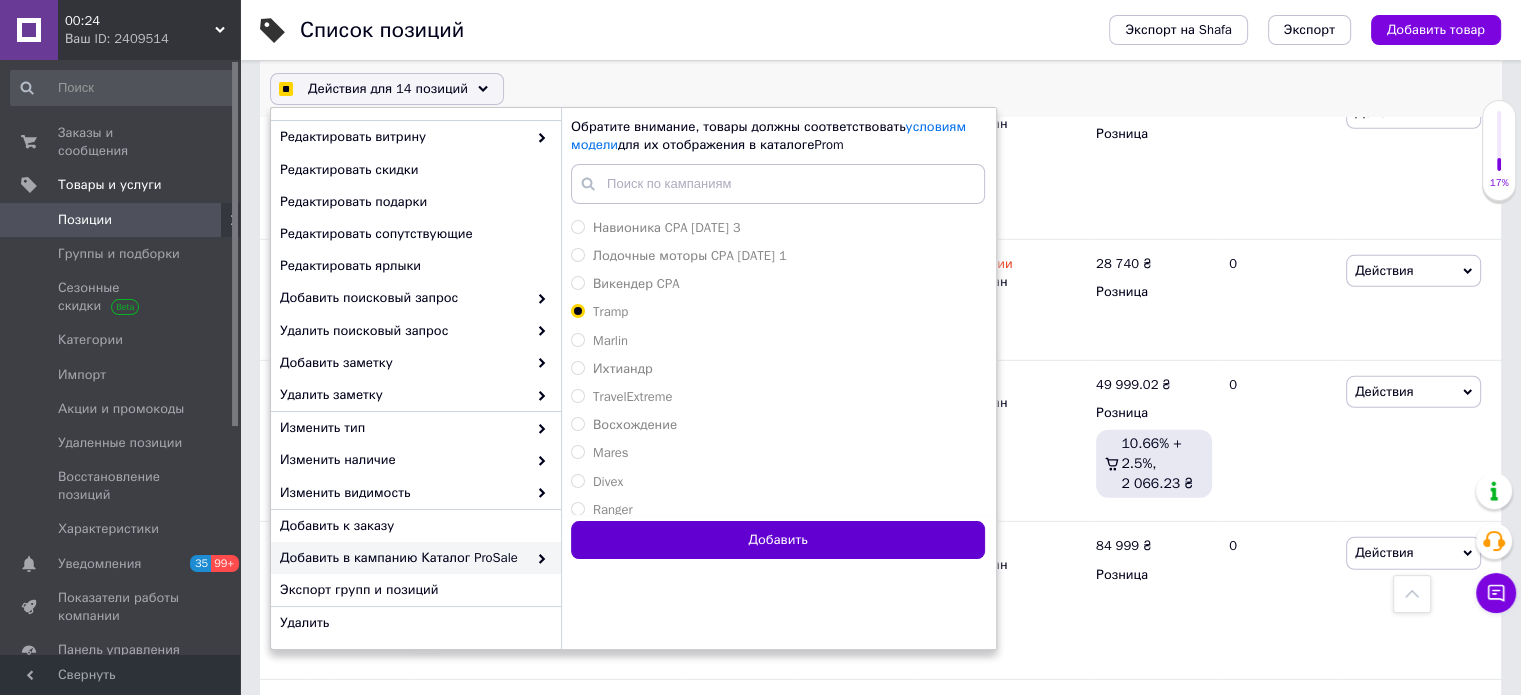 click on "Добавить" at bounding box center (778, 540) 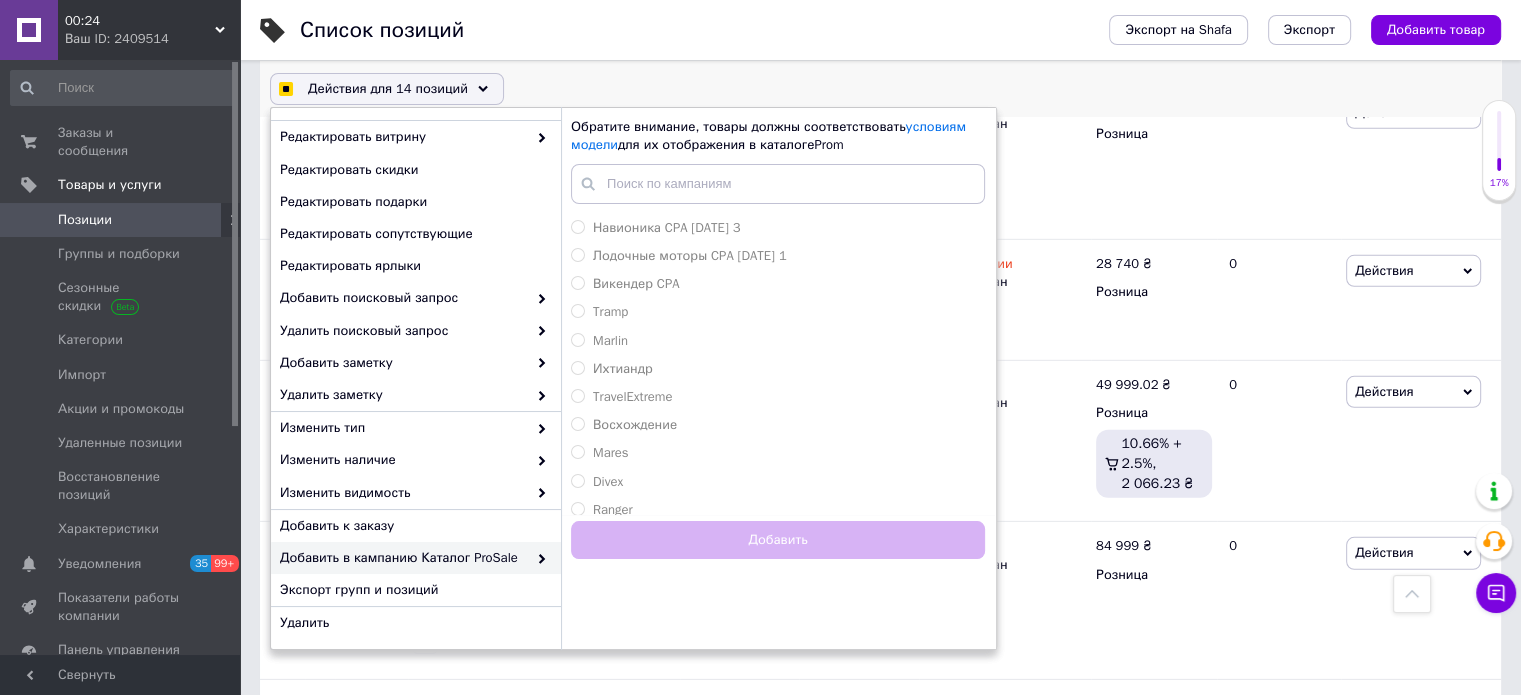 checkbox on "true" 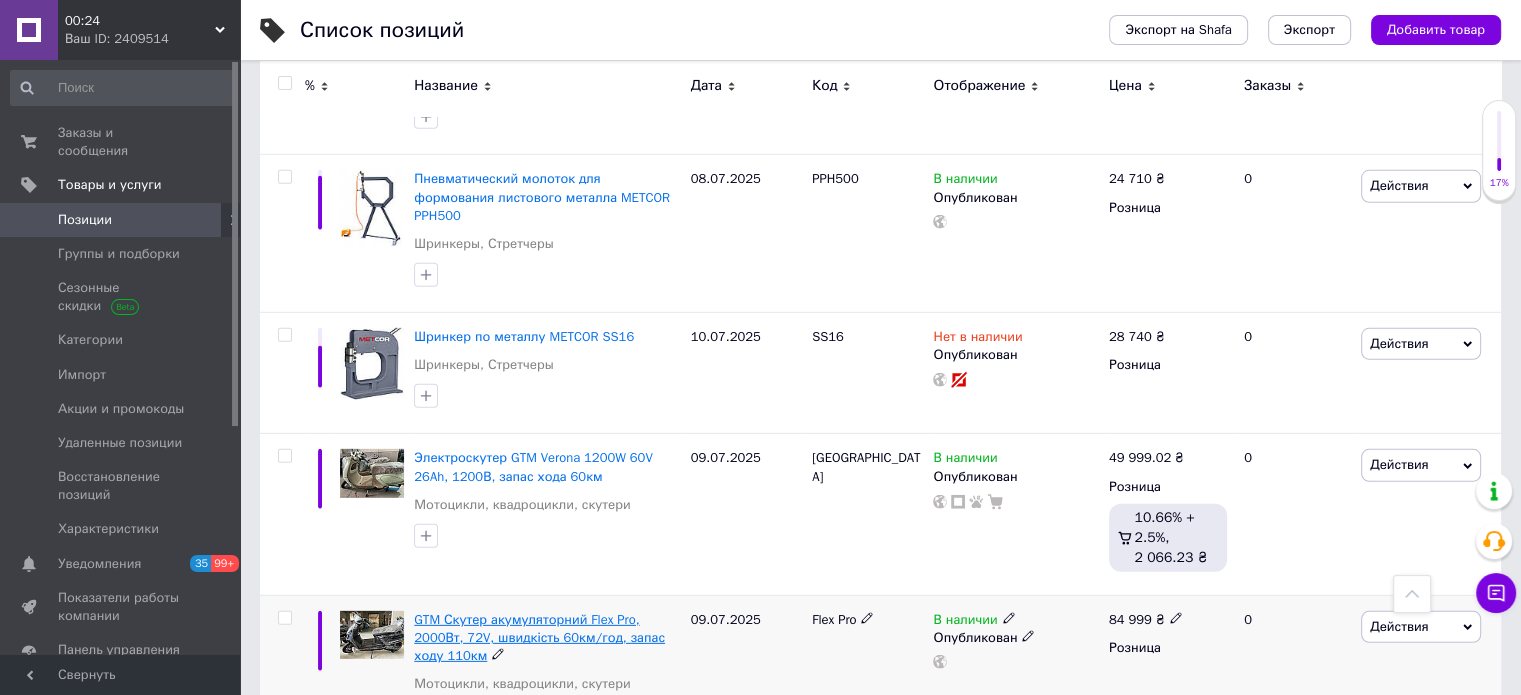 scroll, scrollTop: 13445, scrollLeft: 0, axis: vertical 